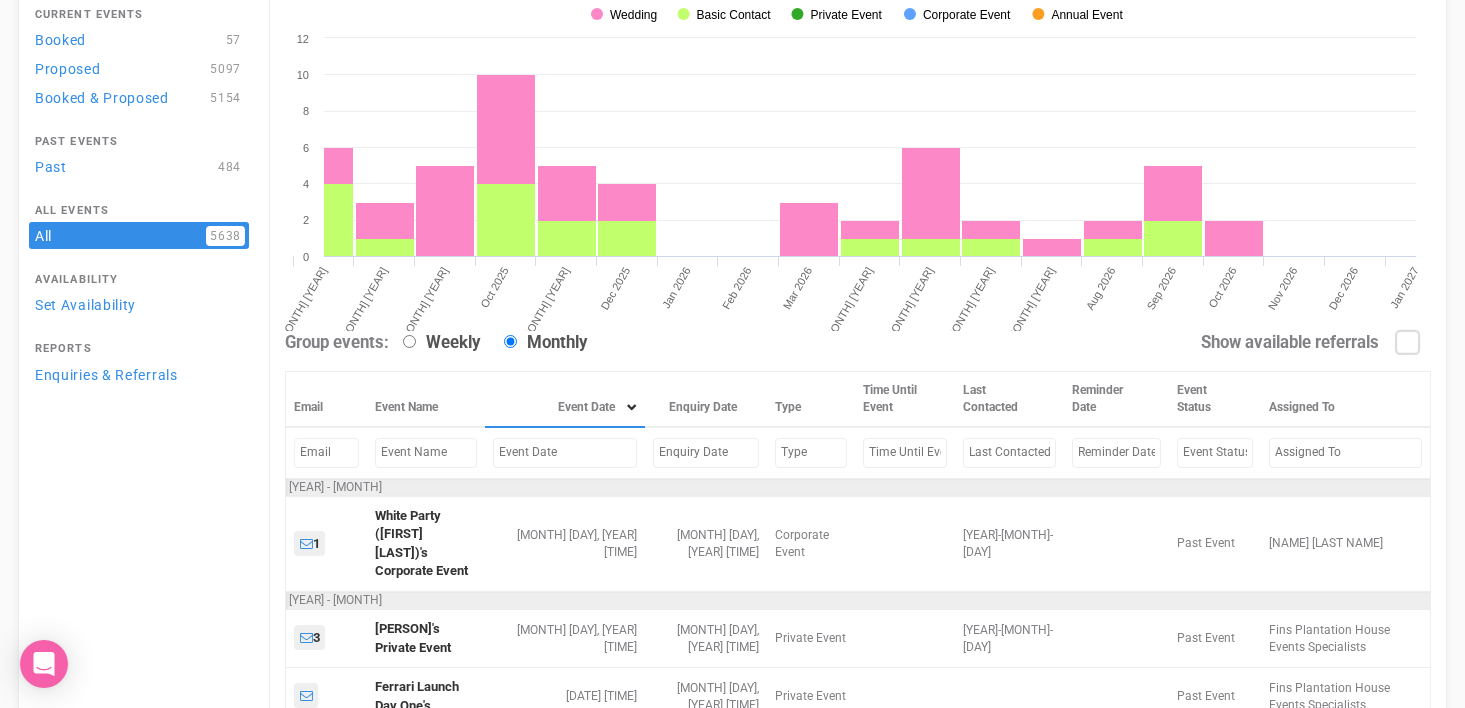 scroll, scrollTop: 173, scrollLeft: 0, axis: vertical 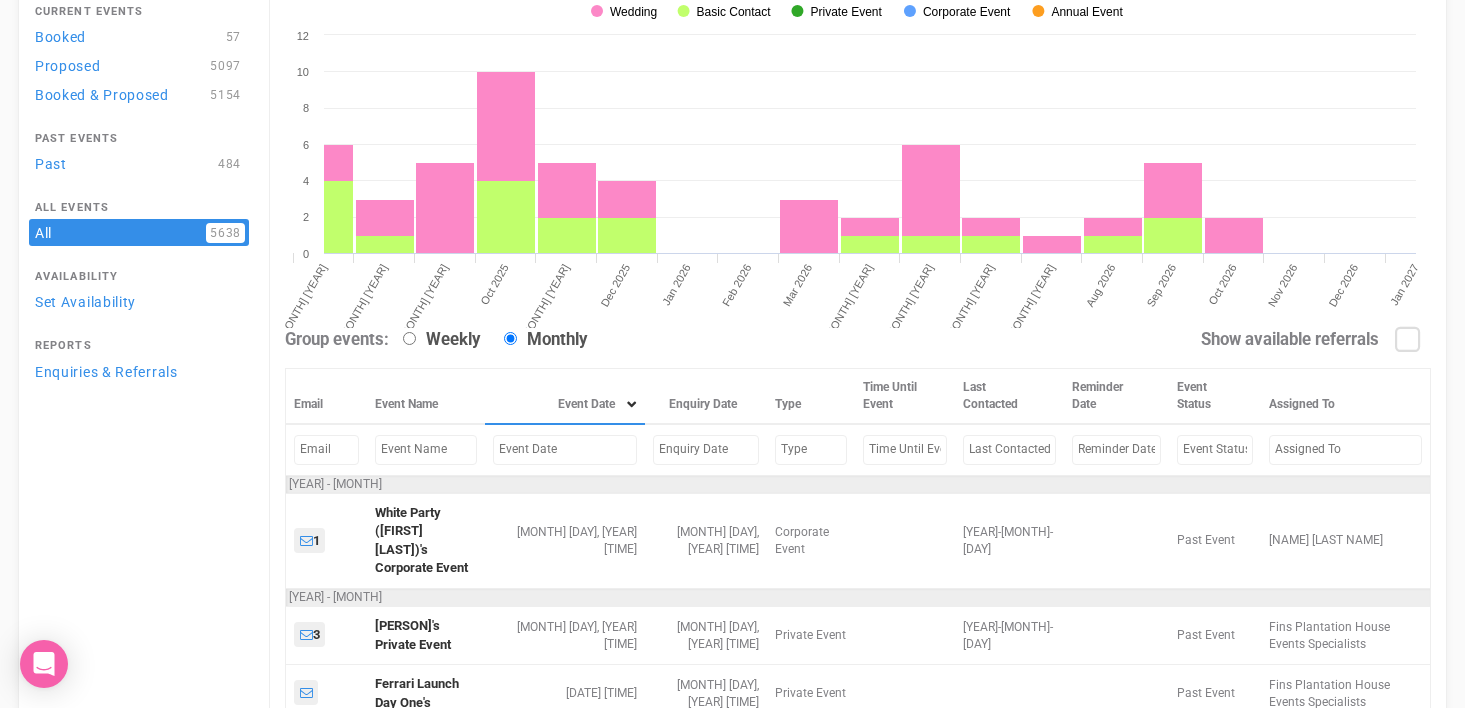 click at bounding box center [326, 449] 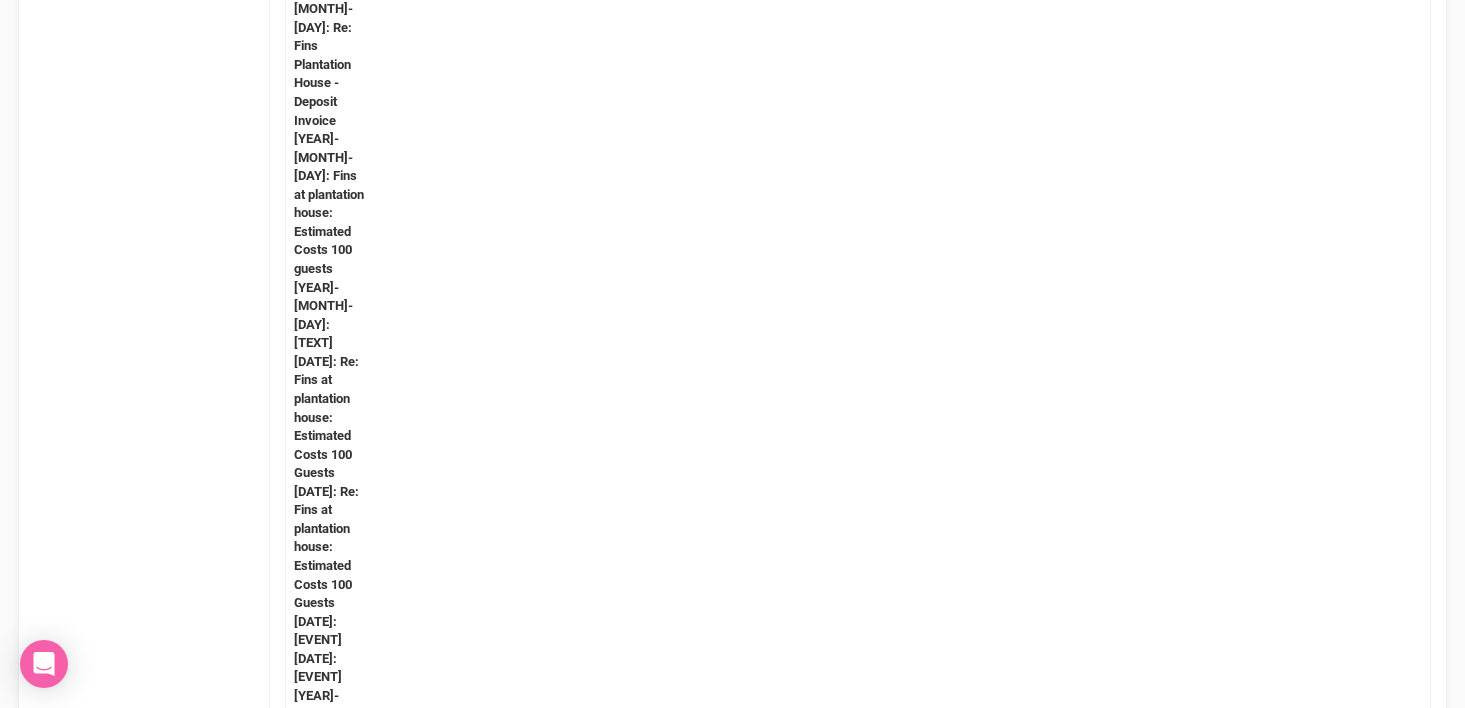 scroll, scrollTop: 1548, scrollLeft: 0, axis: vertical 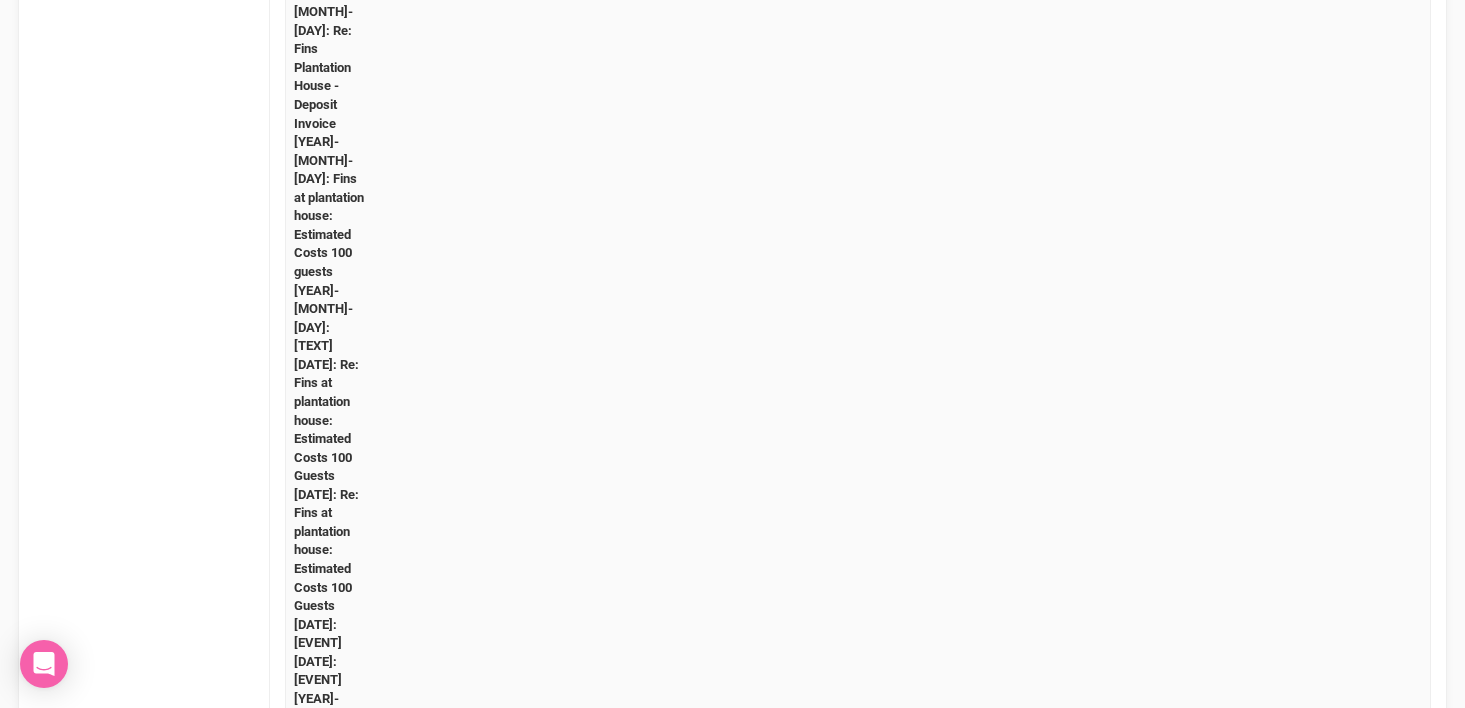 type on "[NAME]" 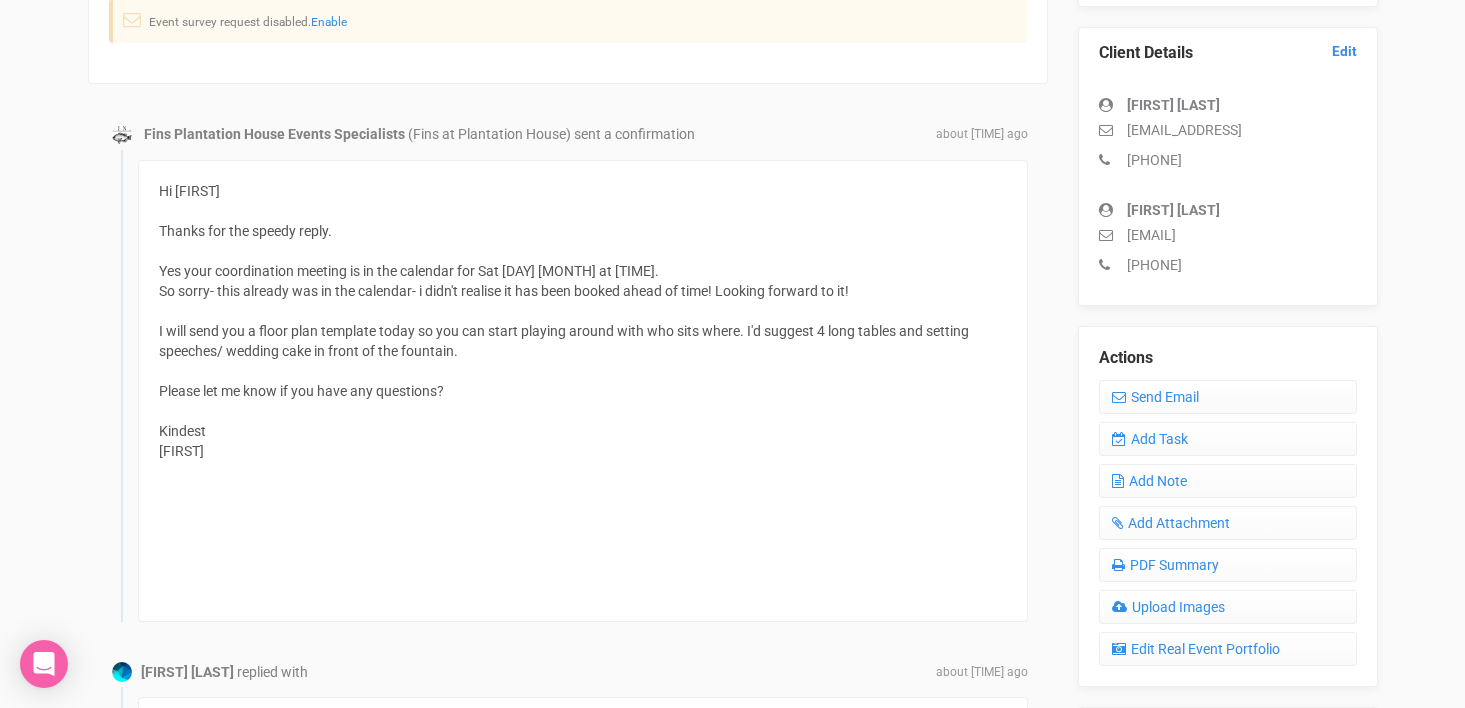 scroll, scrollTop: 540, scrollLeft: 0, axis: vertical 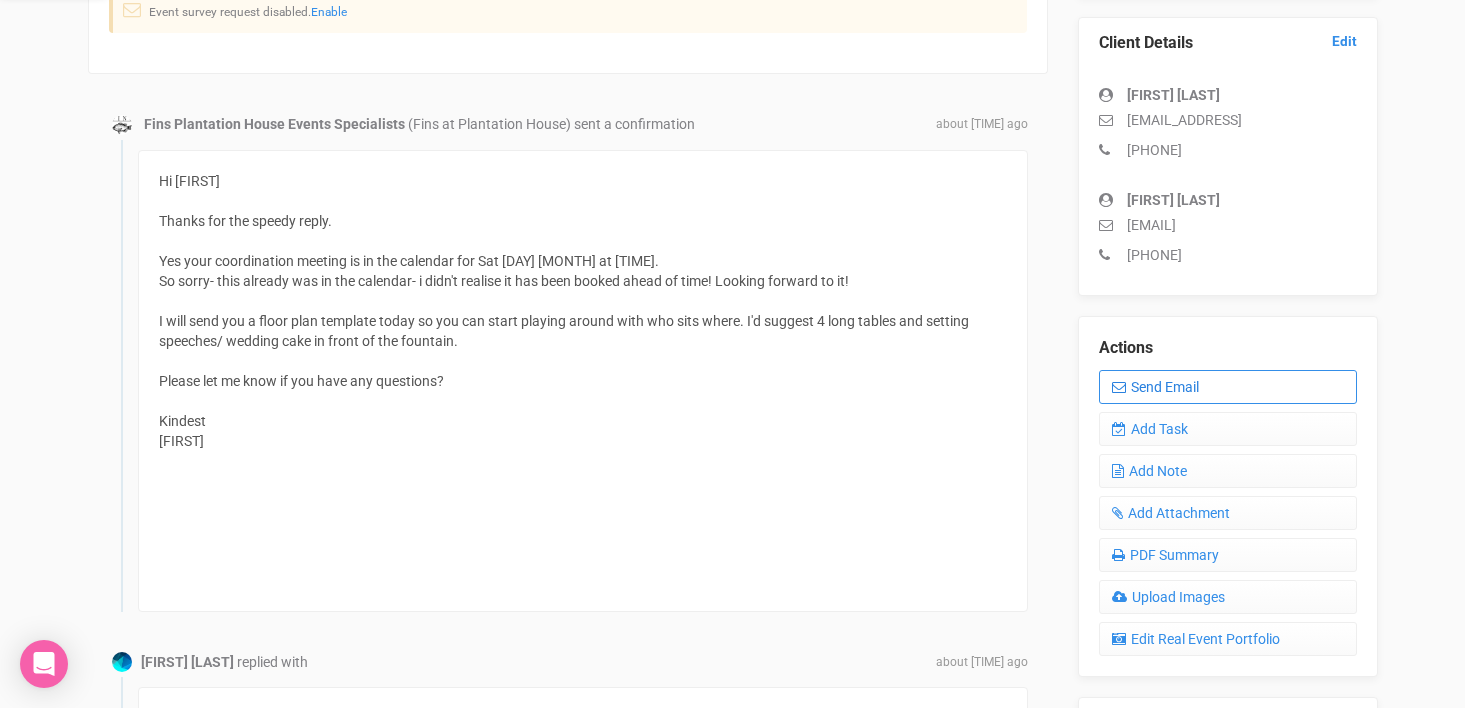 click on "Send Email" at bounding box center [1228, 387] 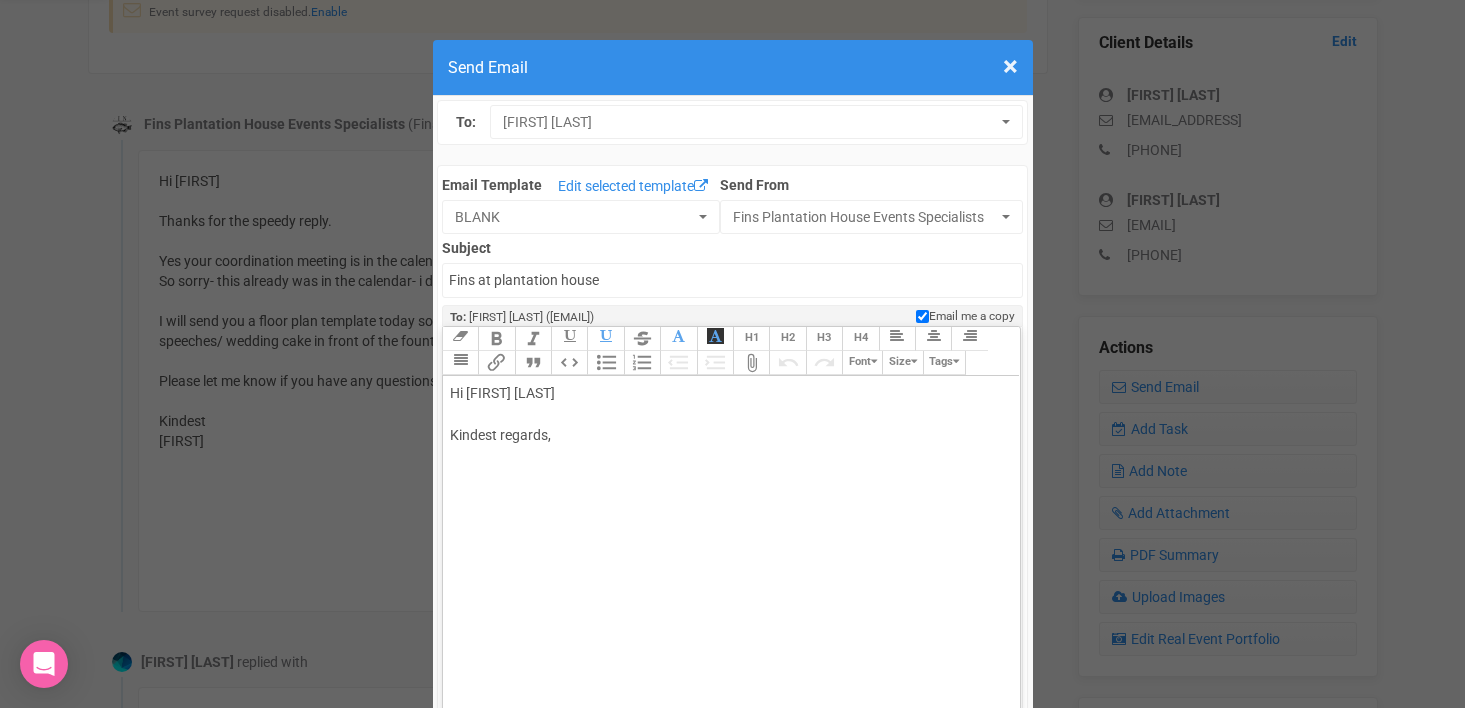 click on "Hi [FIRST] [LAST], Kindest regards," at bounding box center (728, 435) 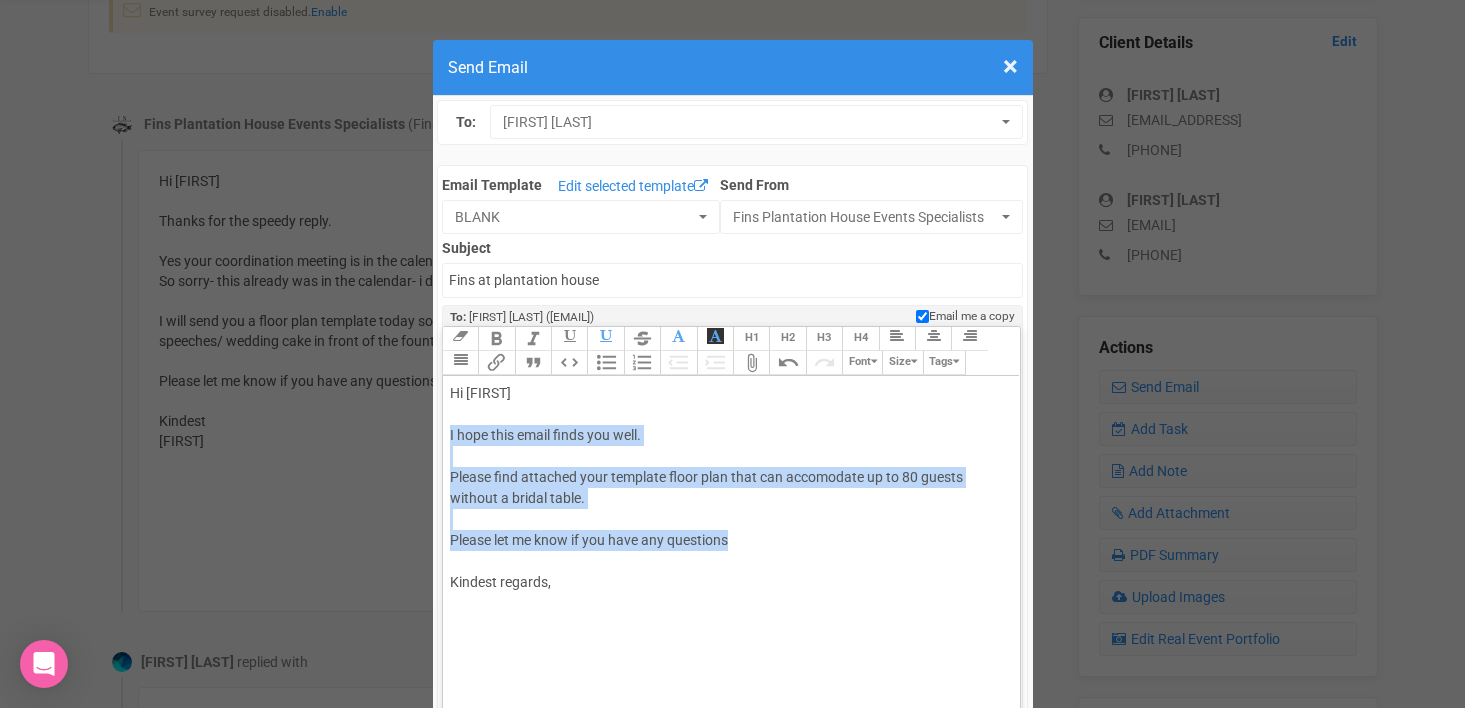 drag, startPoint x: 448, startPoint y: 431, endPoint x: 738, endPoint y: 540, distance: 309.808 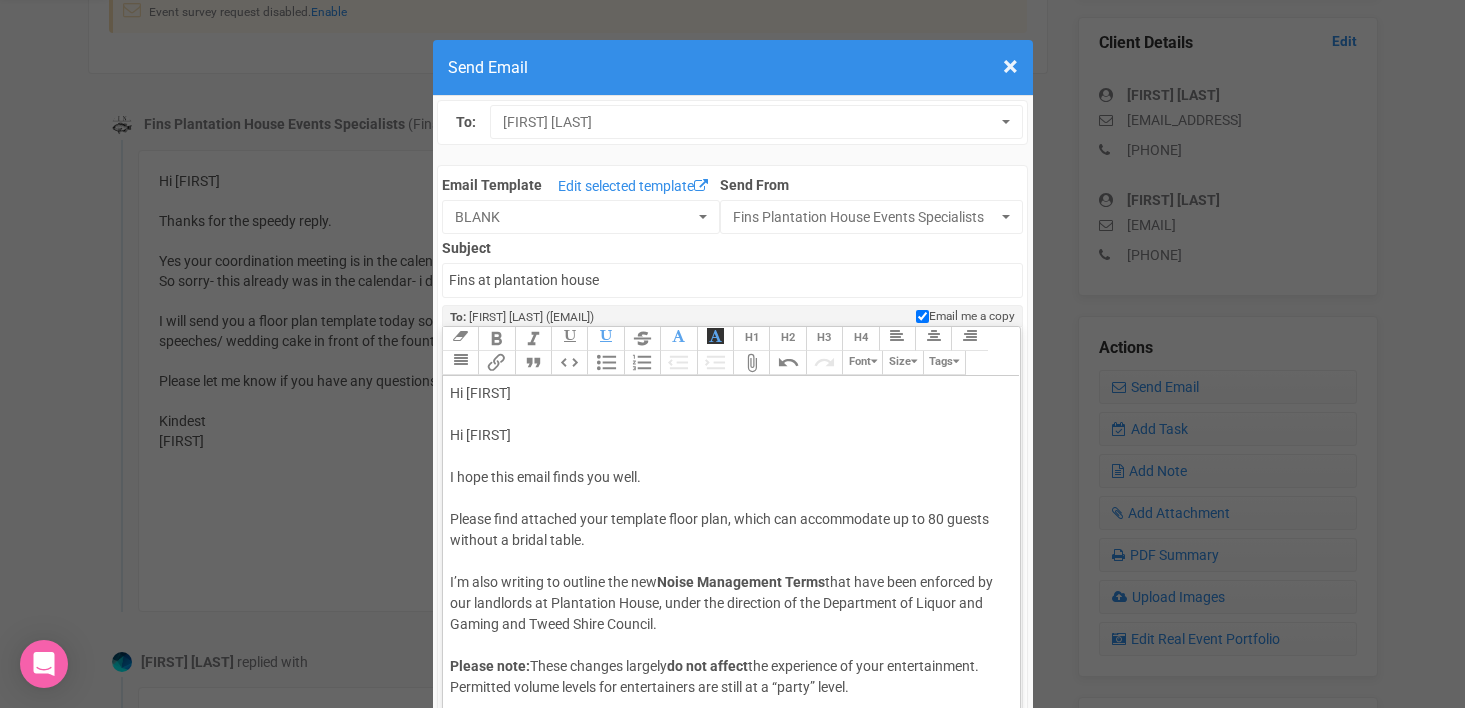 click on "Hi [FIRST], Hi [FIRST]" at bounding box center (728, 425) 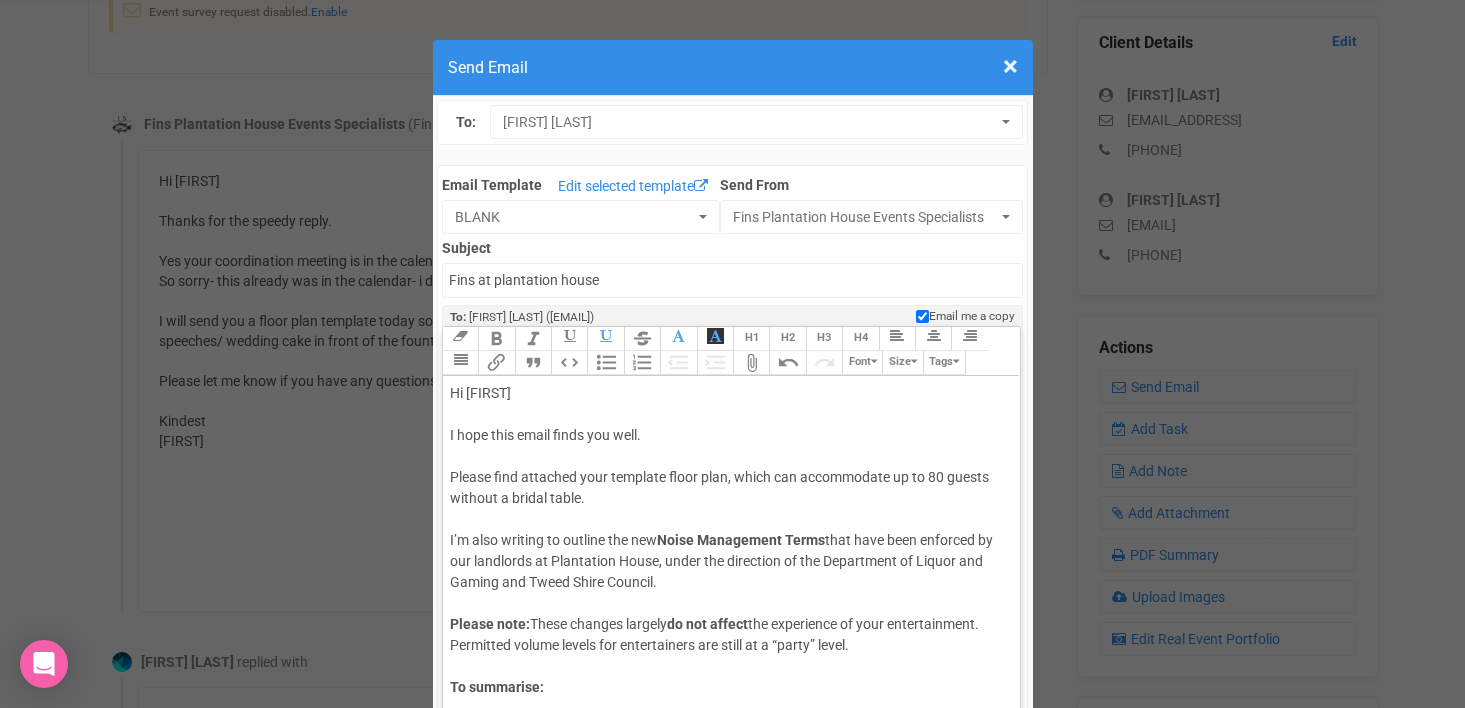 click on "Hi [FIRST]" at bounding box center (728, 404) 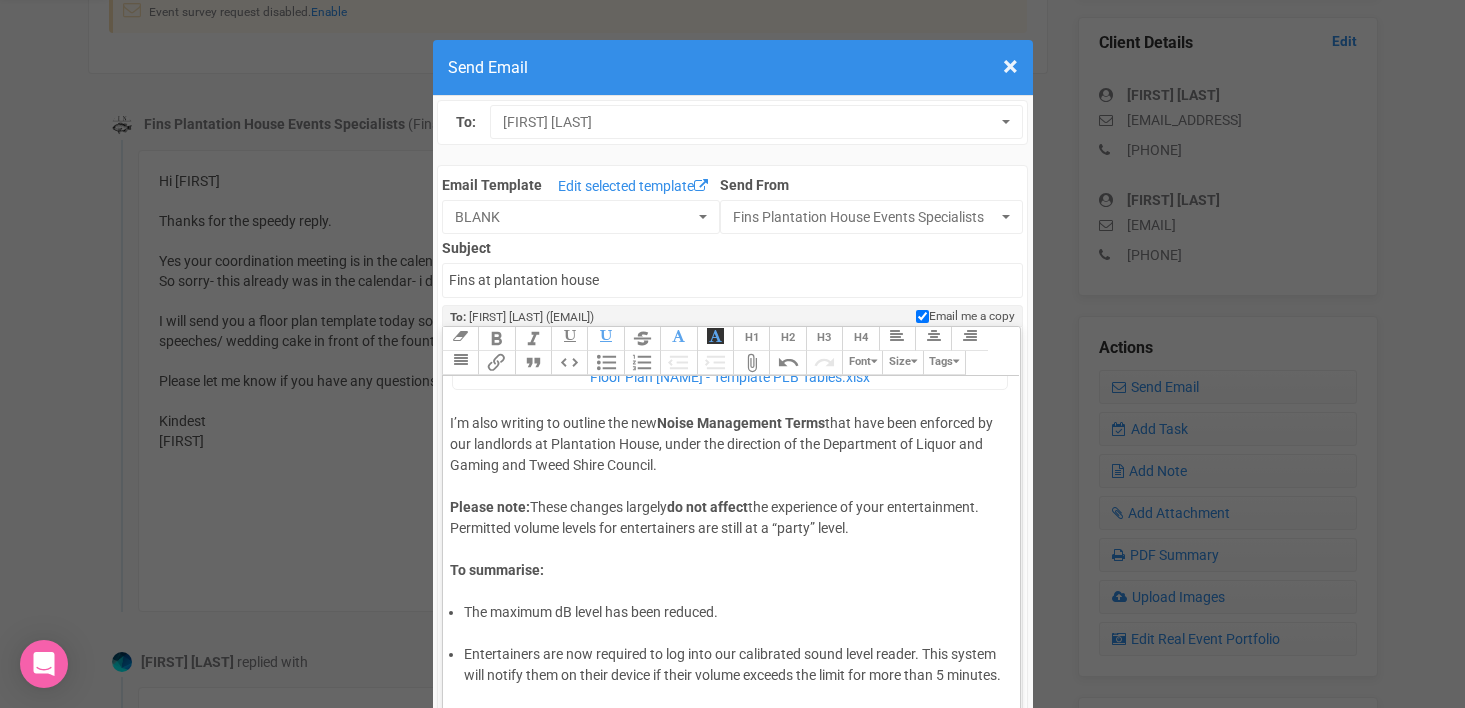 scroll, scrollTop: 139, scrollLeft: 0, axis: vertical 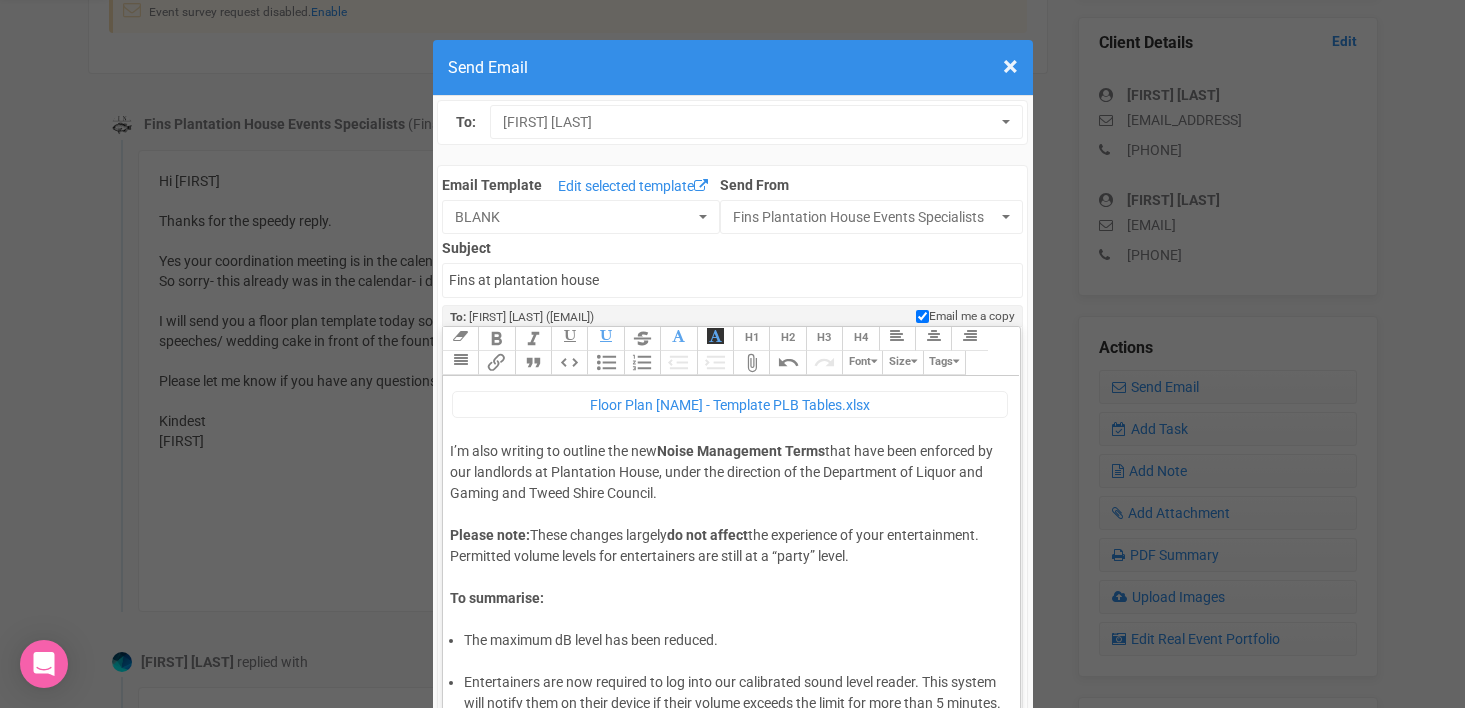click on "I’m also writing to outline the new  Noise Management Terms  that have been enforced by our landlords at Plantation House, under the direction of the Department of Liquor and Gaming and Tweed Shire Council." at bounding box center [728, 483] 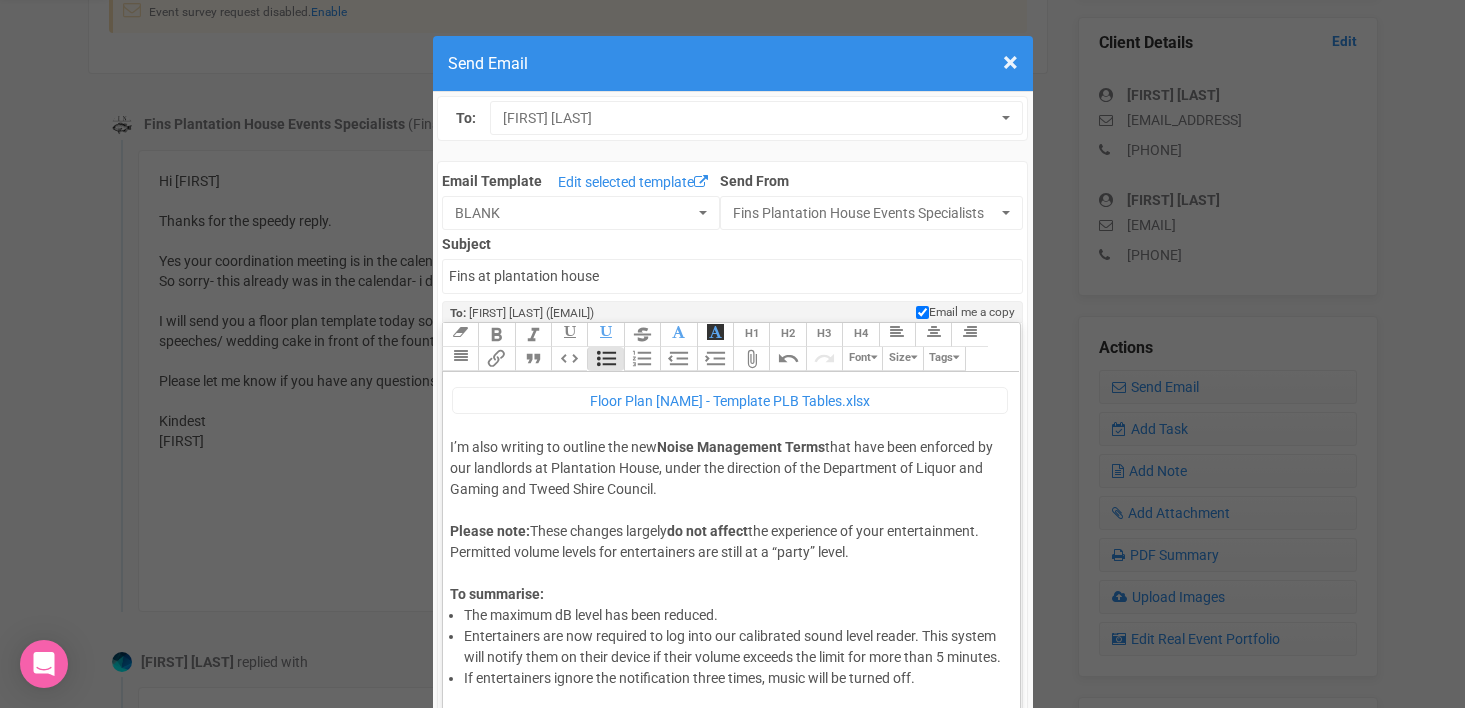 scroll, scrollTop: 370, scrollLeft: 0, axis: vertical 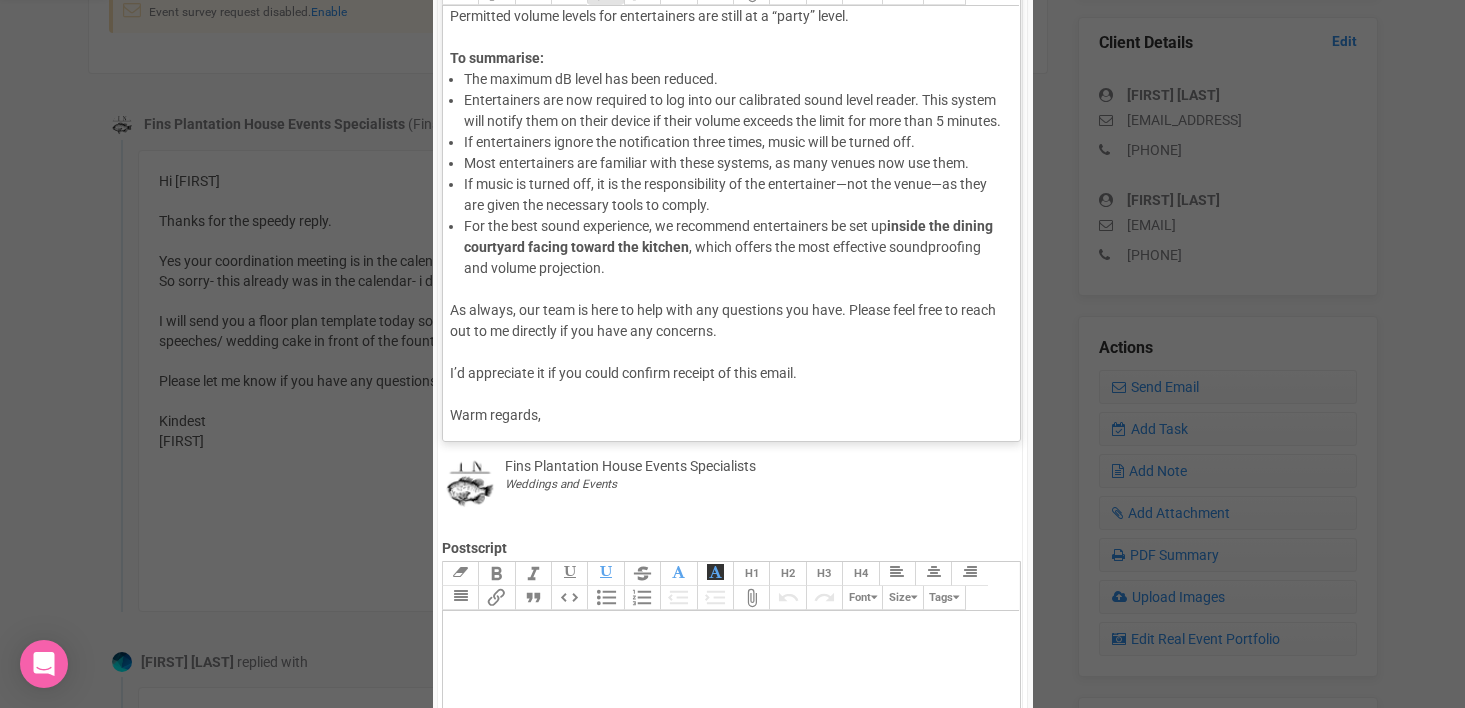 click on "For the best sound experience, we recommend entertainers be set up  inside the dining courtyard facing toward the kitchen , which offers the most effective soundproofing and volume projection." at bounding box center [735, 258] 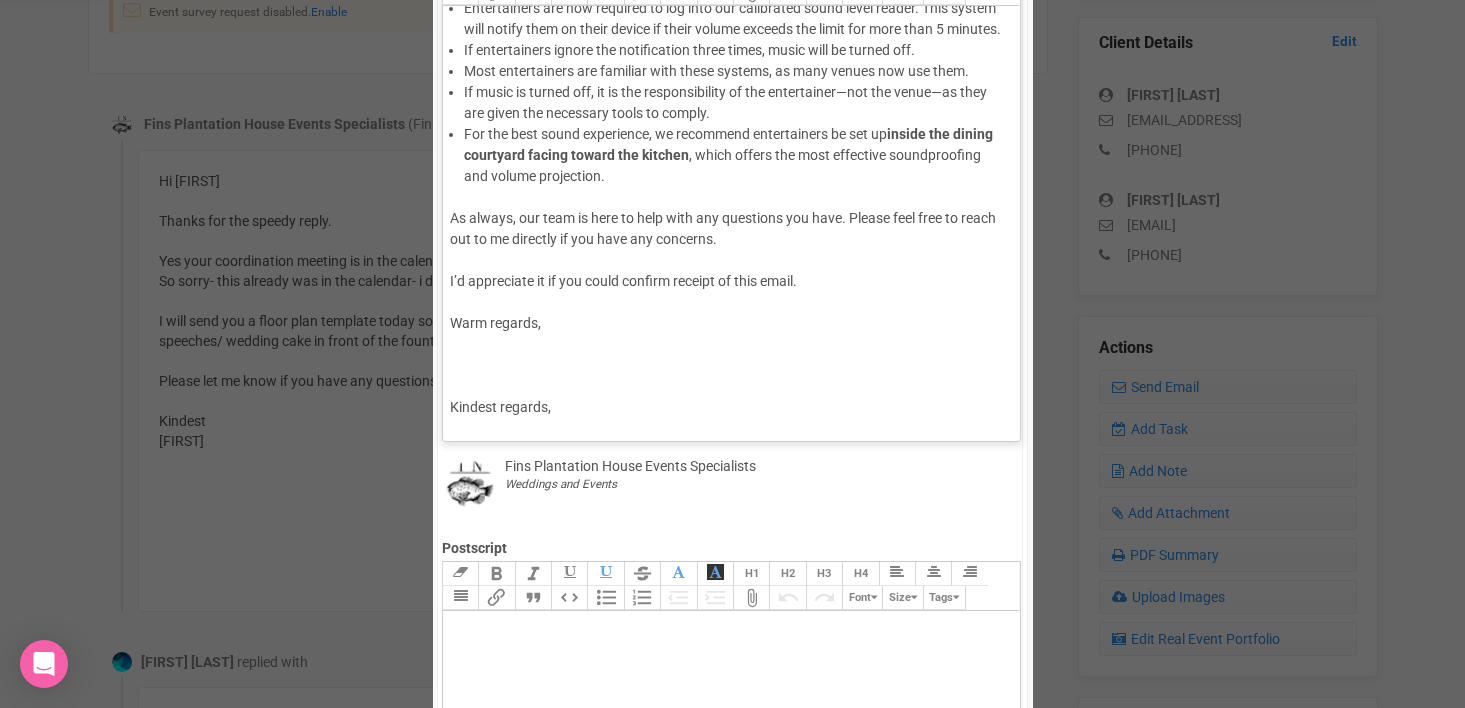 scroll, scrollTop: 408, scrollLeft: 0, axis: vertical 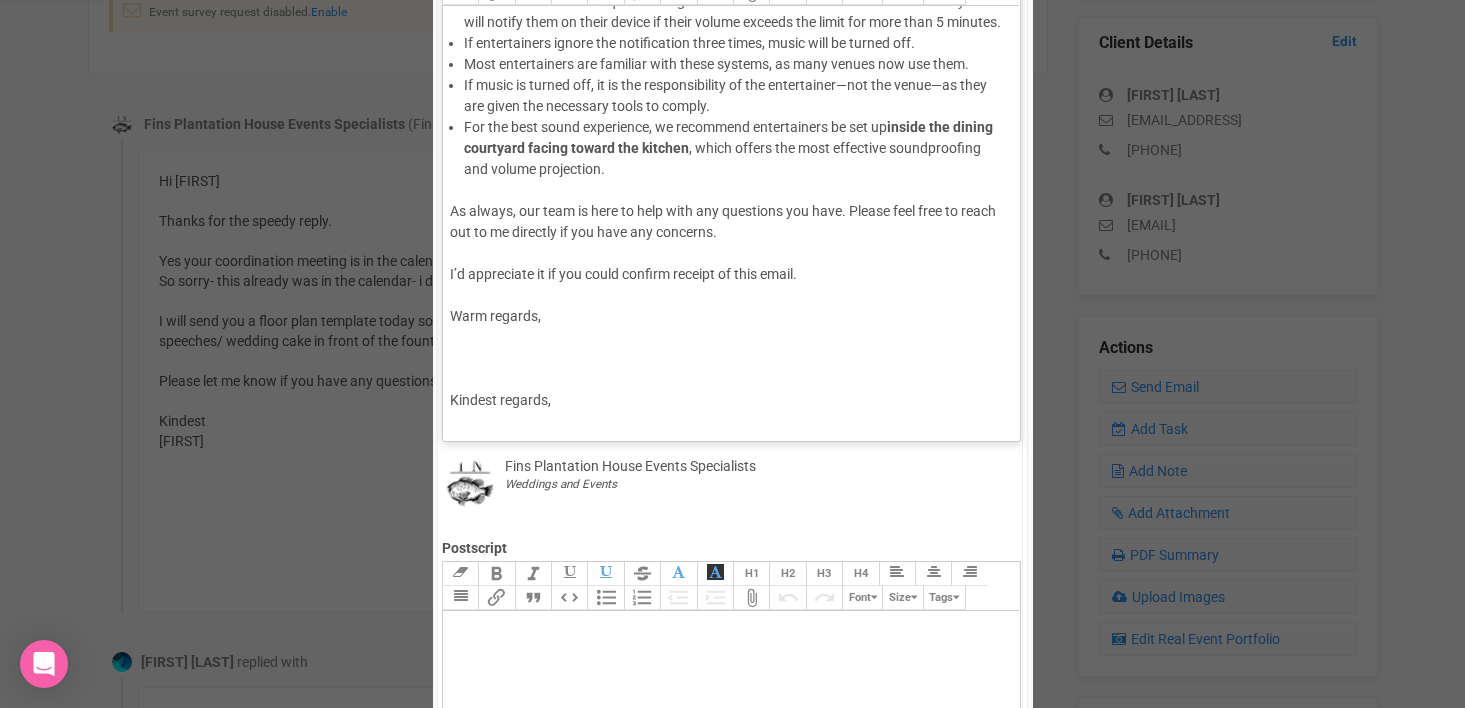 click on "As always, our team is here to help with any questions you have. Please feel free to reach out to me directly if you have any concerns." at bounding box center [728, 232] 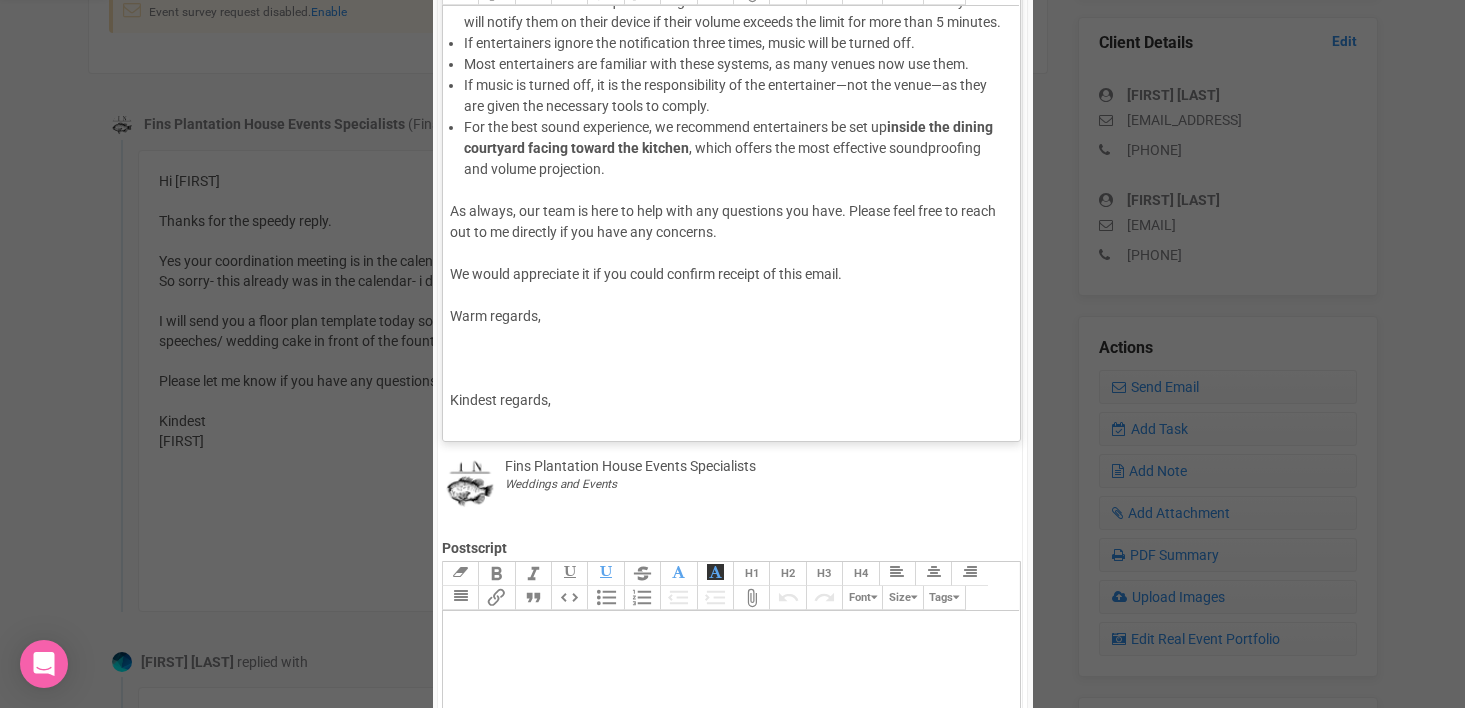 click on "Kindest regards," at bounding box center [728, 400] 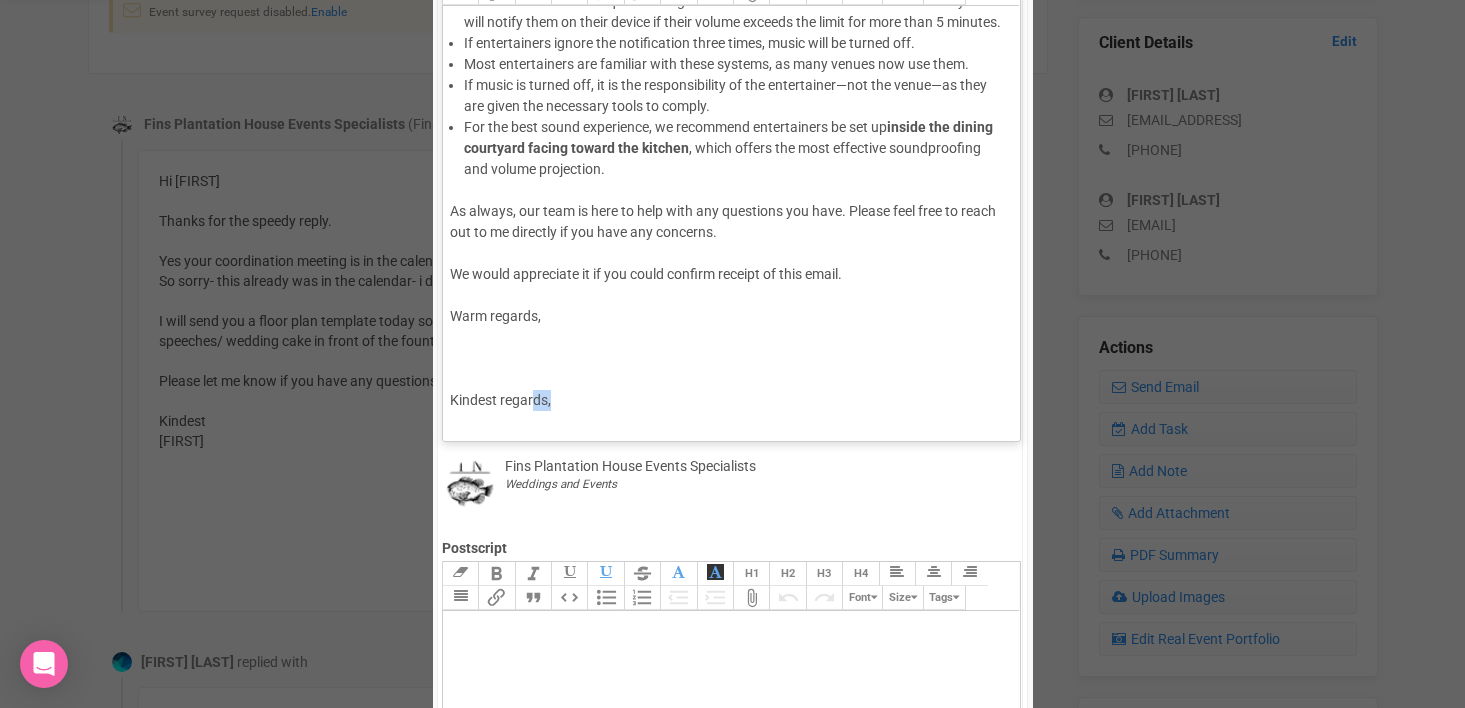 scroll, scrollTop: 415, scrollLeft: 0, axis: vertical 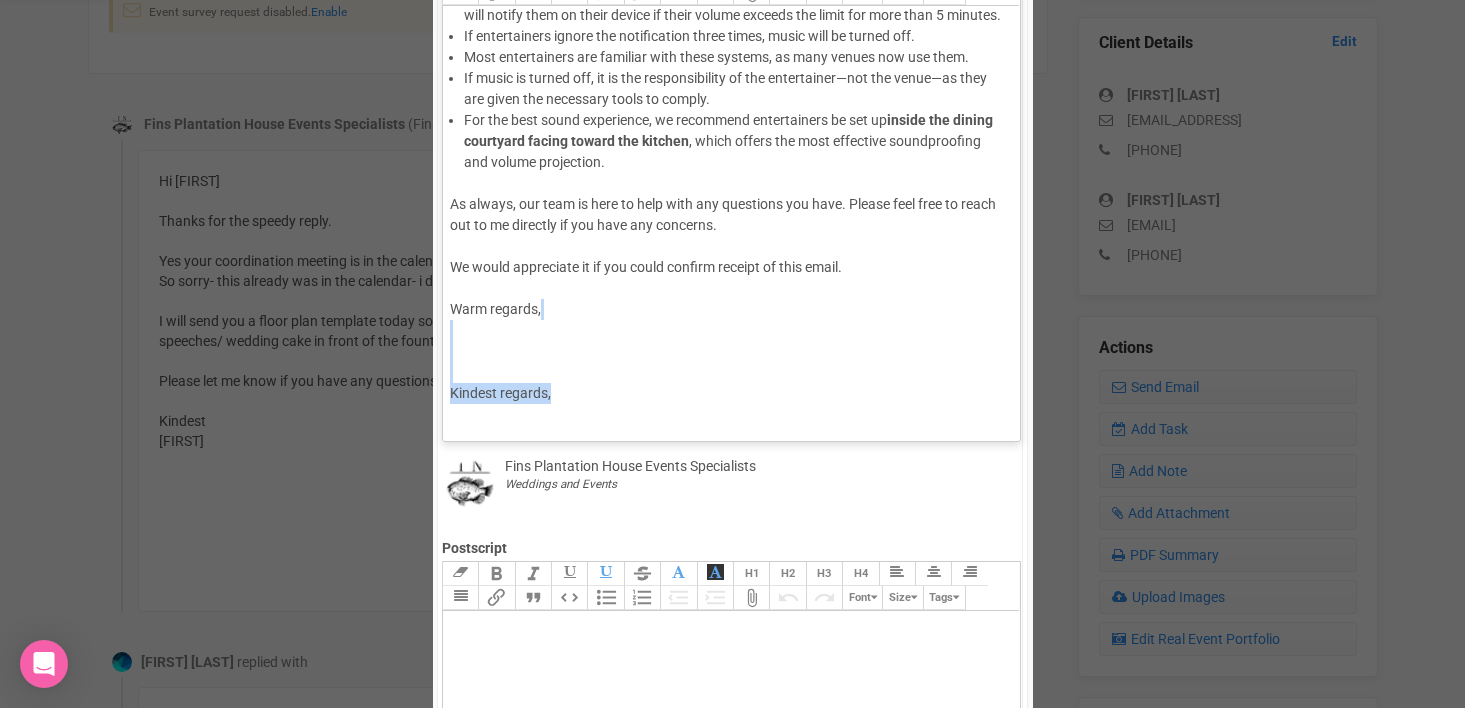 drag, startPoint x: 573, startPoint y: 422, endPoint x: 445, endPoint y: 351, distance: 146.37282 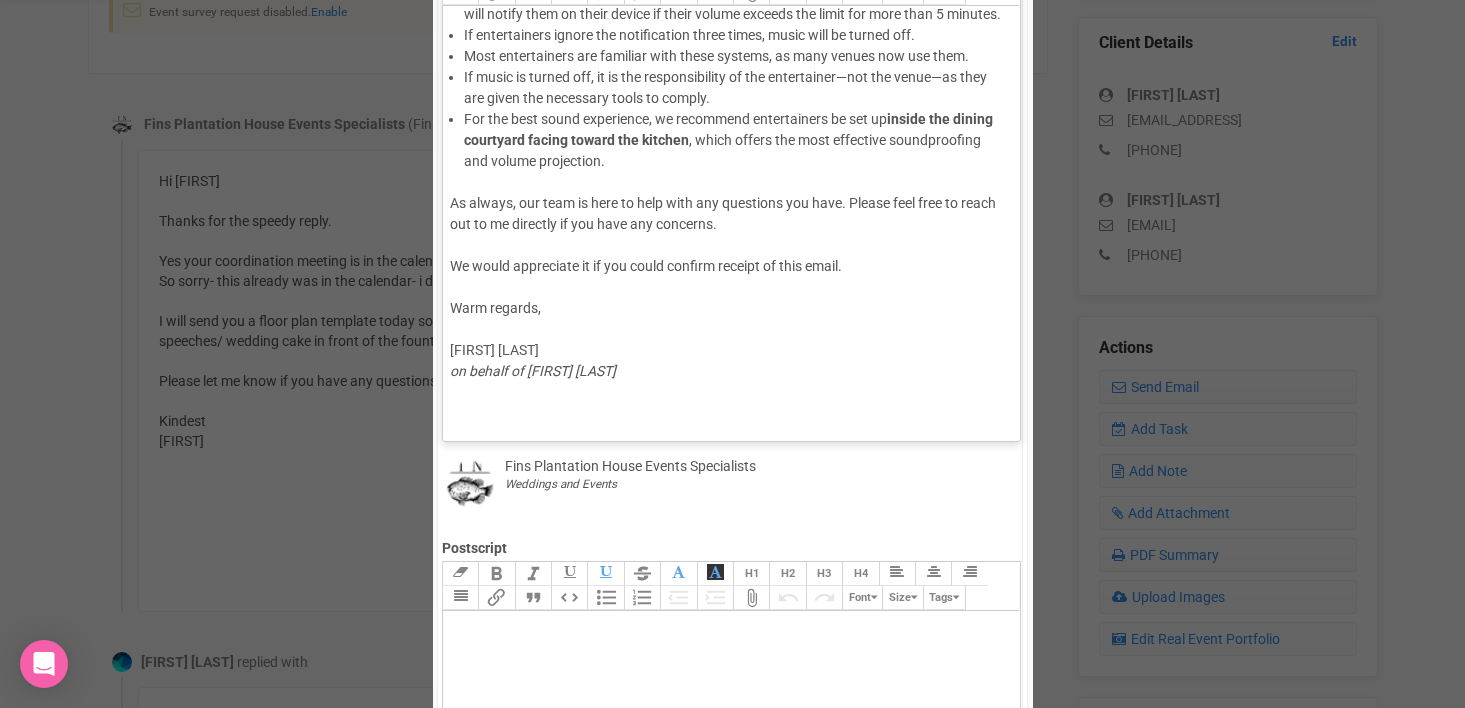 scroll, scrollTop: 437, scrollLeft: 0, axis: vertical 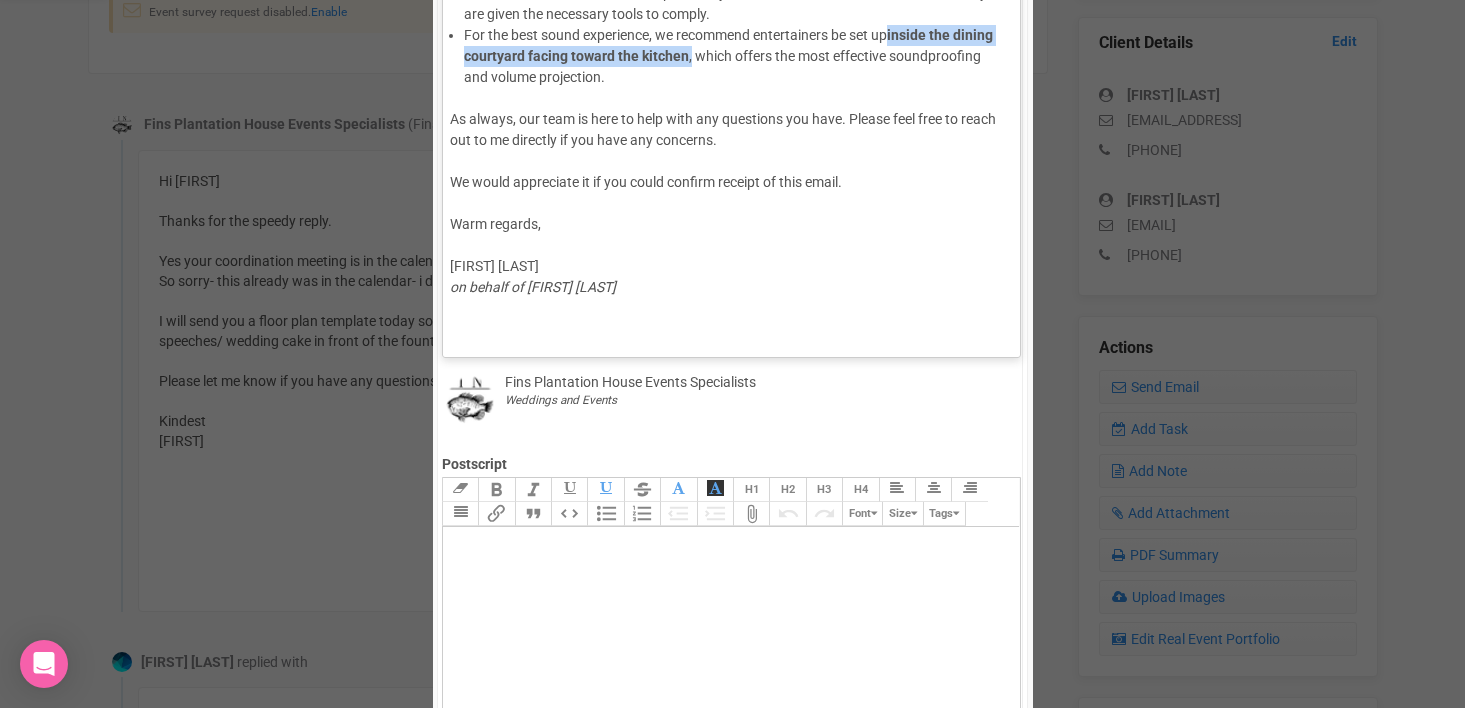 drag, startPoint x: 898, startPoint y: 39, endPoint x: 690, endPoint y: 52, distance: 208.40585 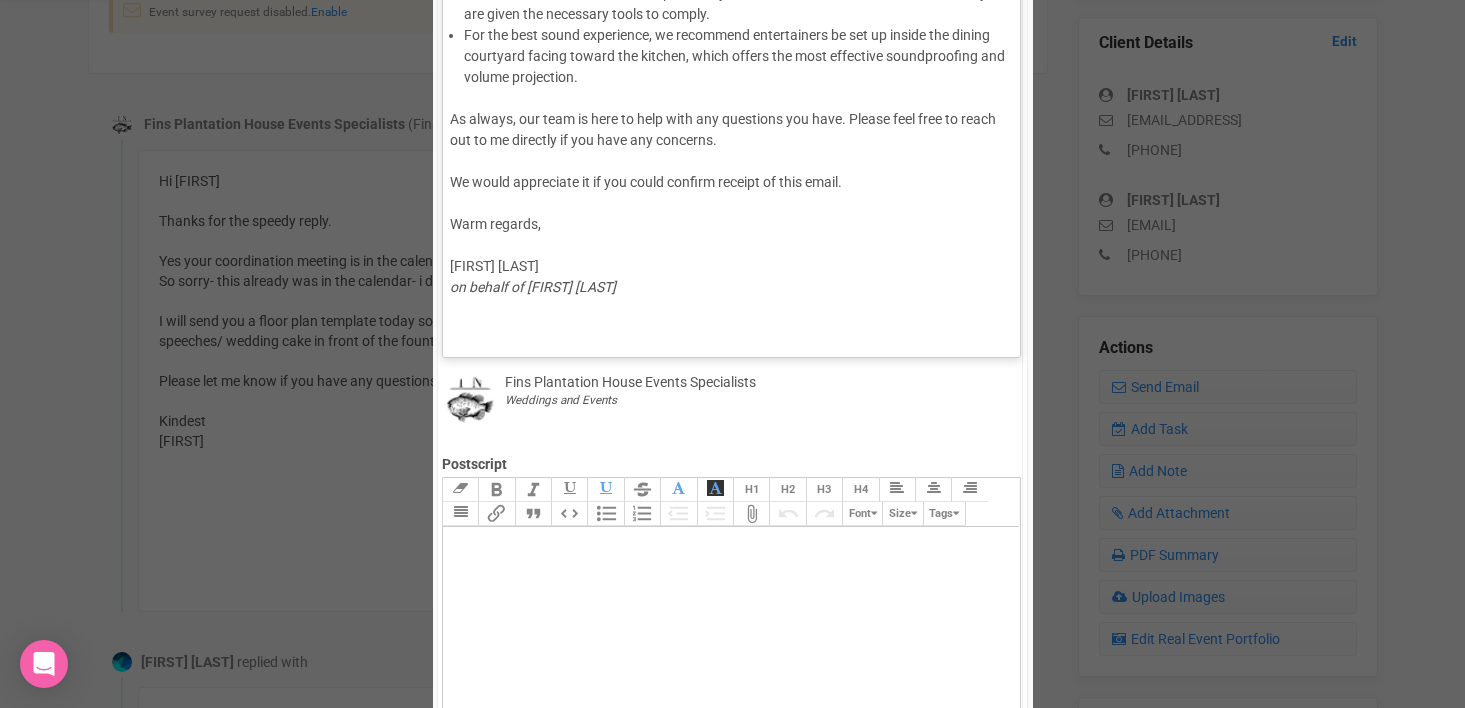 type on "<lor>Ip Dolor,<si><am></con><adi>E sedd eius tempo incid utl etdo.<ma><al></eni><adm>Veniam quis nostrude ulla laborisn aliqu exea, commo con duisauteiru in re 22 volupt velites c fugiat nulla.<pa><except sint-occa-cupidatatn="{&proi;suntculPaqu&offi;:&dese;mollitanimi/est.laborumperspic-undeomnisisten.errorvoluptat.accus&dolo;,&laud;totamrem&aper;:&eaqu;Ipsaq Abil Inven - Veritati QUA Archit.beat&vita;,&dict;explicab&nemo;:&enim;&ipsa;,&quia;volu&aspe;:&auto;&fugi;,&cons;mag&dolo;:&eosr;sequi://n6-ne-porroquis-8.doloremad.num/eiusmodite.incidun.ma/quaerateti/minus_solutanobis/eligendiopt/560/634/716/cumqueni/imped%6Quopl%6Facere%1P-%4Assumenda%4Repe%1Tempori.aute?9218724737&quib;}" offi-debi-rerumne-saep="evenietvolu/rep.recusandaeitaq-earumhictenetu.sapientedelec.reici" volup="maioresali perferendi--dolo asperiores--repe"><minimnostr exerc="ullamcorpo__suscipi"><labo aliqu="commodicon__quid">Maxim Moll Moles - Harumqui RER Facili.expe</dist></namliberot></cumsol></nob><eli>O’c nihi impedit mi quodmax pla..." 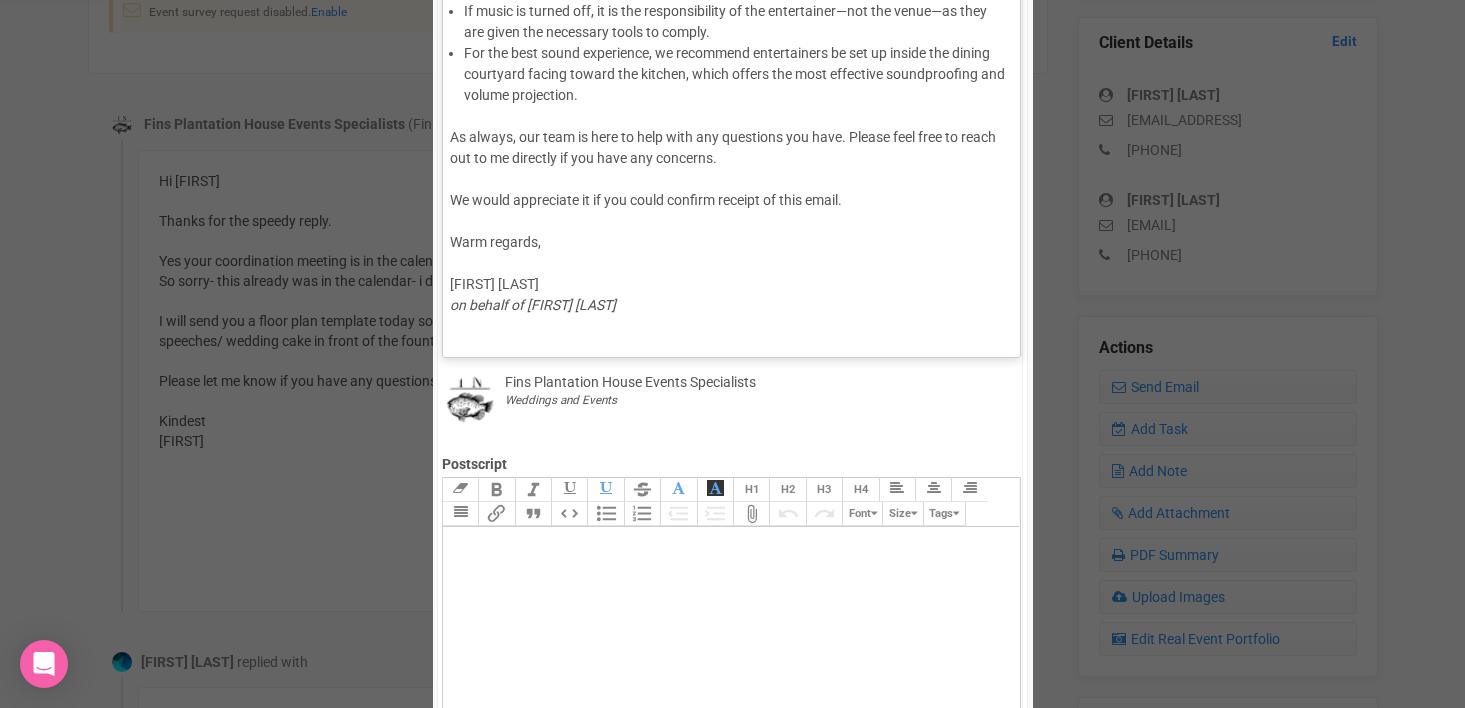 scroll, scrollTop: 411, scrollLeft: 0, axis: vertical 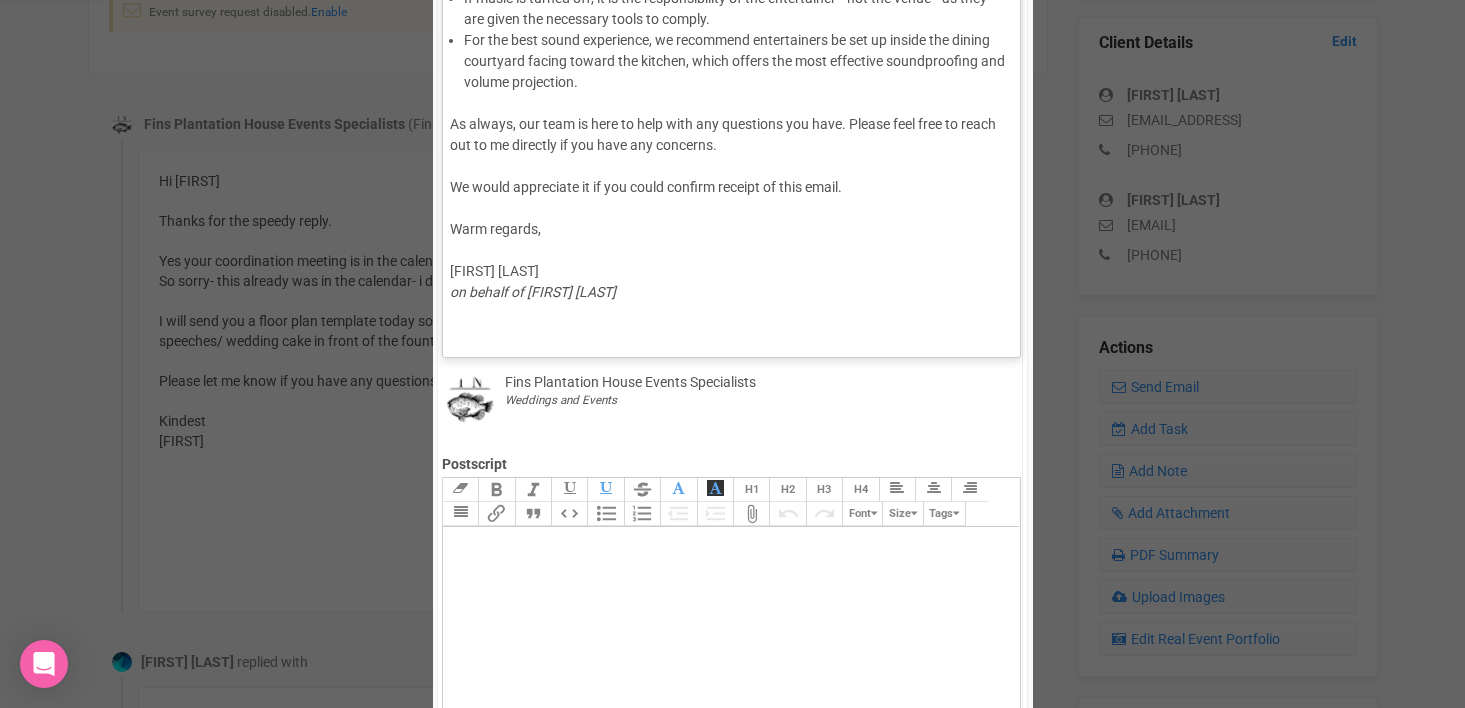click at bounding box center (728, 103) 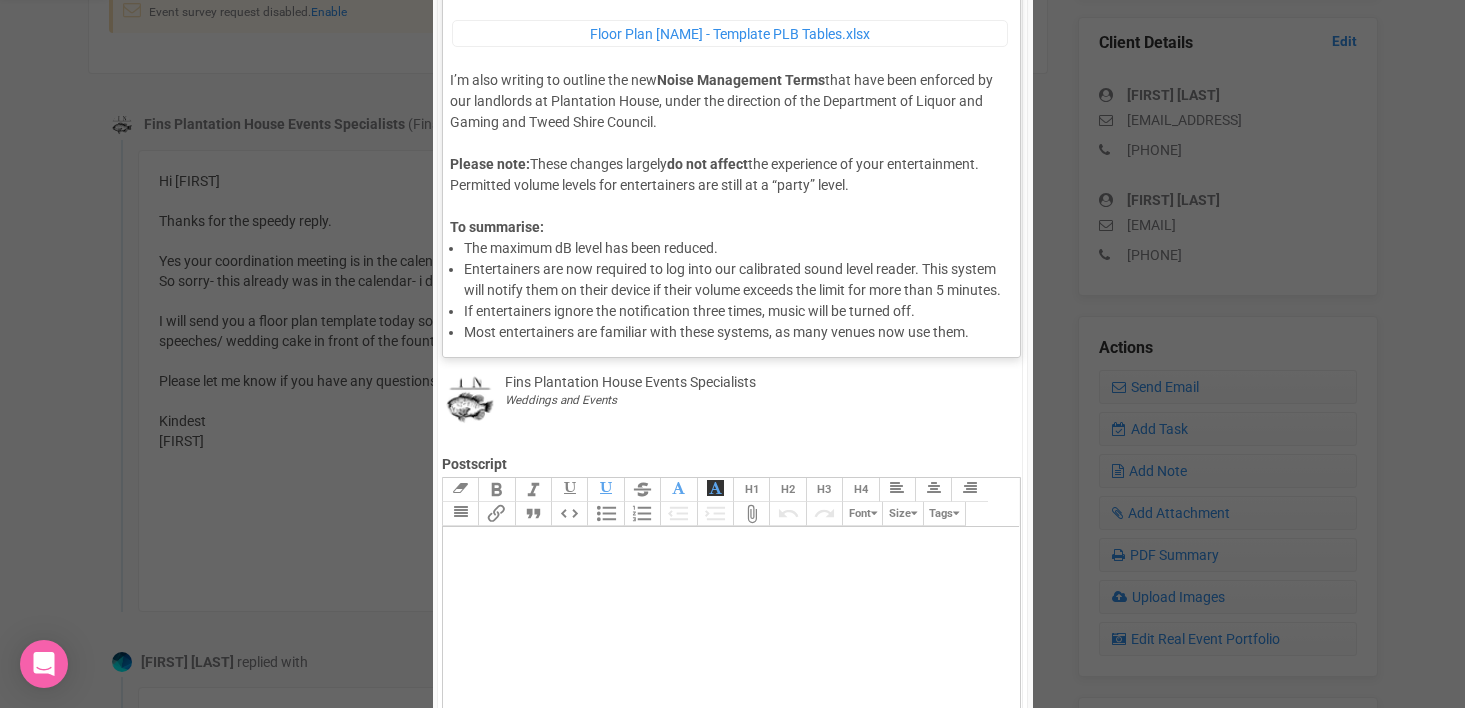 scroll, scrollTop: 0, scrollLeft: 0, axis: both 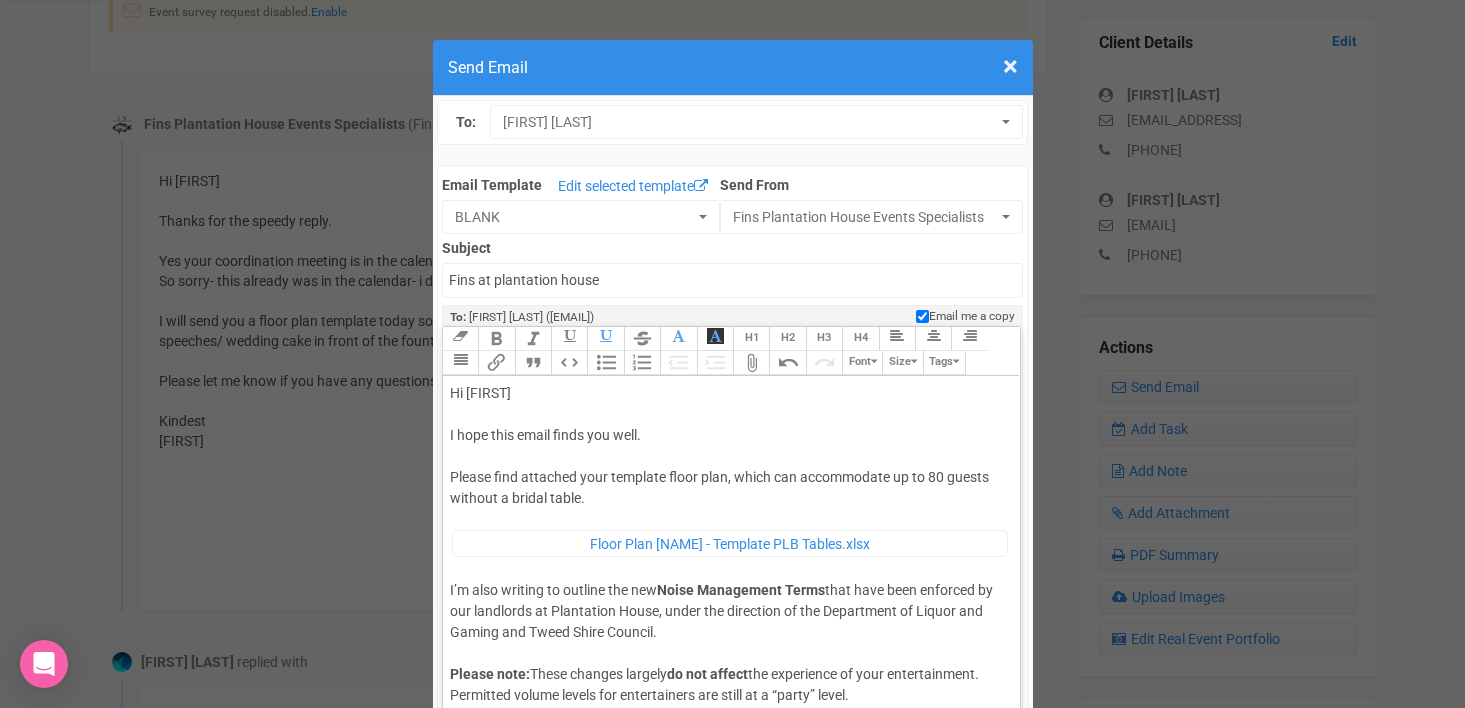 click on "Attach Files" at bounding box center (751, 363) 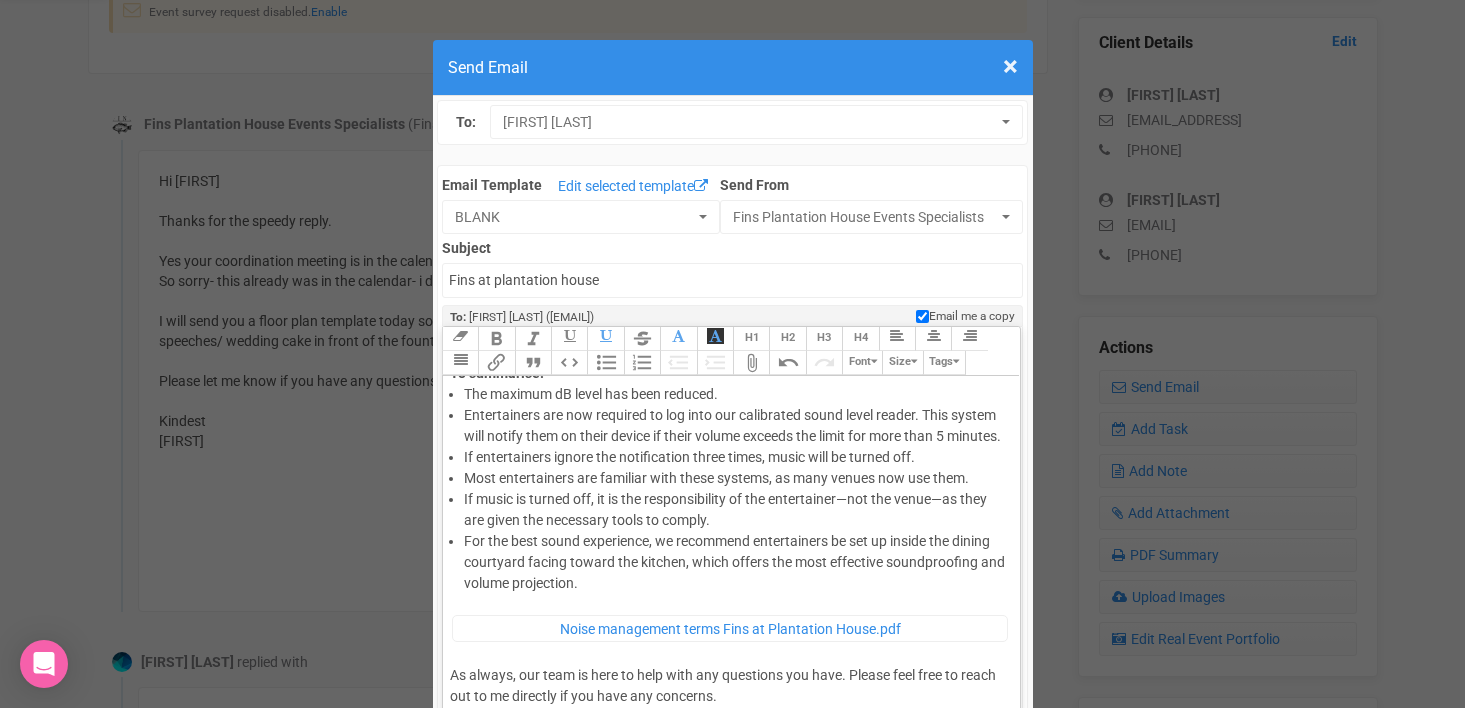 scroll, scrollTop: 487, scrollLeft: 0, axis: vertical 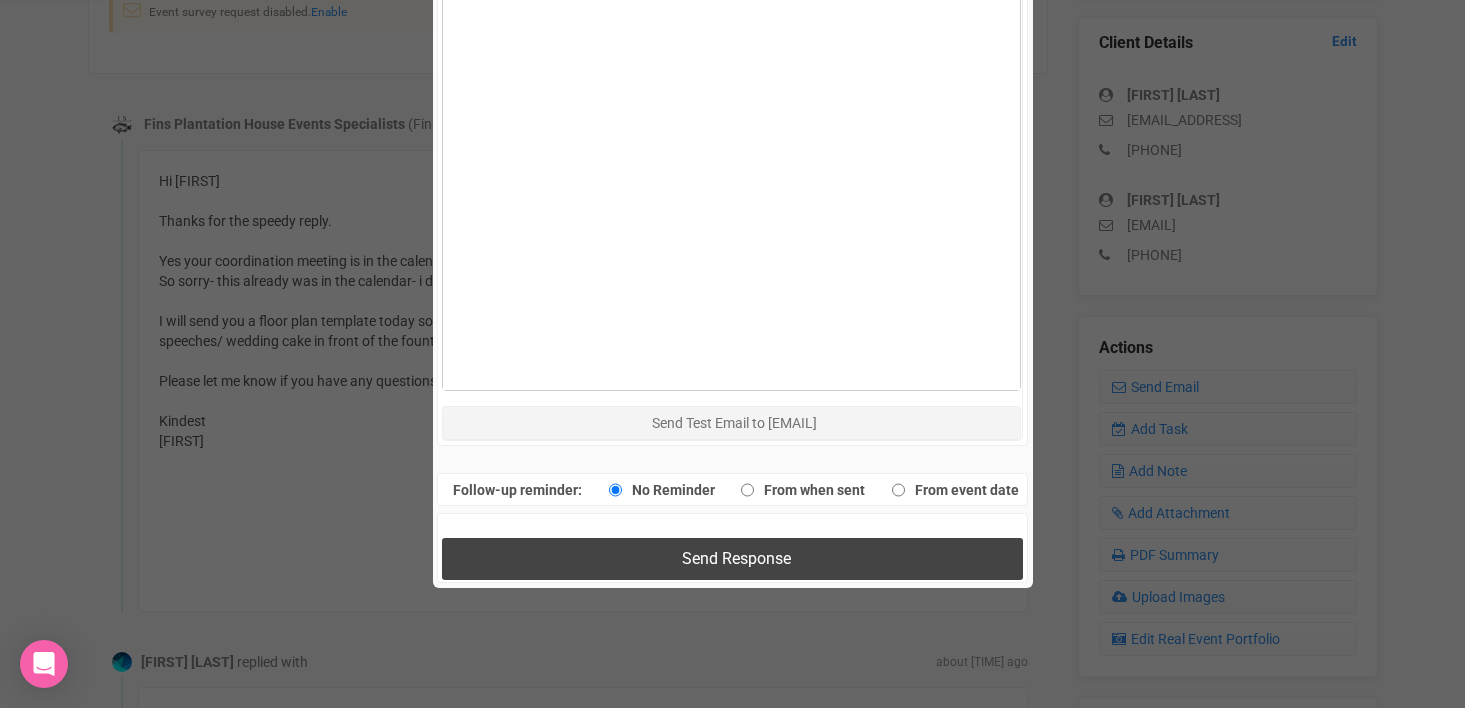 click on "Send Response" at bounding box center [732, 558] 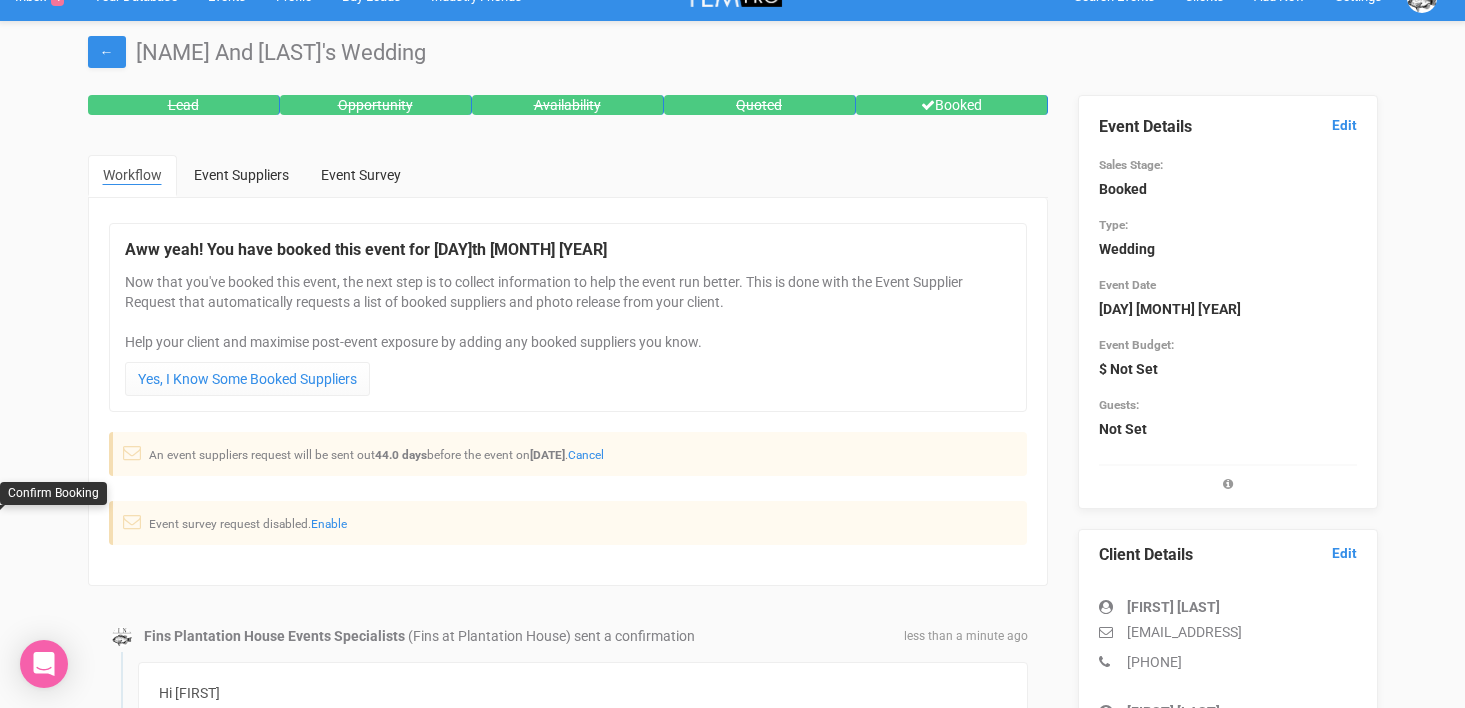 scroll, scrollTop: 0, scrollLeft: 0, axis: both 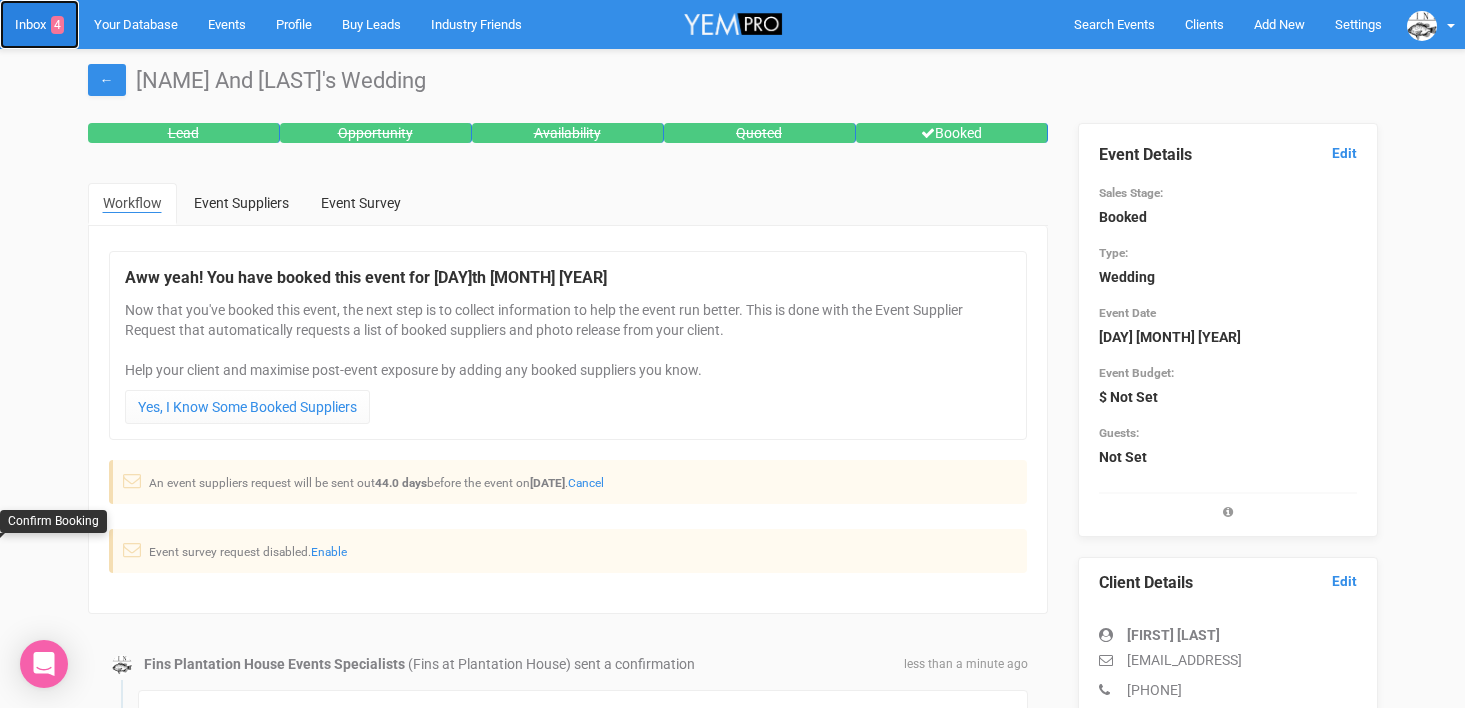 click on "Inbox [NUMBER]" at bounding box center [39, 24] 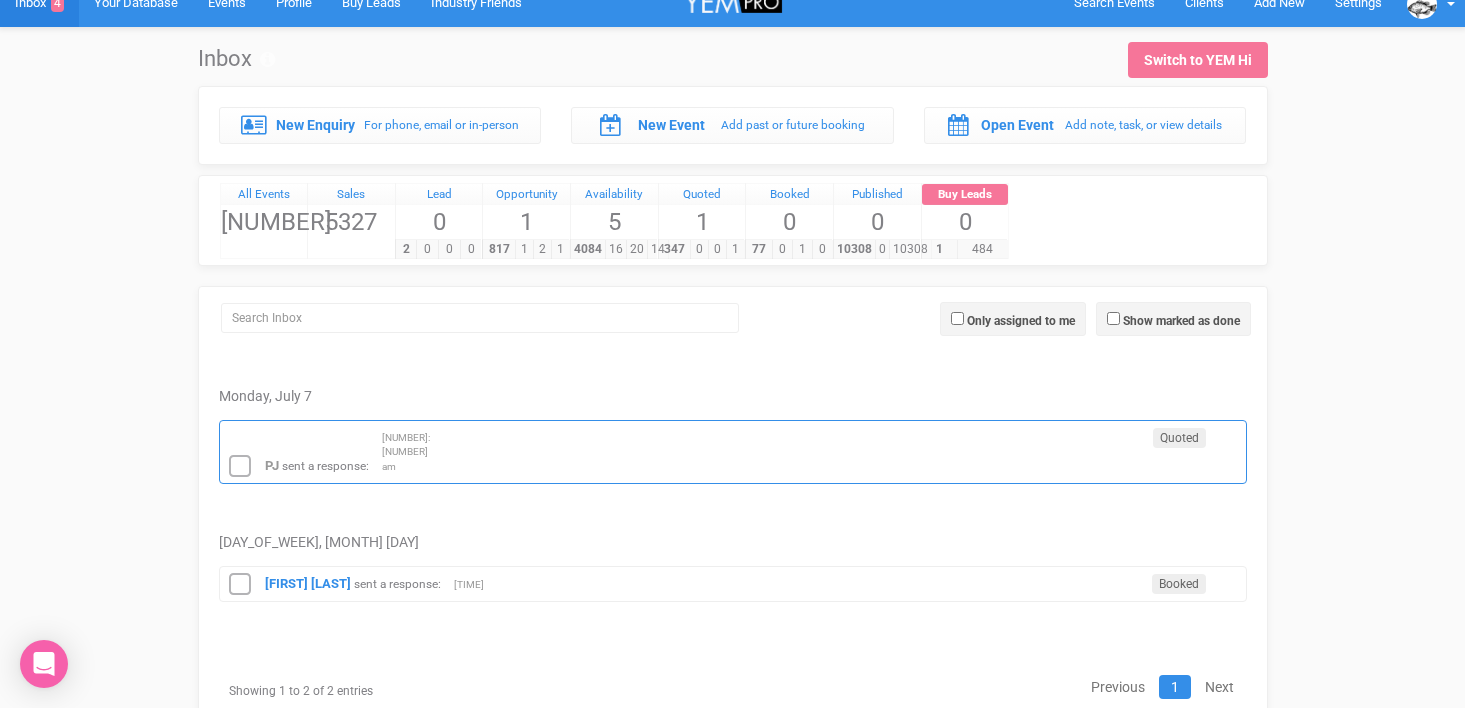 scroll, scrollTop: 67, scrollLeft: 0, axis: vertical 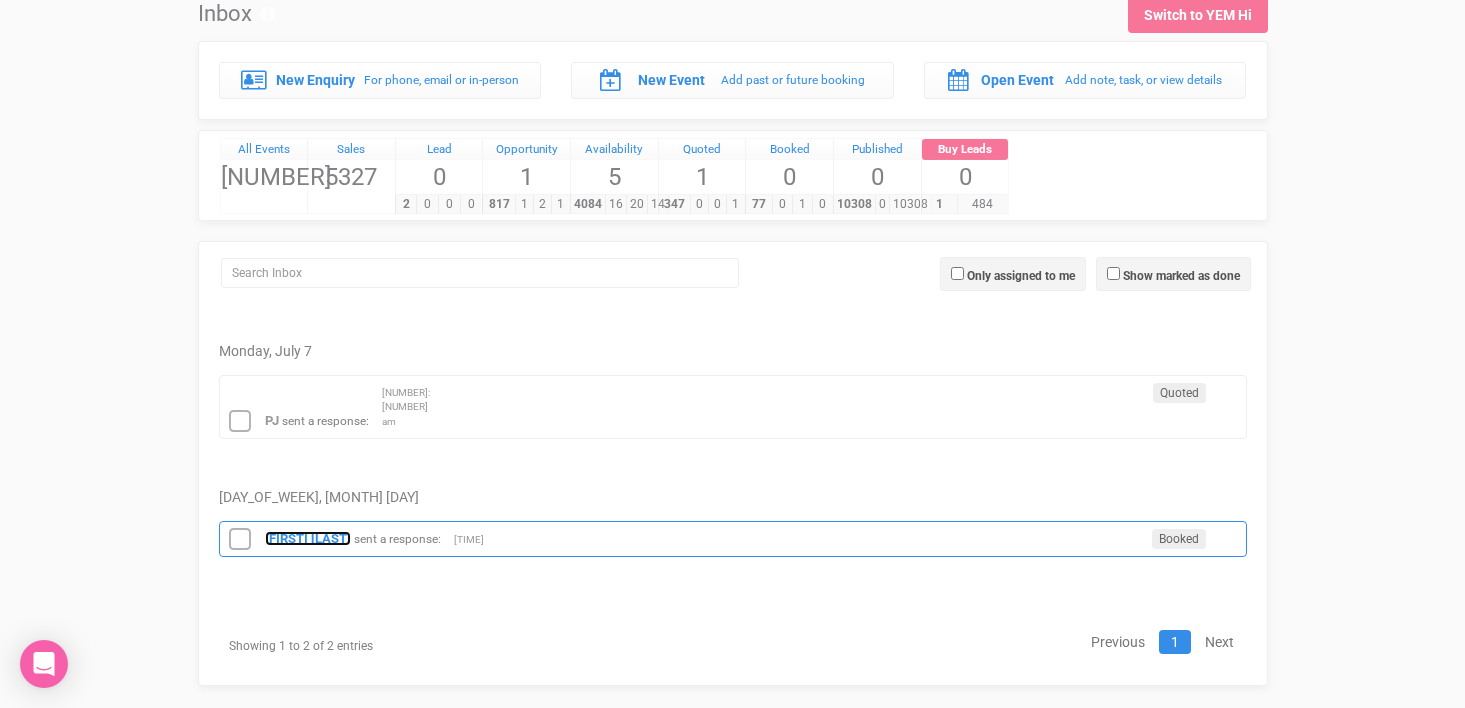 click on "[FIRST] [LAST]" at bounding box center [308, 538] 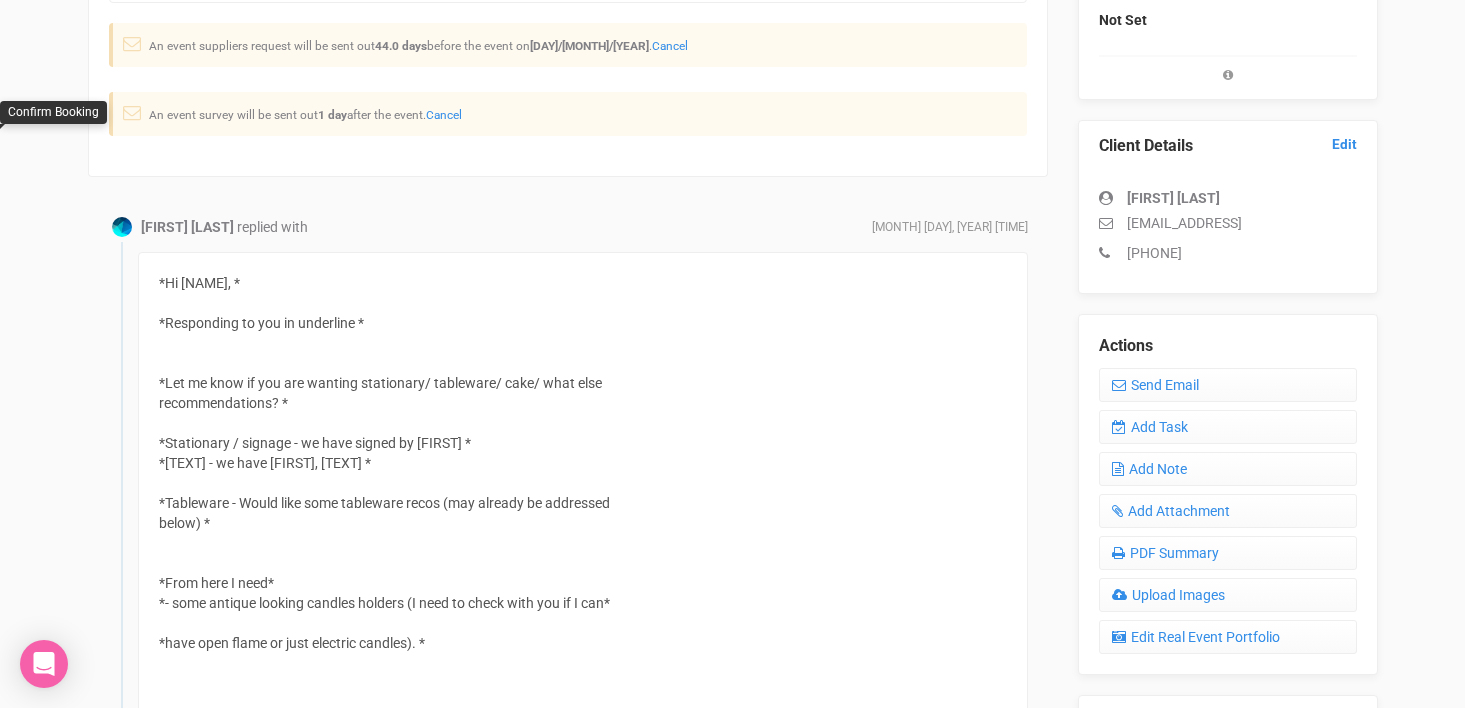 scroll, scrollTop: 0, scrollLeft: 0, axis: both 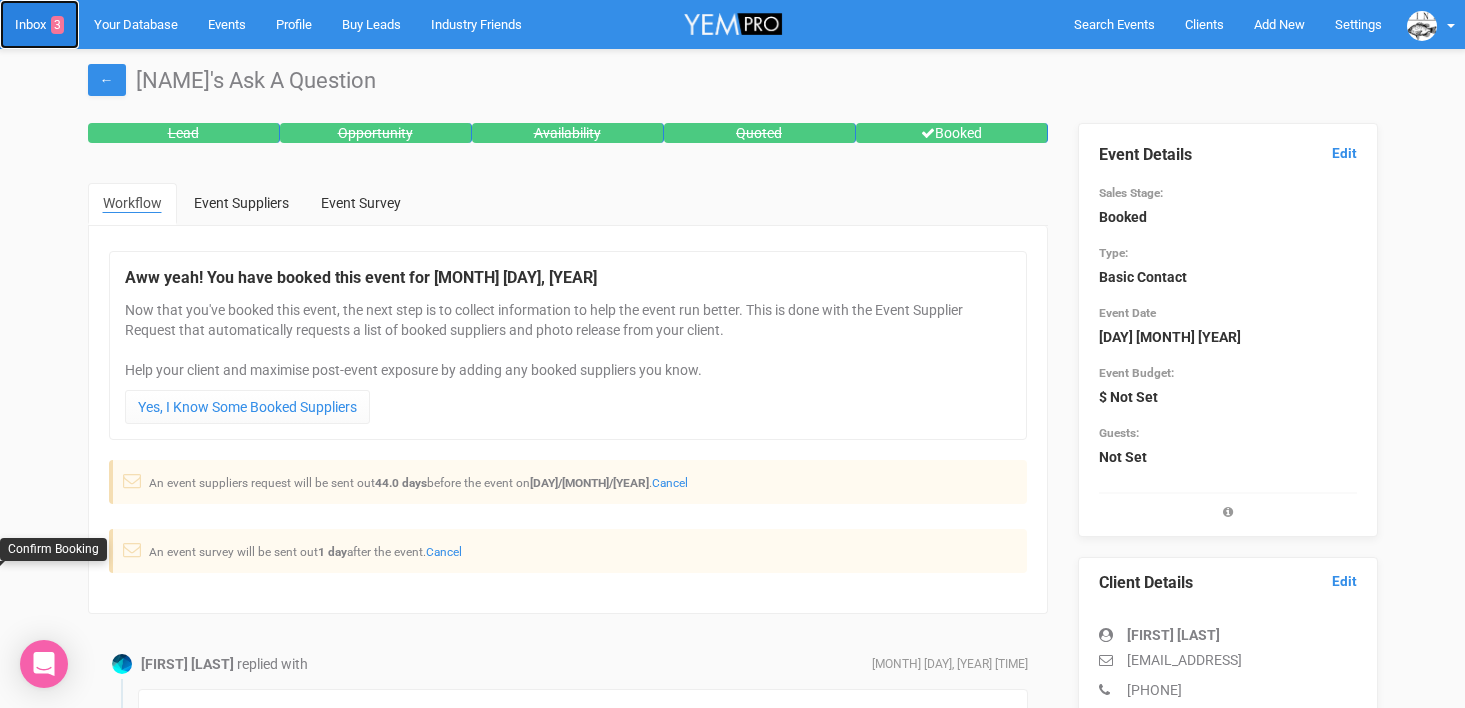 click on "Inbox  3" at bounding box center [39, 24] 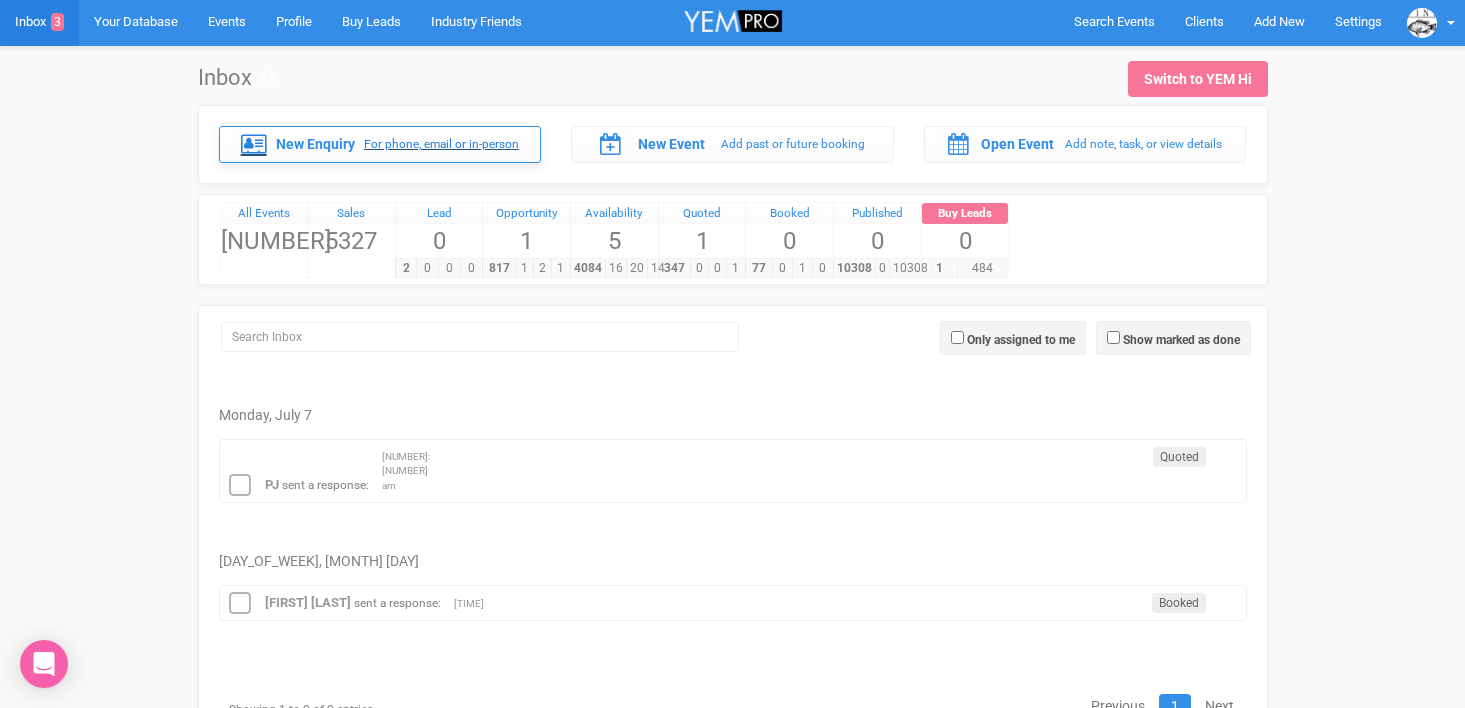 scroll, scrollTop: 0, scrollLeft: 0, axis: both 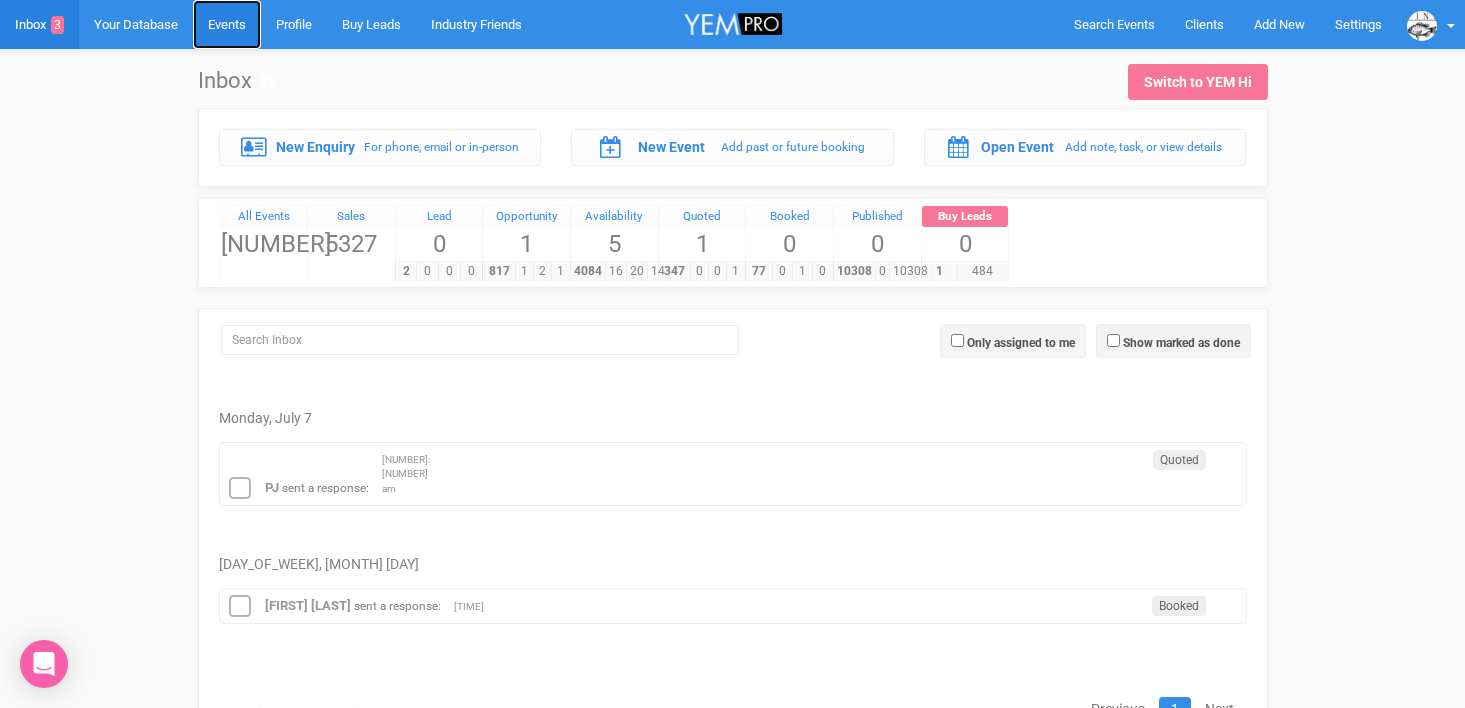 click on "Events" at bounding box center (227, 24) 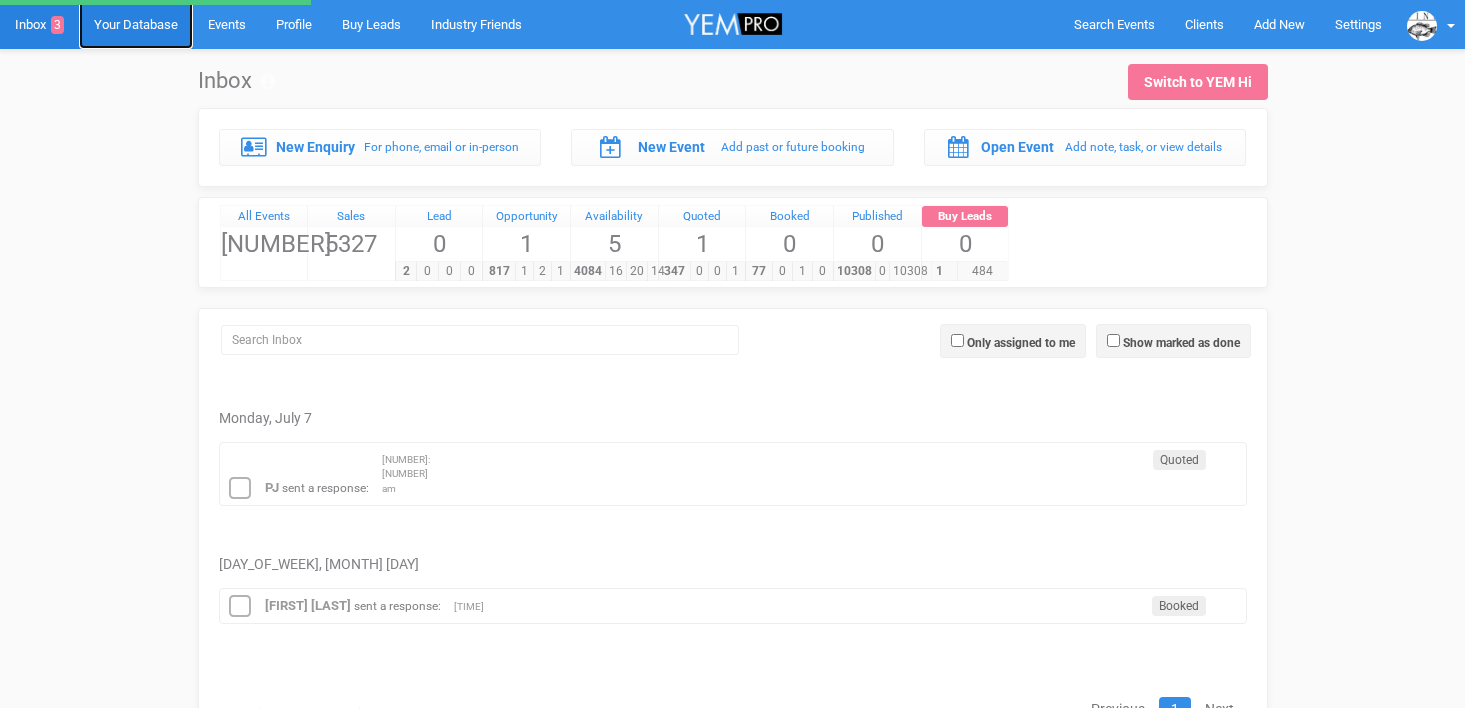 click on "Your Database" at bounding box center [136, 24] 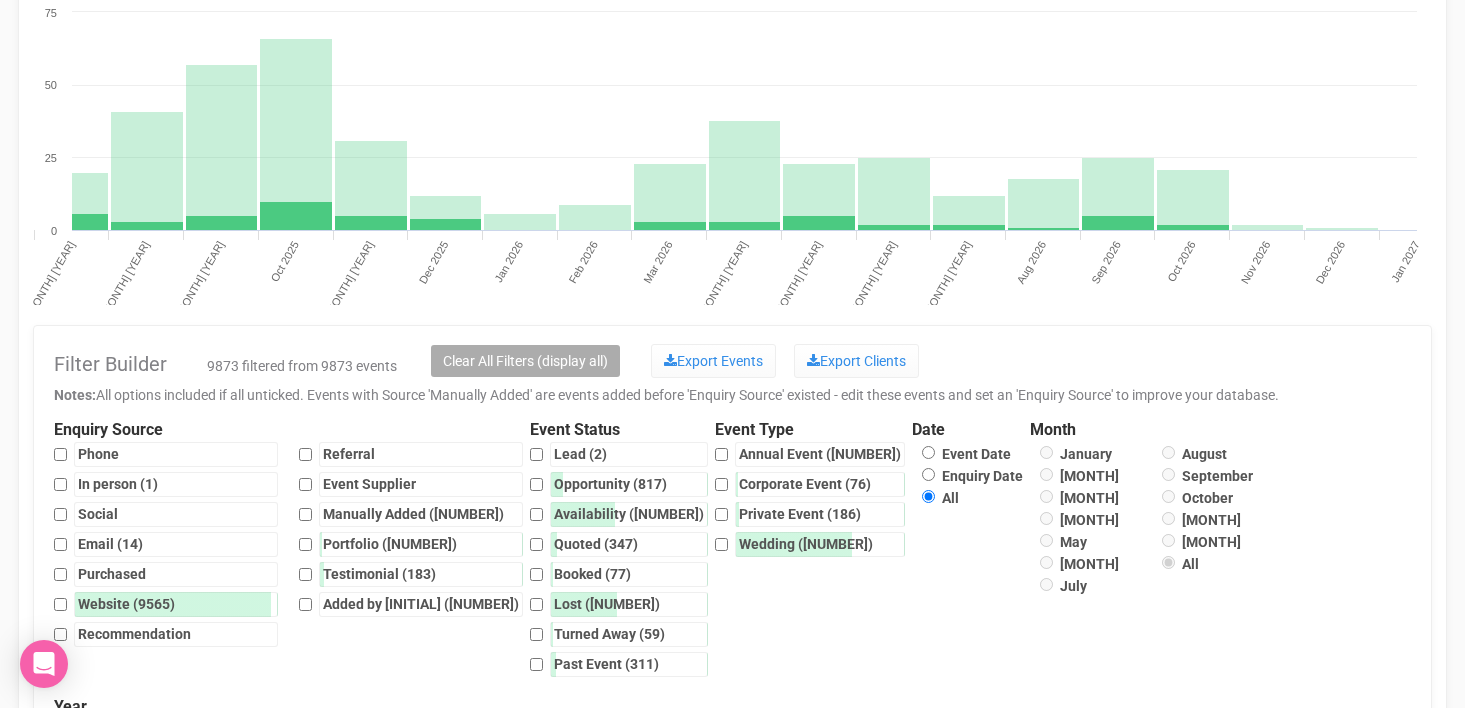 scroll, scrollTop: 226, scrollLeft: 0, axis: vertical 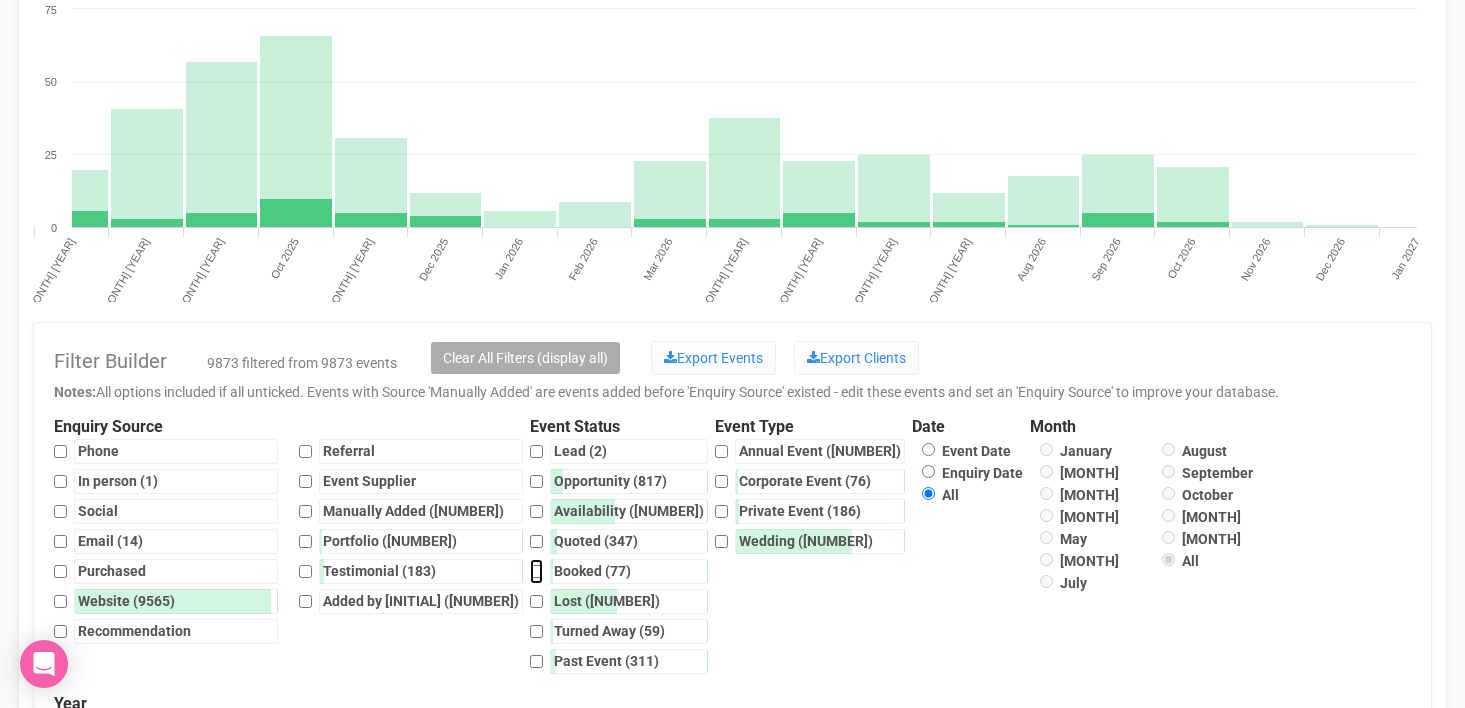 click on "Booked (77)" at bounding box center [536, 571] 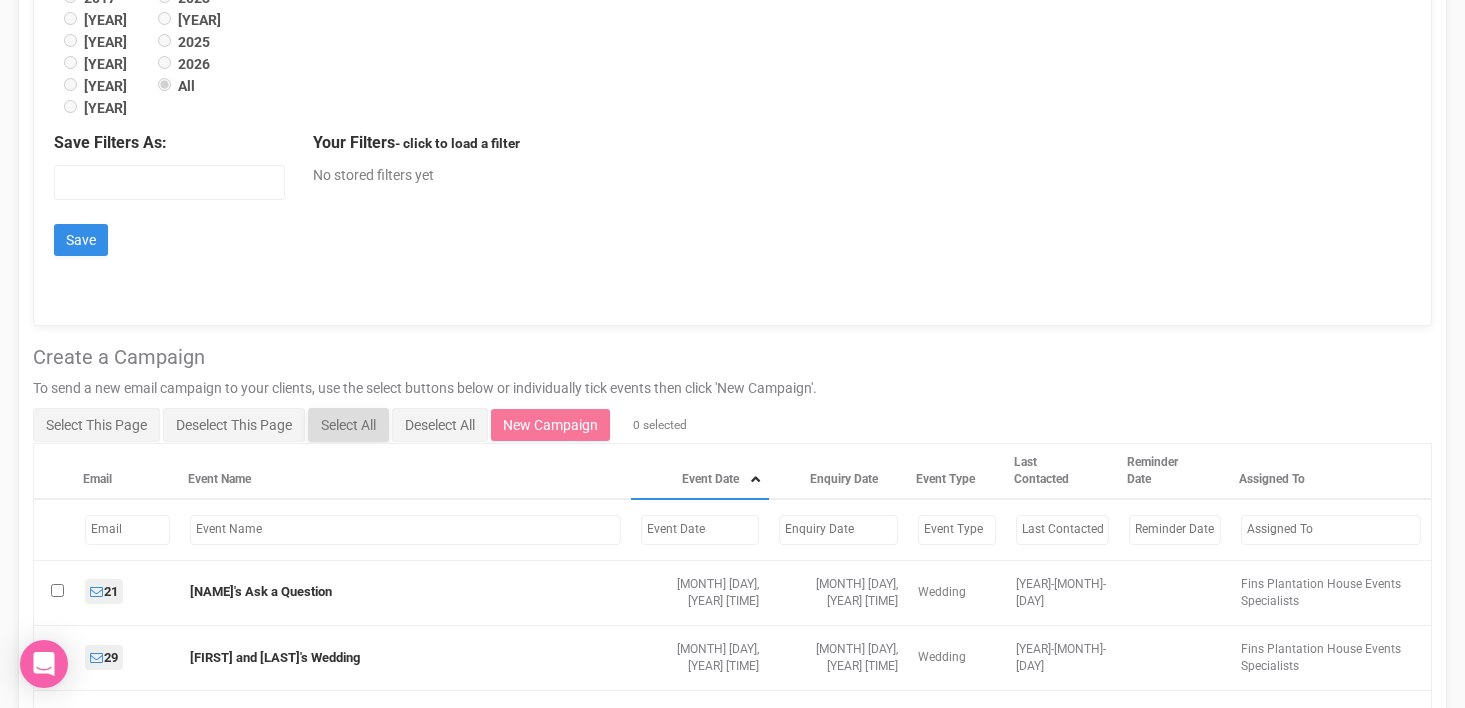 scroll, scrollTop: 967, scrollLeft: 0, axis: vertical 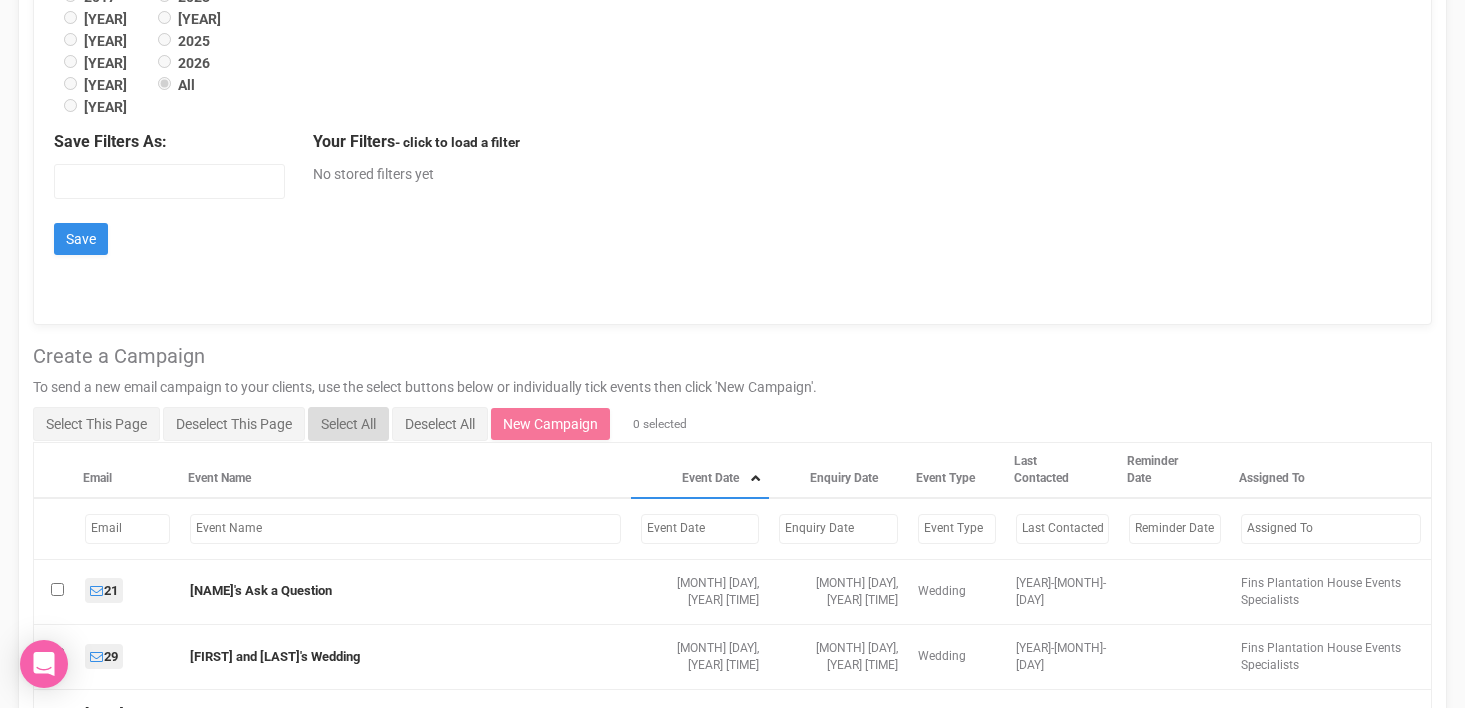 click on "Select All" at bounding box center [348, 424] 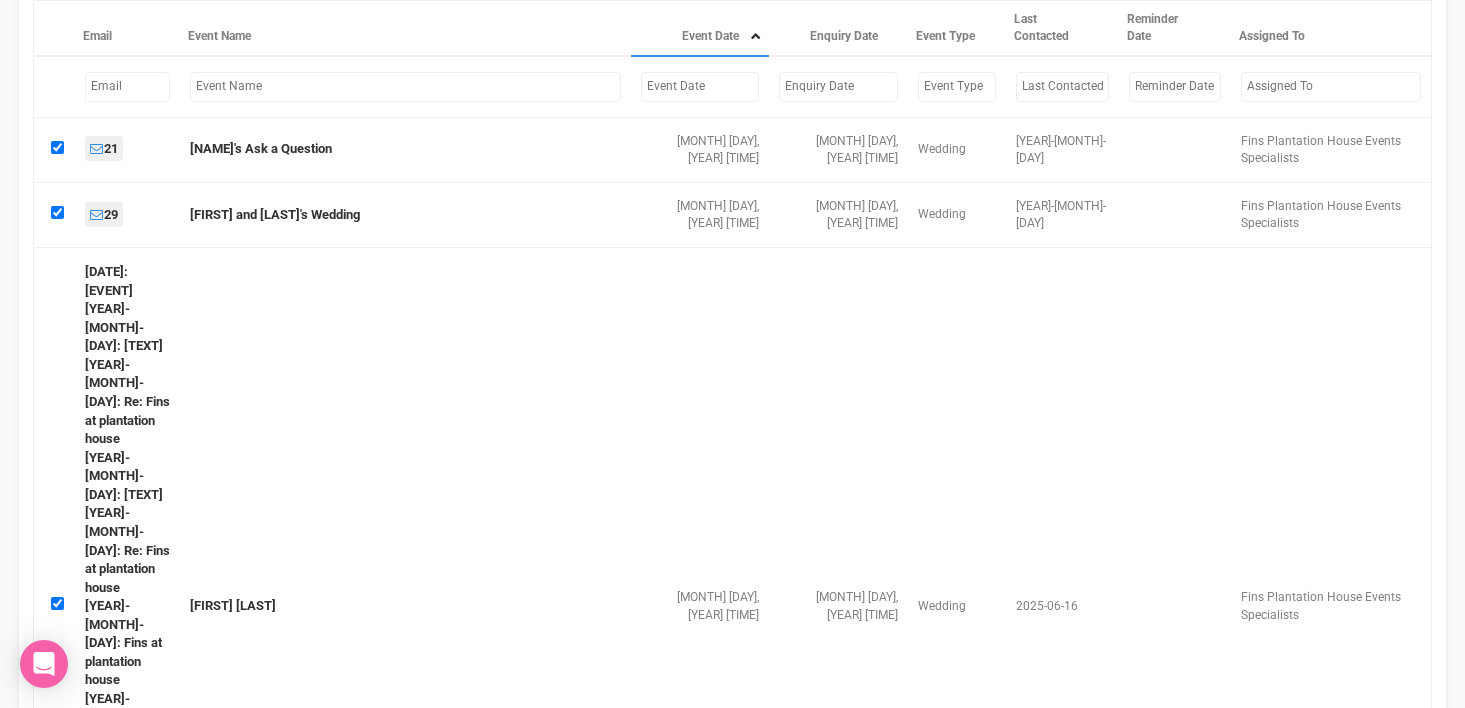 scroll, scrollTop: 1002, scrollLeft: 0, axis: vertical 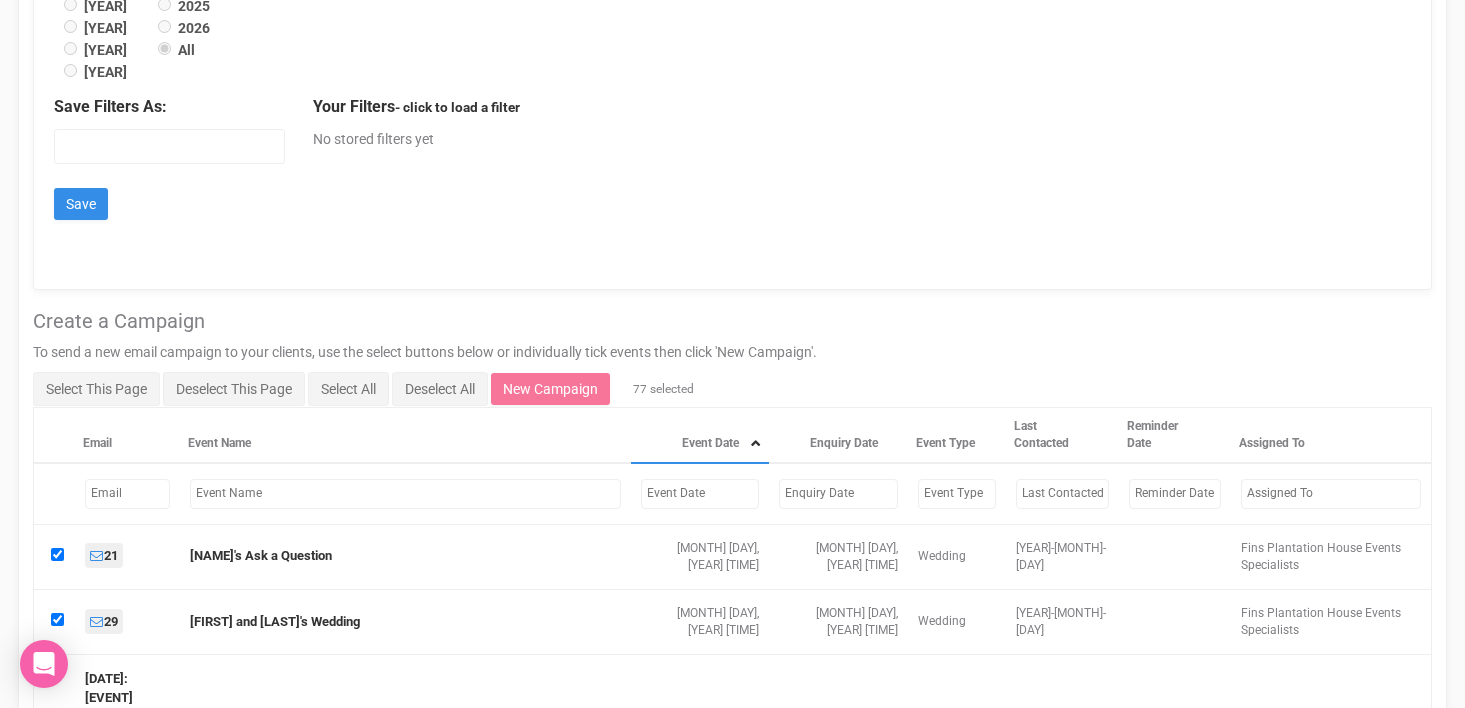 click at bounding box center (127, 493) 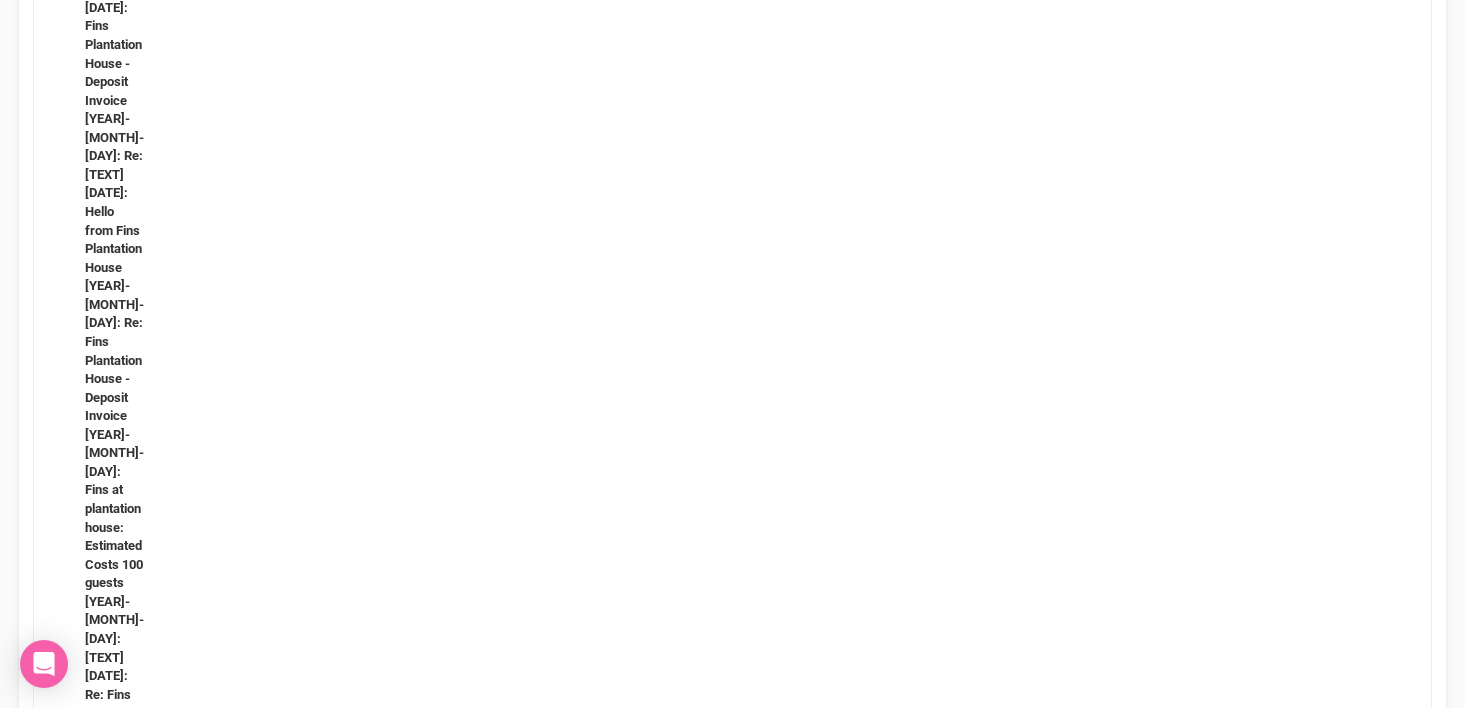 scroll, scrollTop: 2134, scrollLeft: 0, axis: vertical 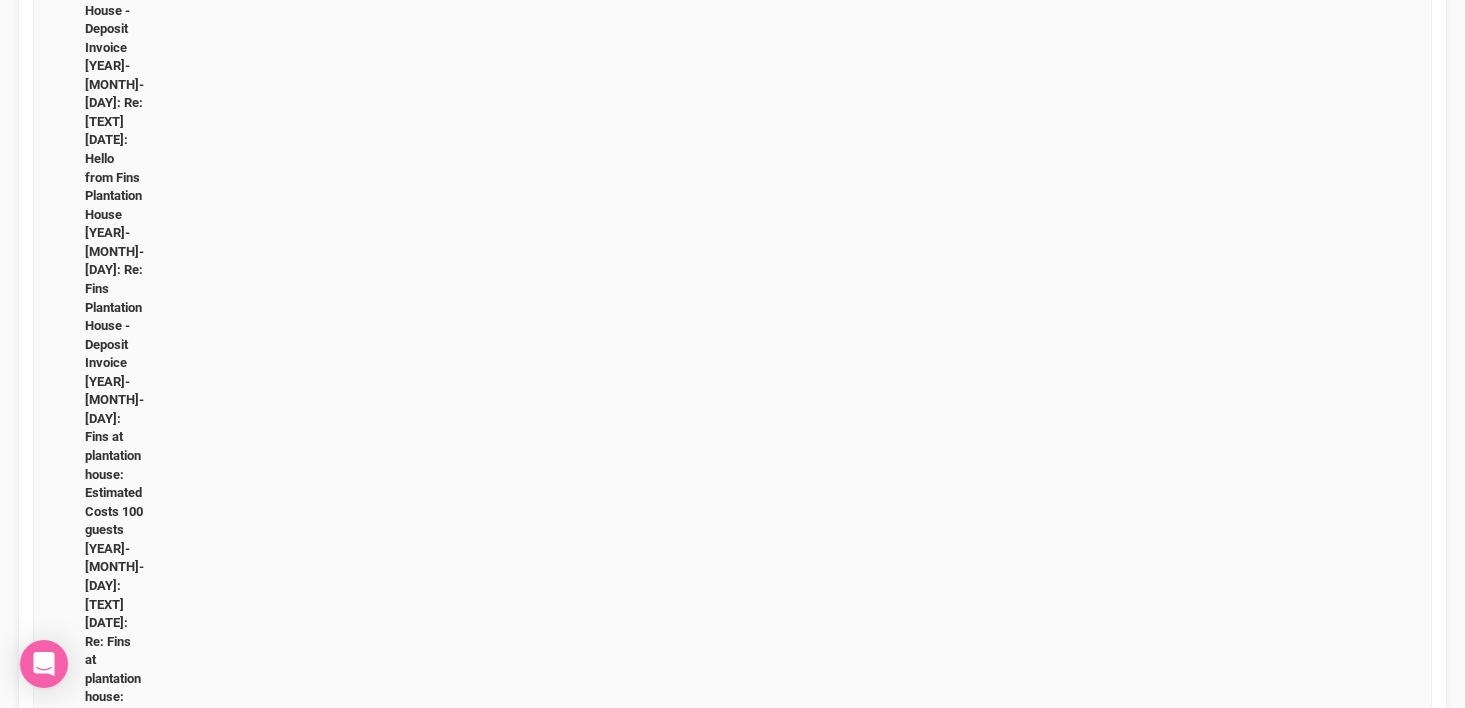 type on "[NAME]" 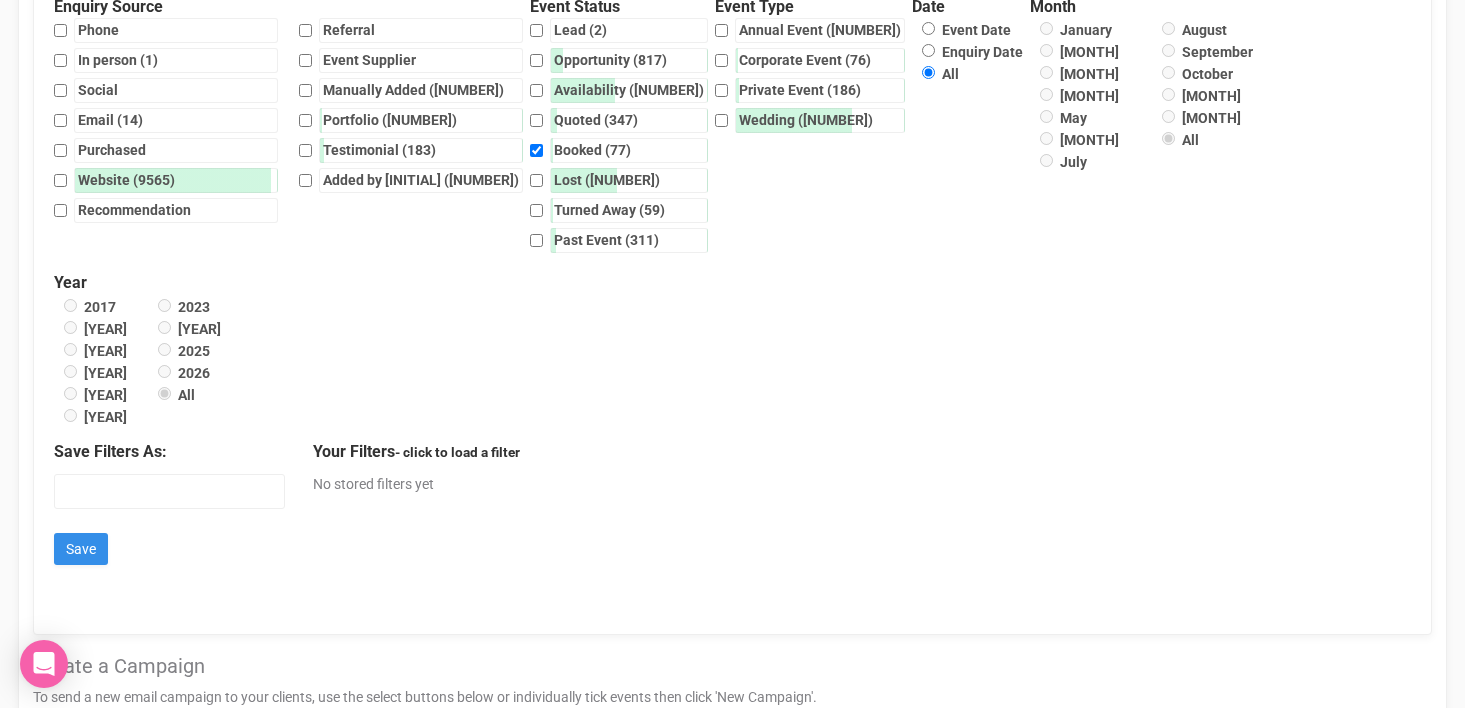 scroll, scrollTop: 616, scrollLeft: 0, axis: vertical 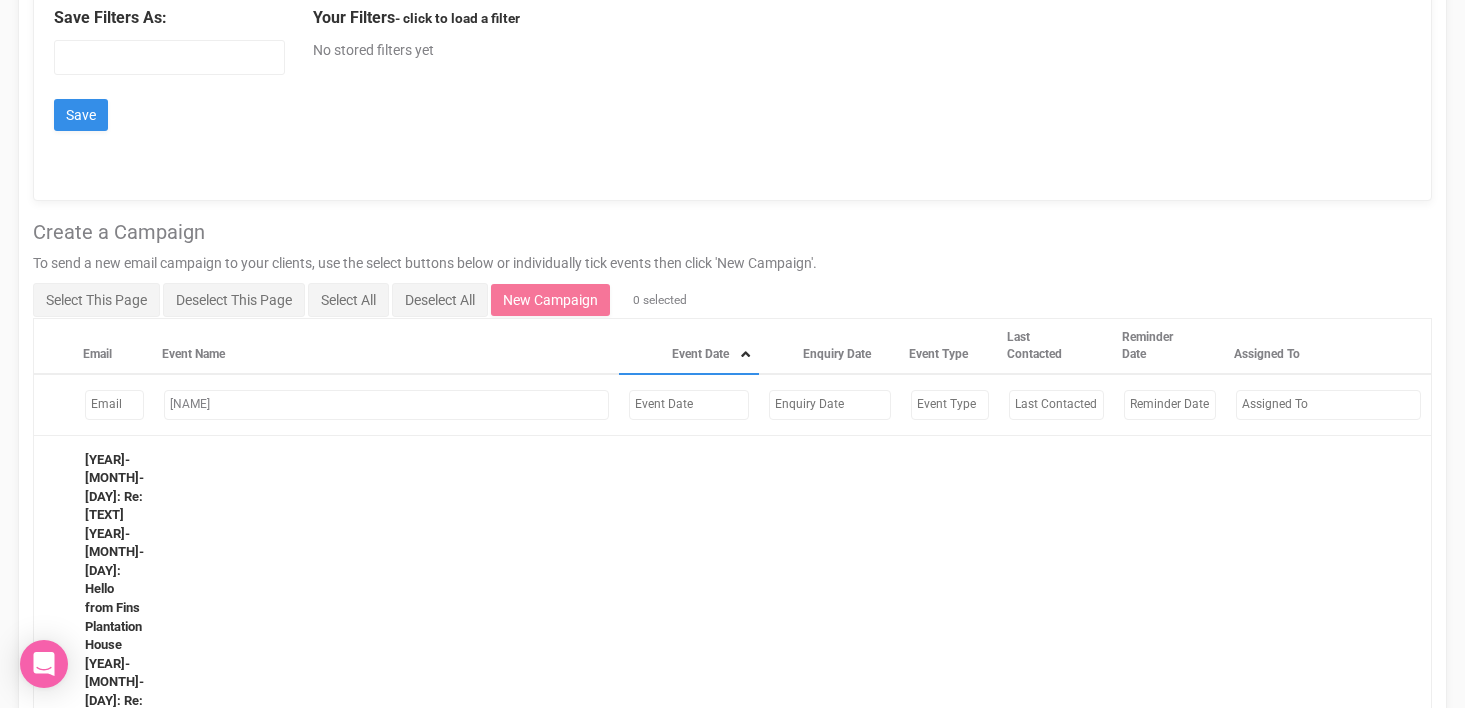 drag, startPoint x: 307, startPoint y: 236, endPoint x: 278, endPoint y: 236, distance: 29 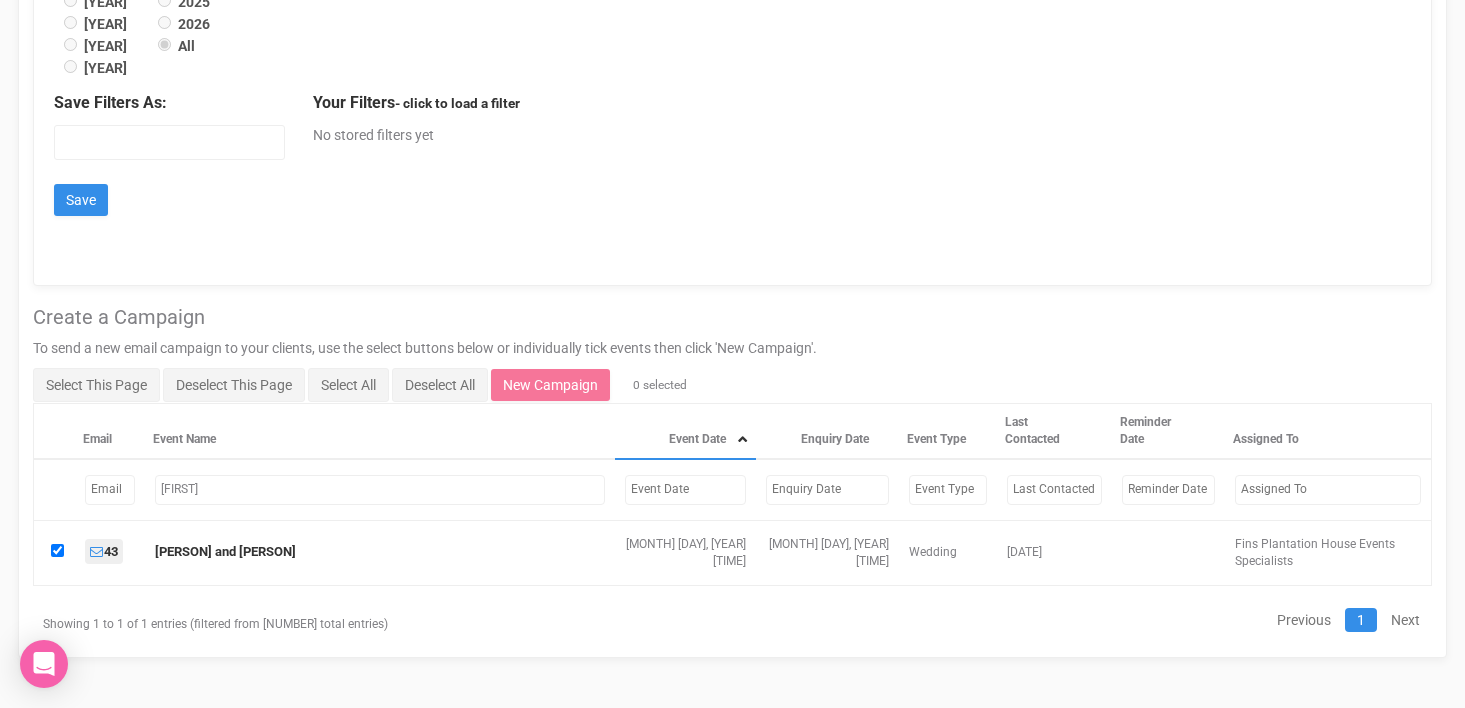 scroll, scrollTop: 841, scrollLeft: 0, axis: vertical 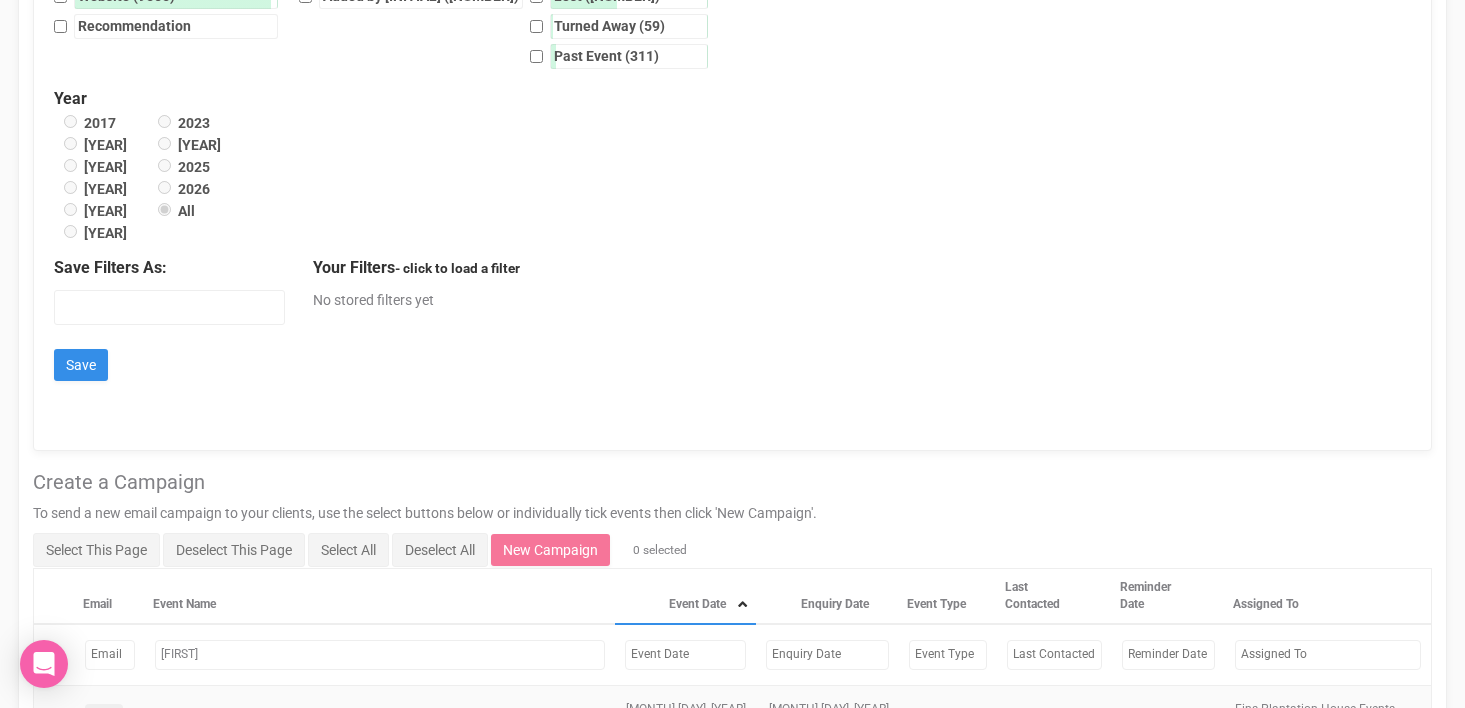 type on "[FIRST]" 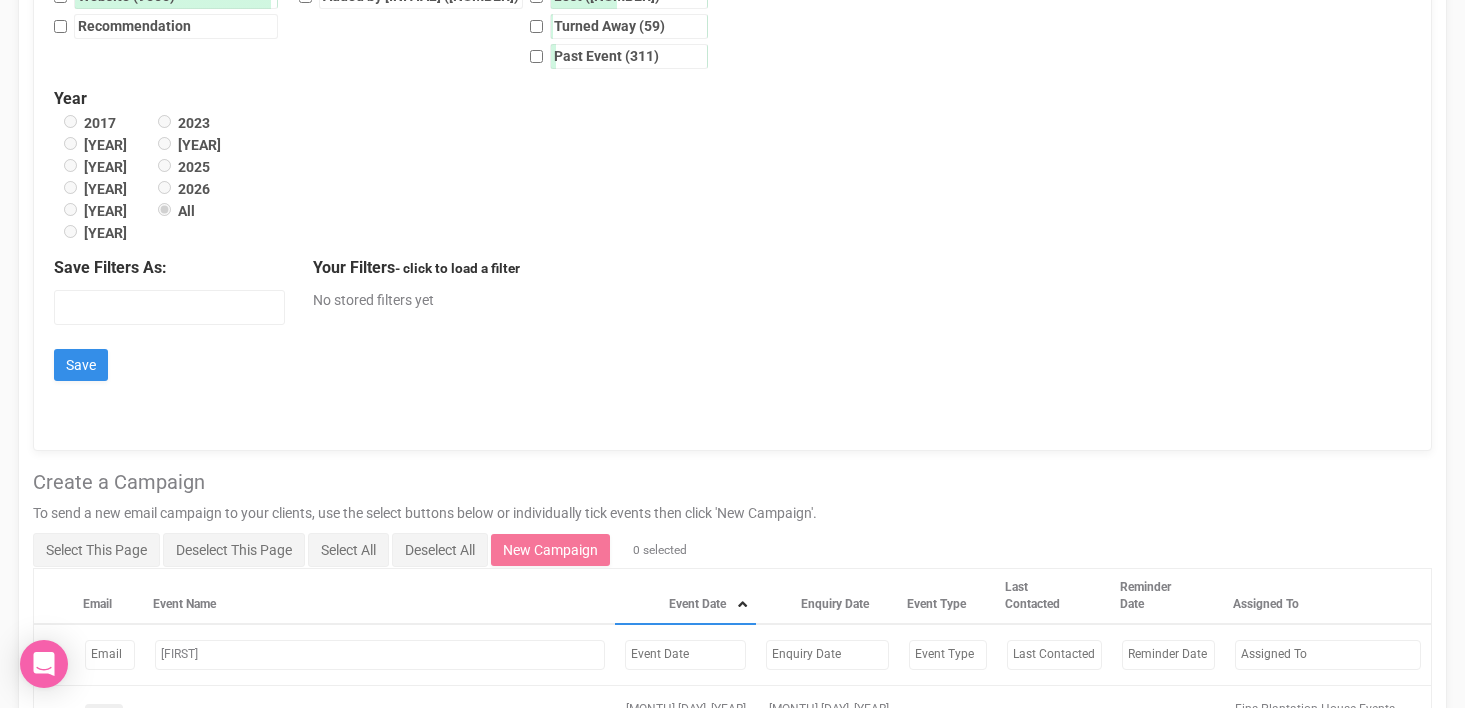 drag, startPoint x: 209, startPoint y: 490, endPoint x: 150, endPoint y: 487, distance: 59.07622 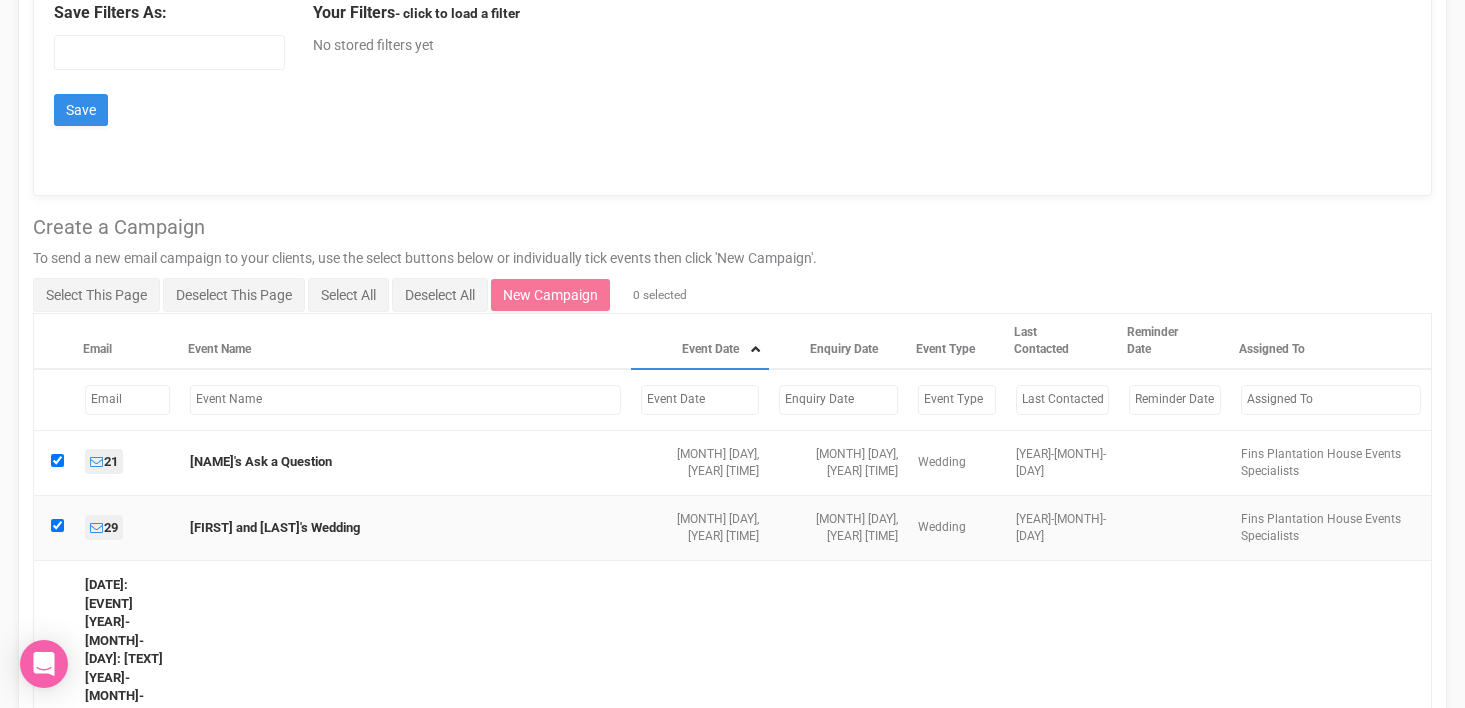 scroll, scrollTop: 1094, scrollLeft: 0, axis: vertical 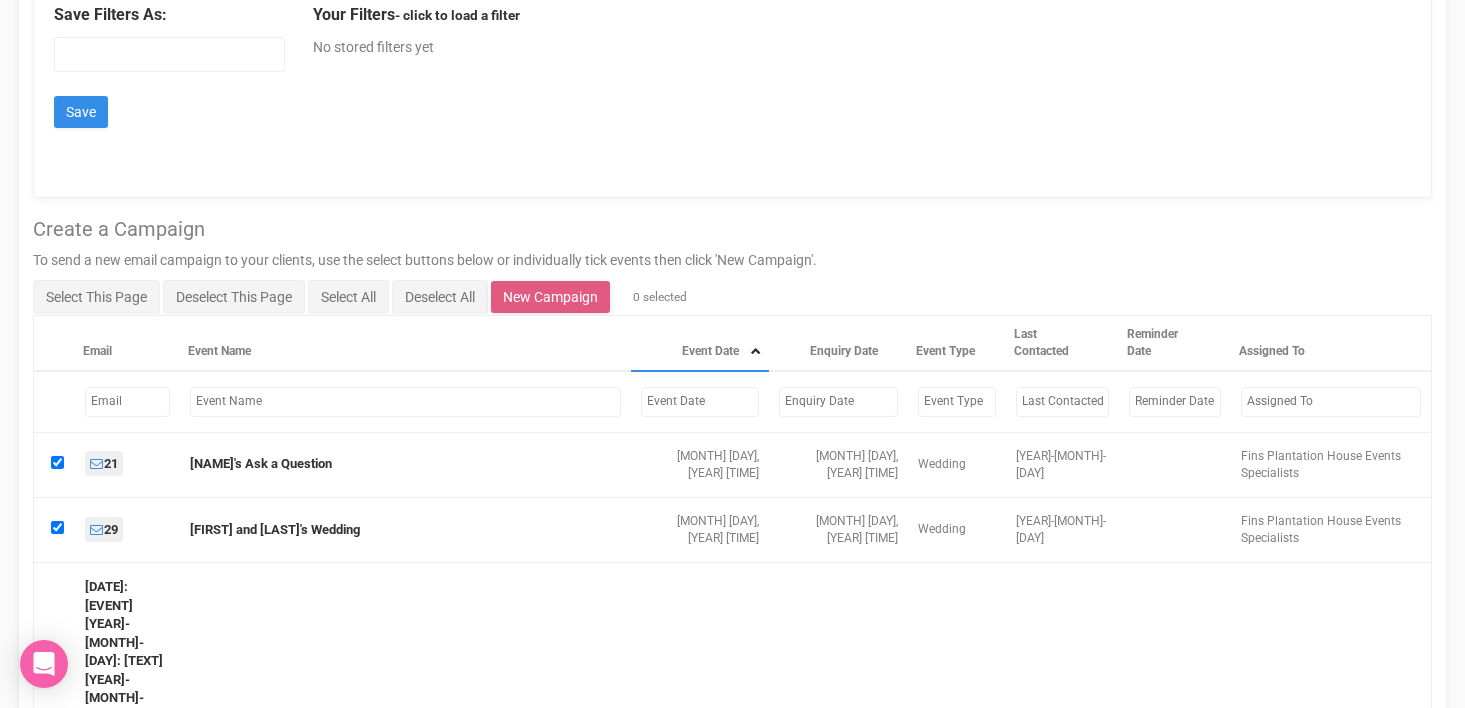 type 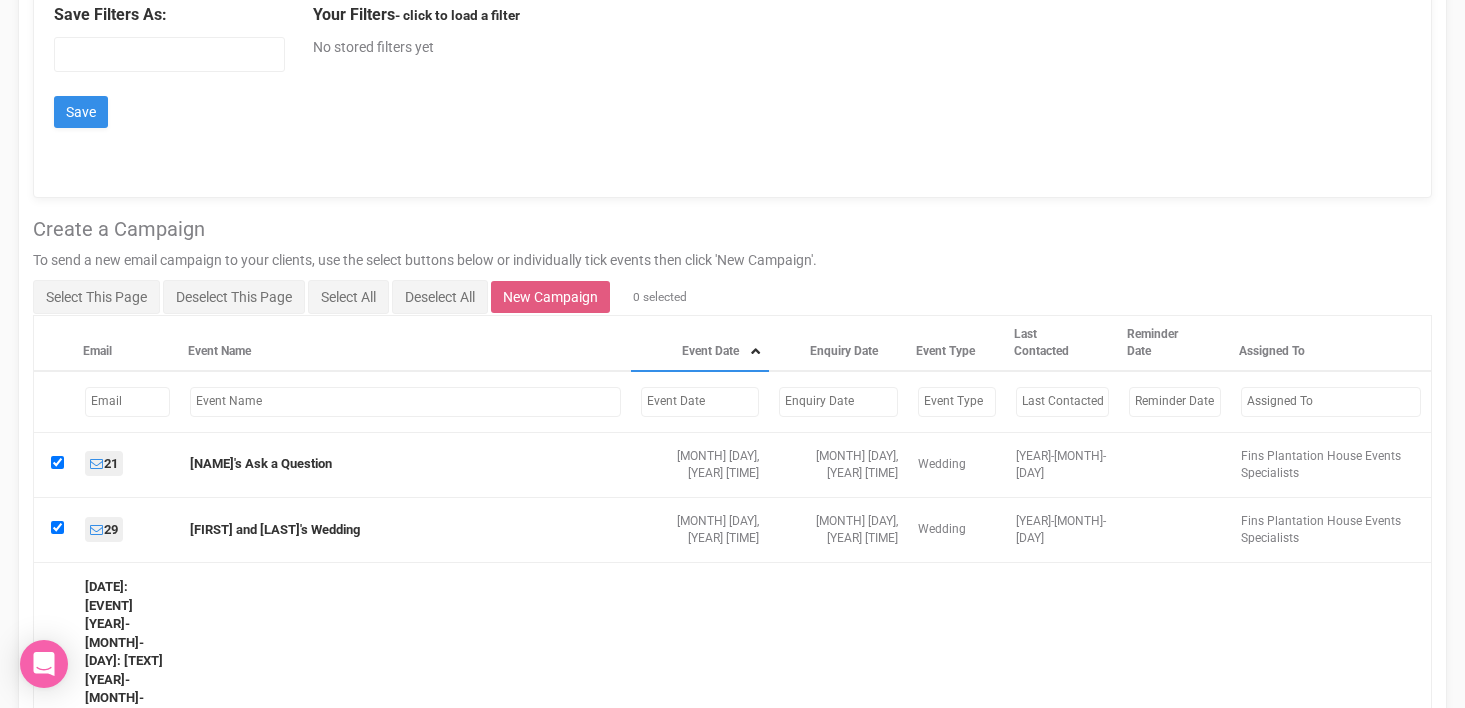 click on "New Campaign" at bounding box center (550, 297) 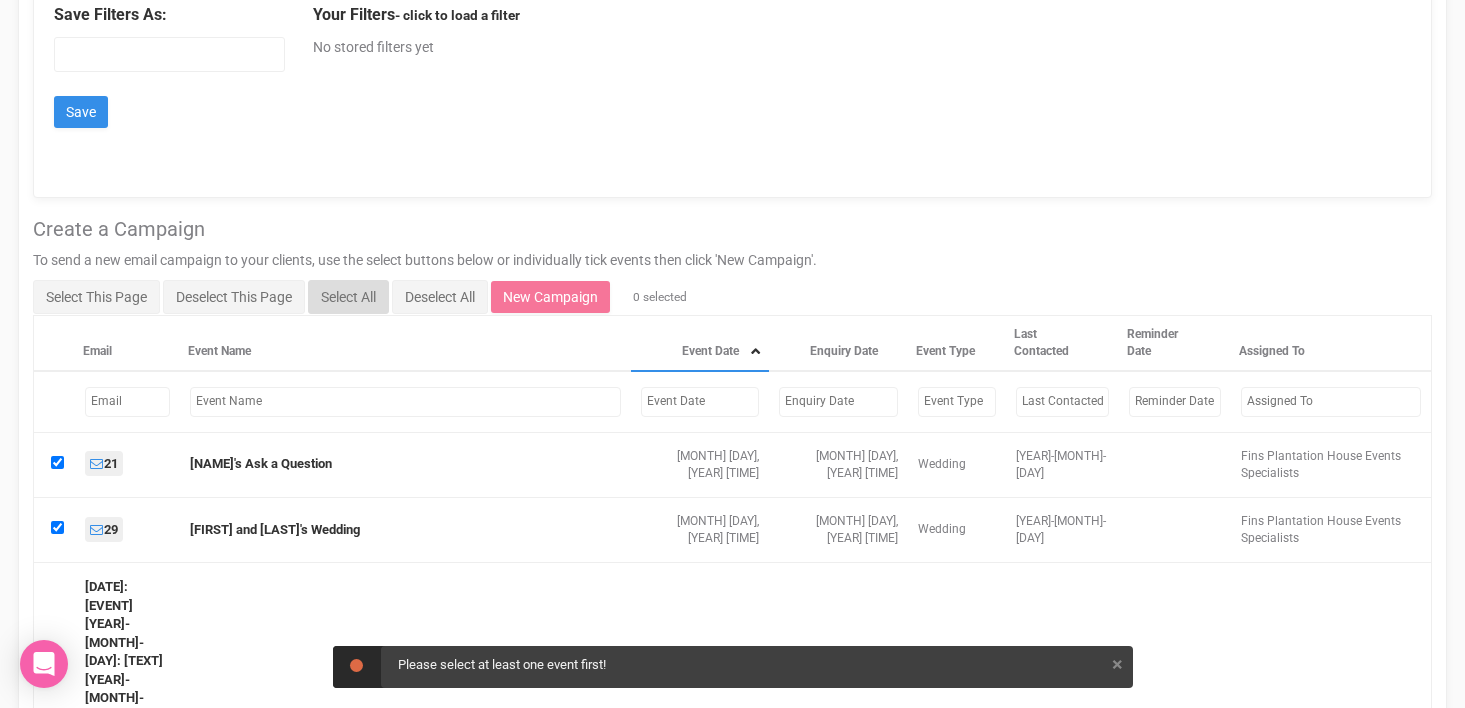 click on "Select All" at bounding box center (348, 297) 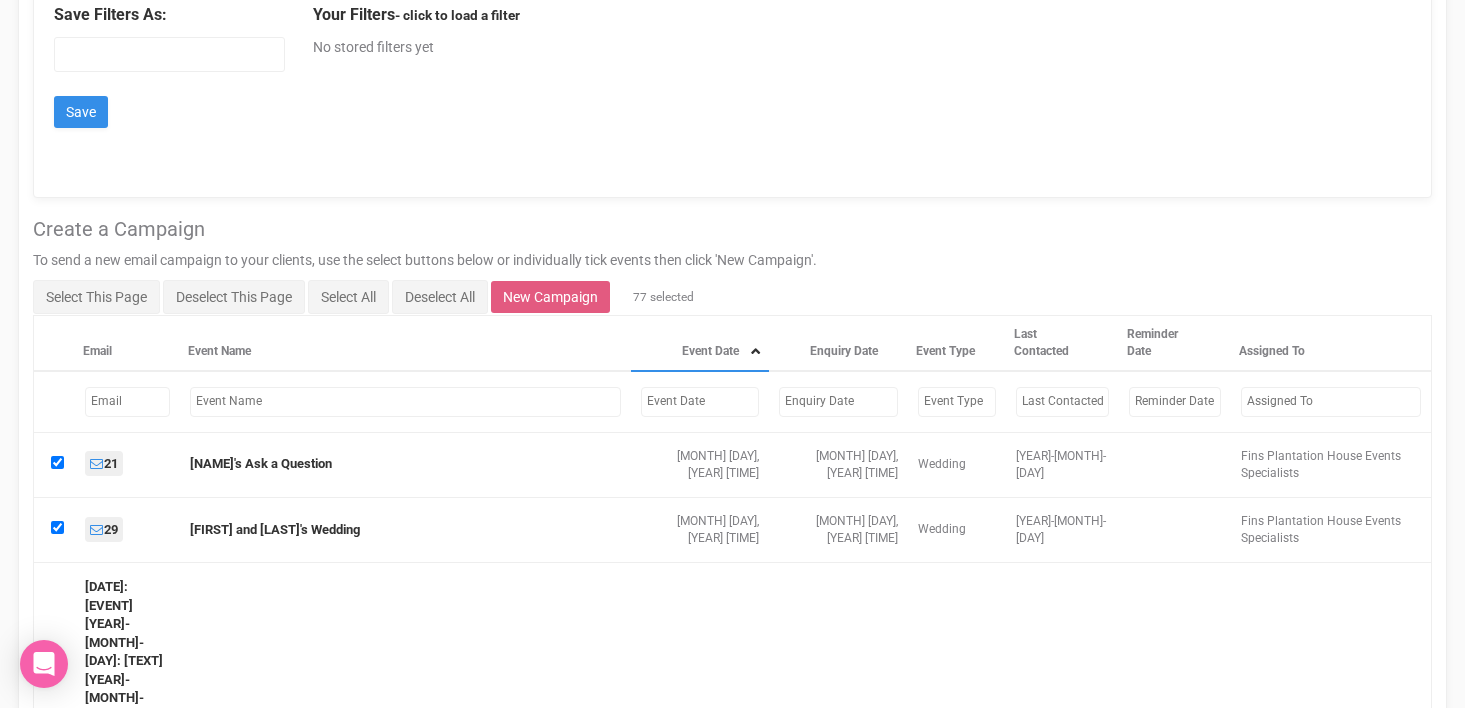 click on "New Campaign" at bounding box center (550, 297) 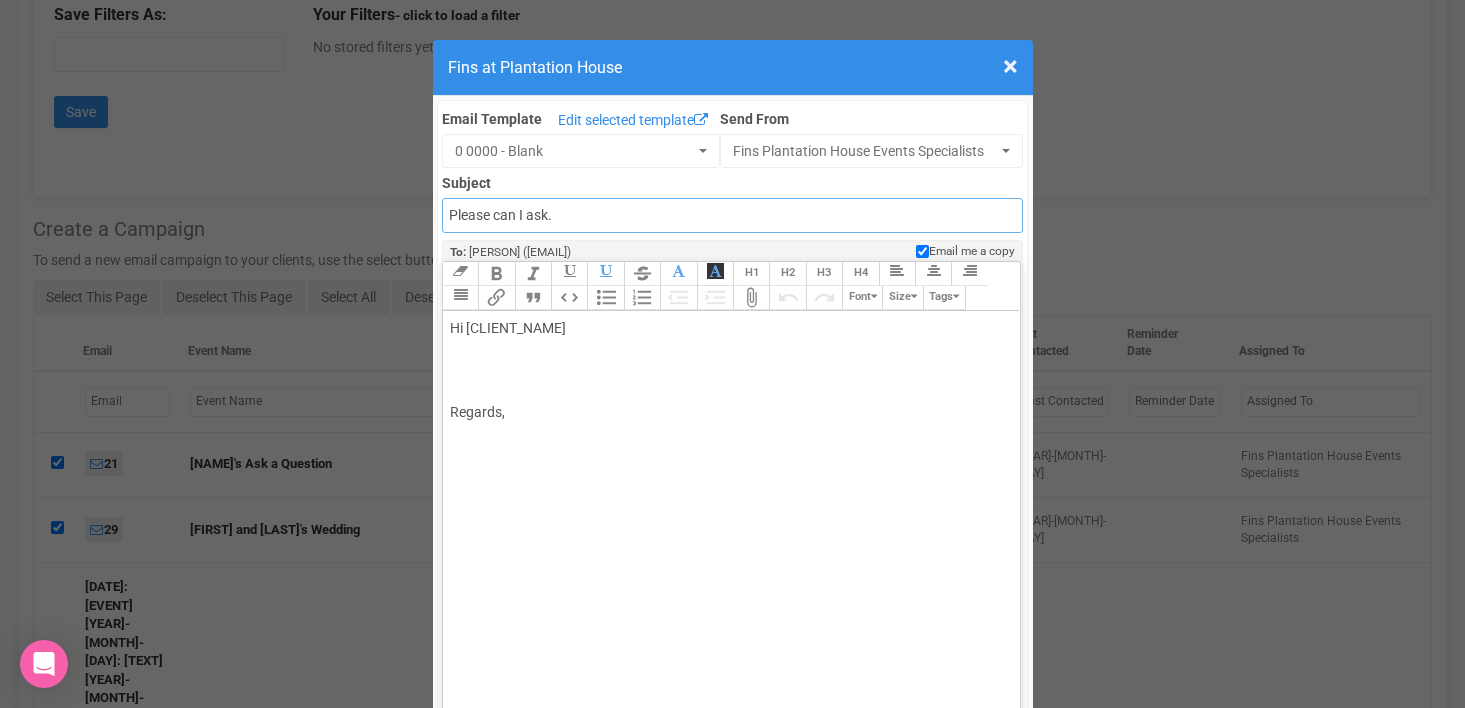 drag, startPoint x: 563, startPoint y: 212, endPoint x: 427, endPoint y: 211, distance: 136.00368 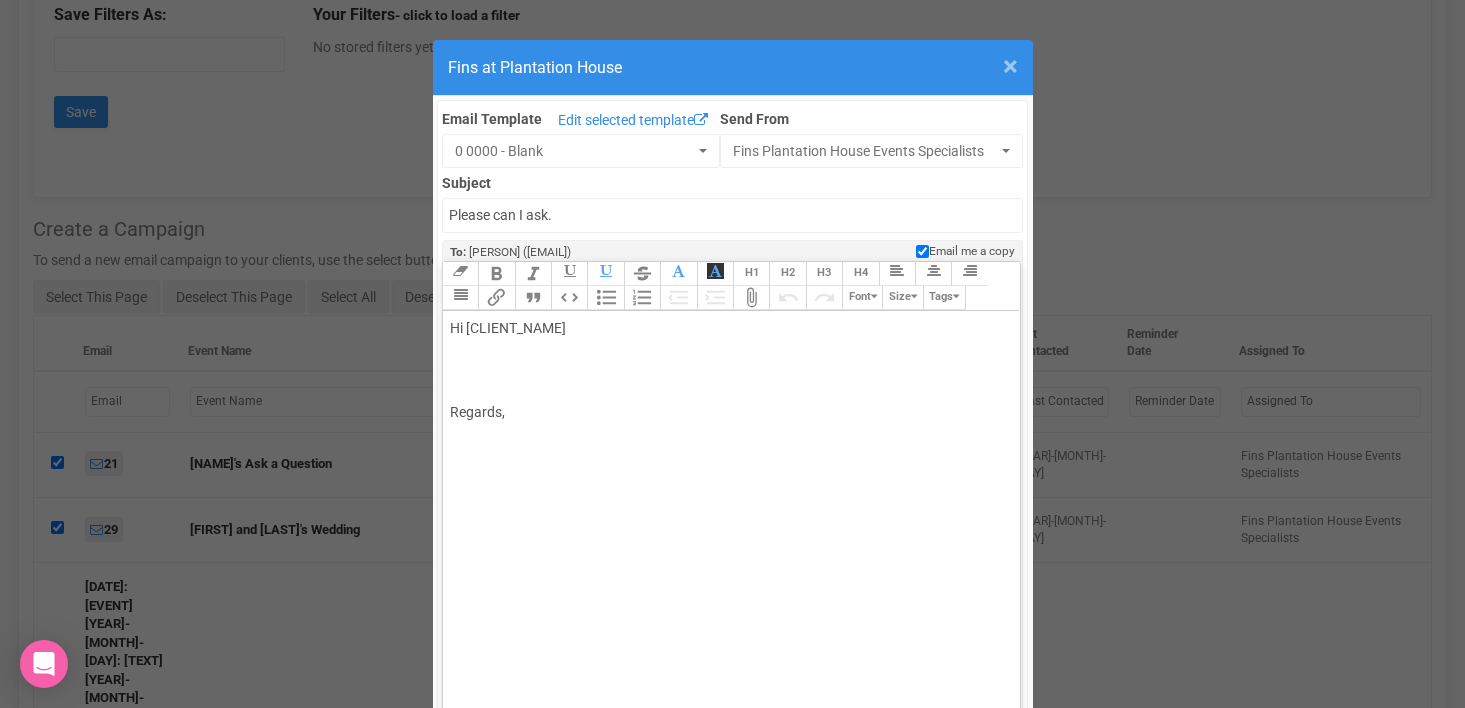 click on "×" at bounding box center [1010, 66] 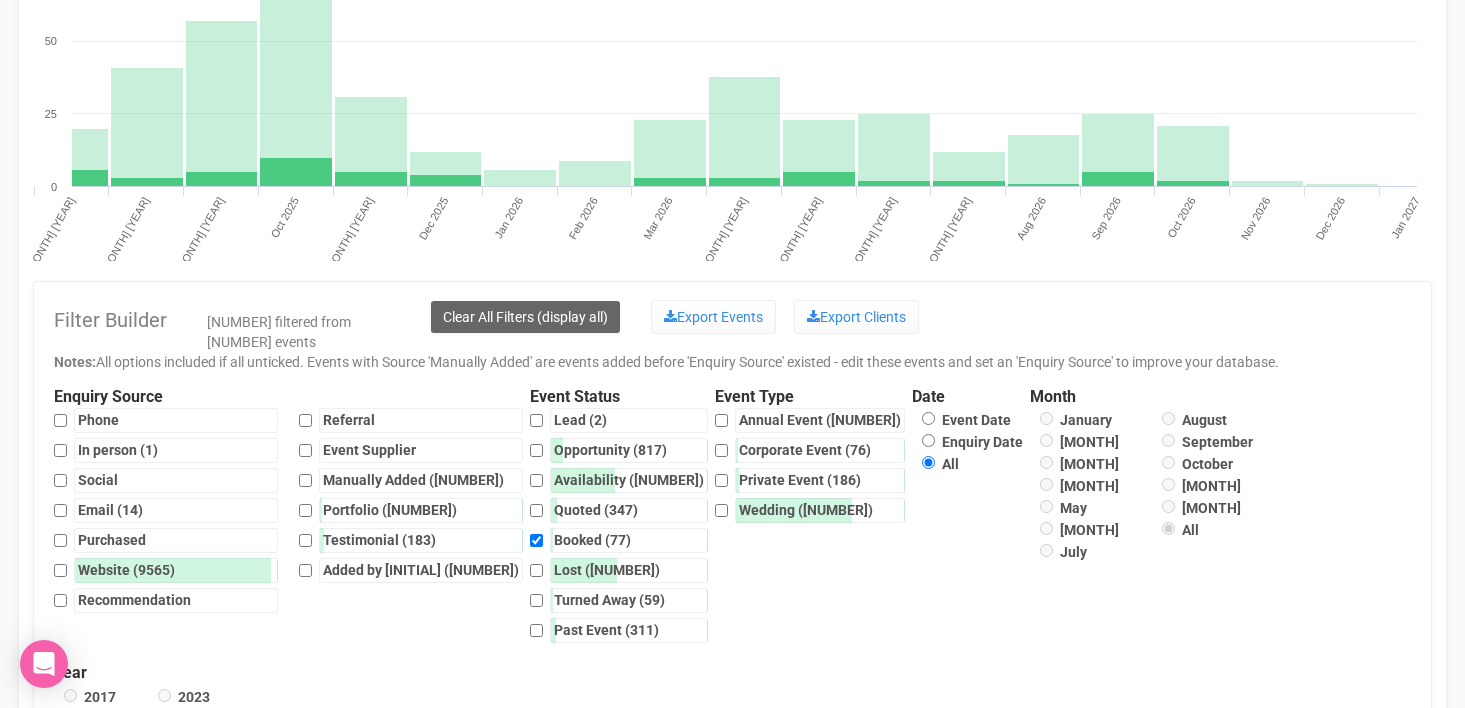 scroll, scrollTop: 0, scrollLeft: 0, axis: both 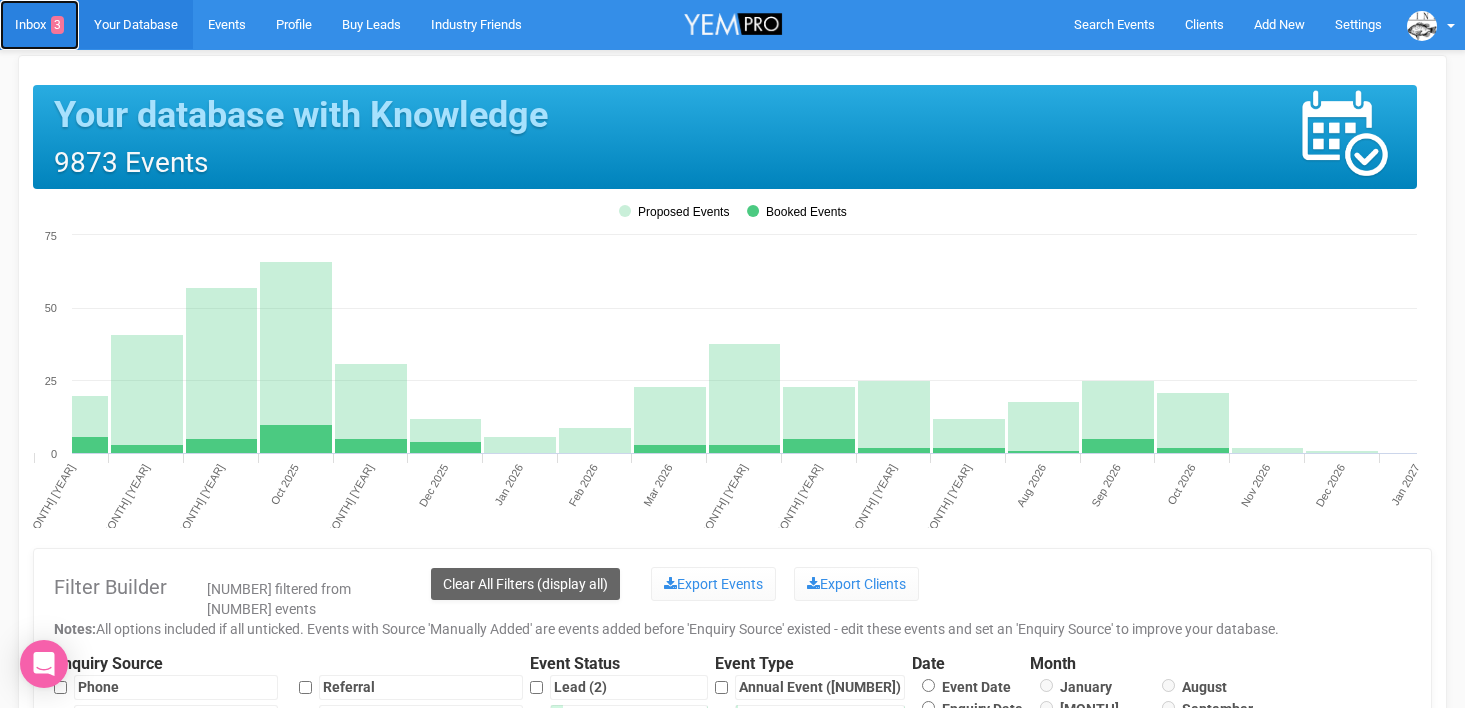 click on "Inbox  3" at bounding box center (39, 25) 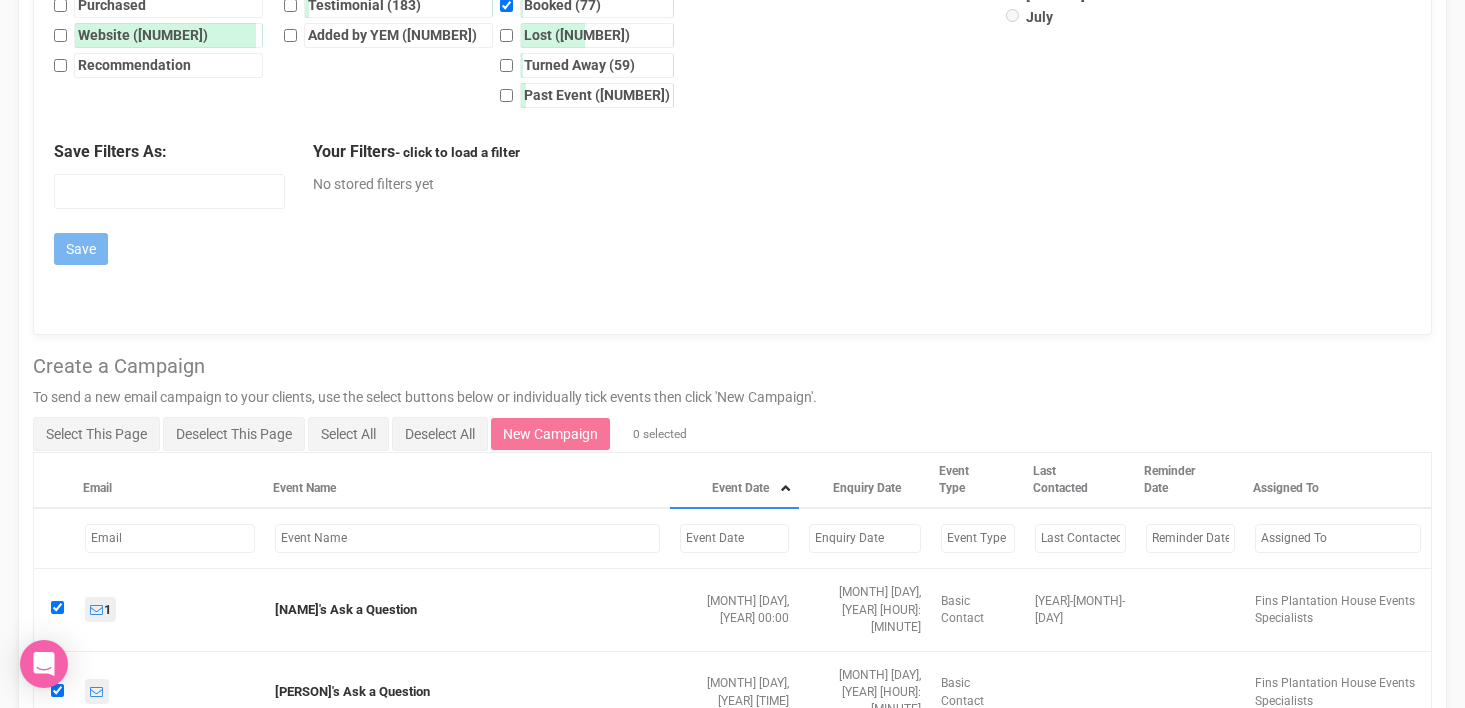 scroll, scrollTop: 927, scrollLeft: 0, axis: vertical 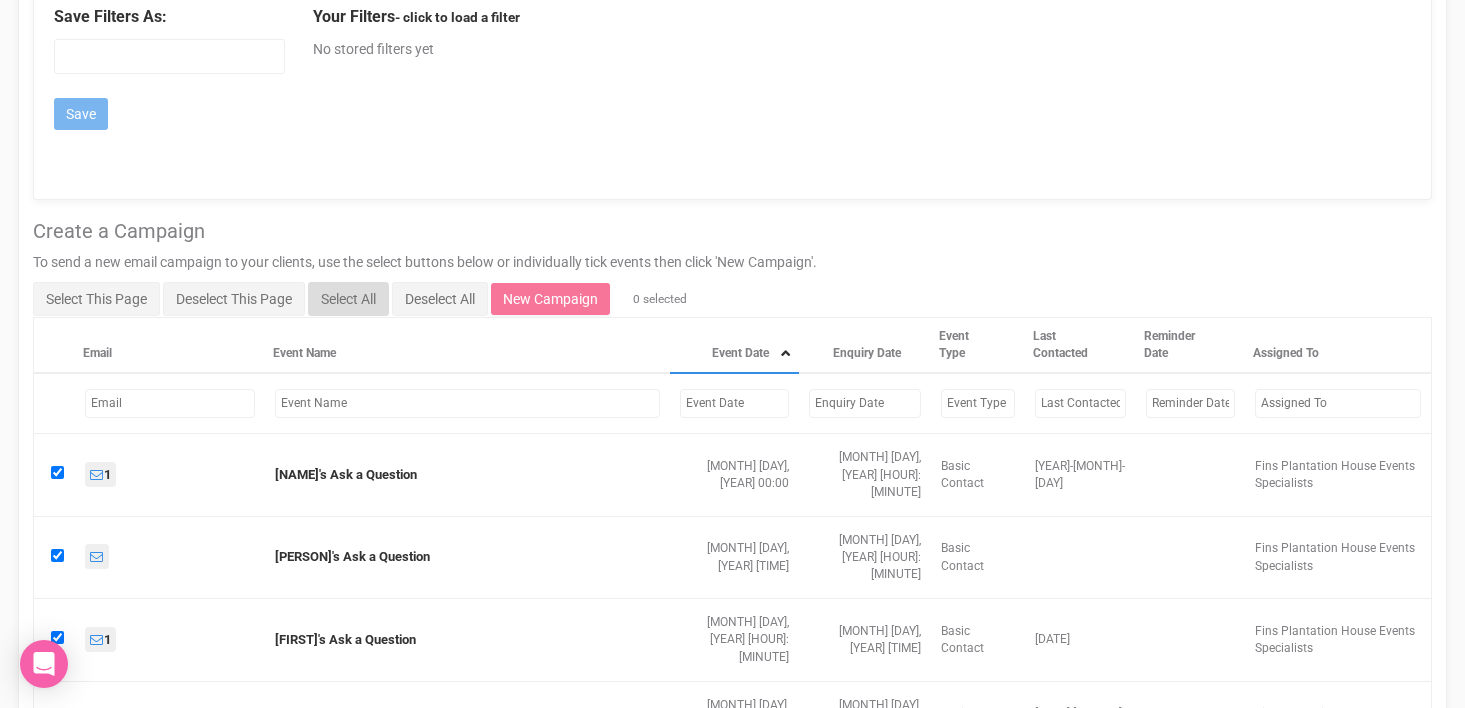 click on "Select All" at bounding box center [348, 299] 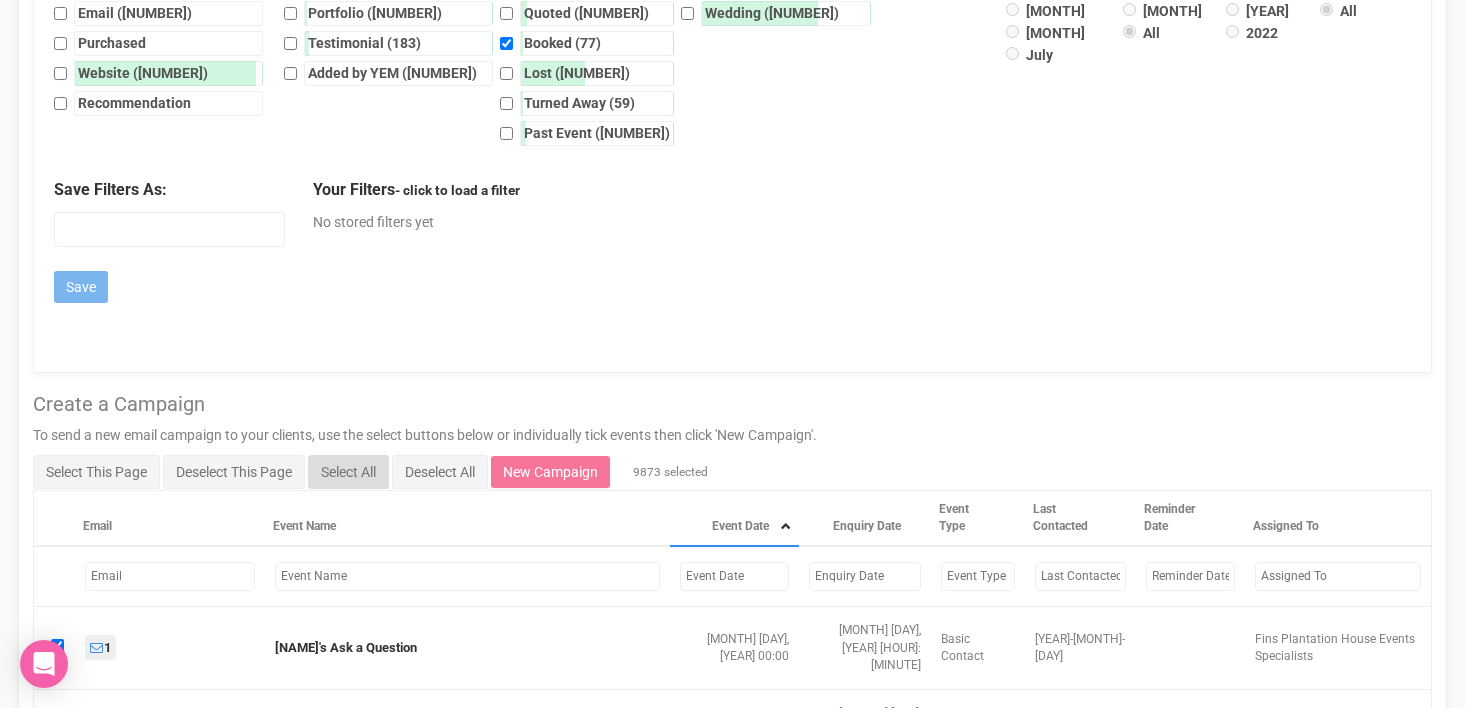 scroll, scrollTop: 755, scrollLeft: 0, axis: vertical 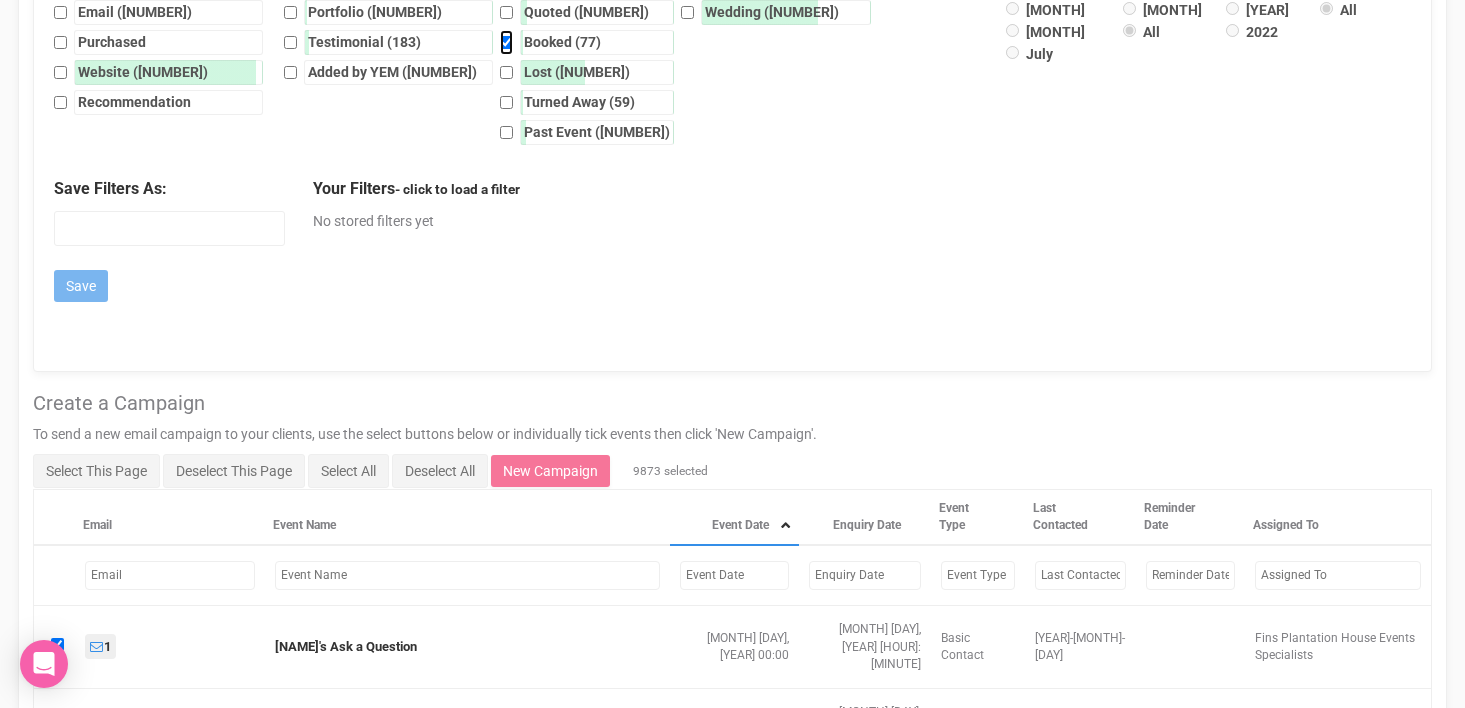 click on "Booked (77)" at bounding box center [506, 42] 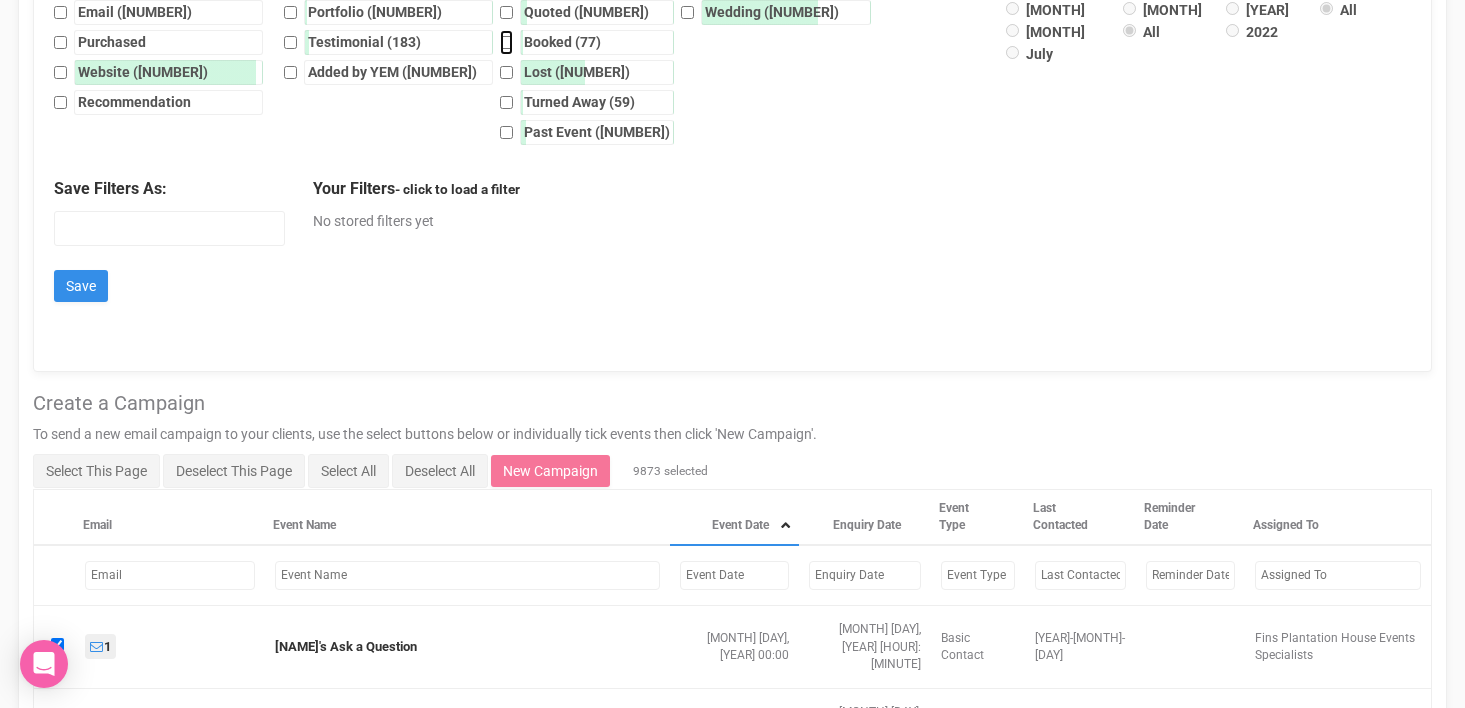 click on "Booked (77)" at bounding box center [506, 42] 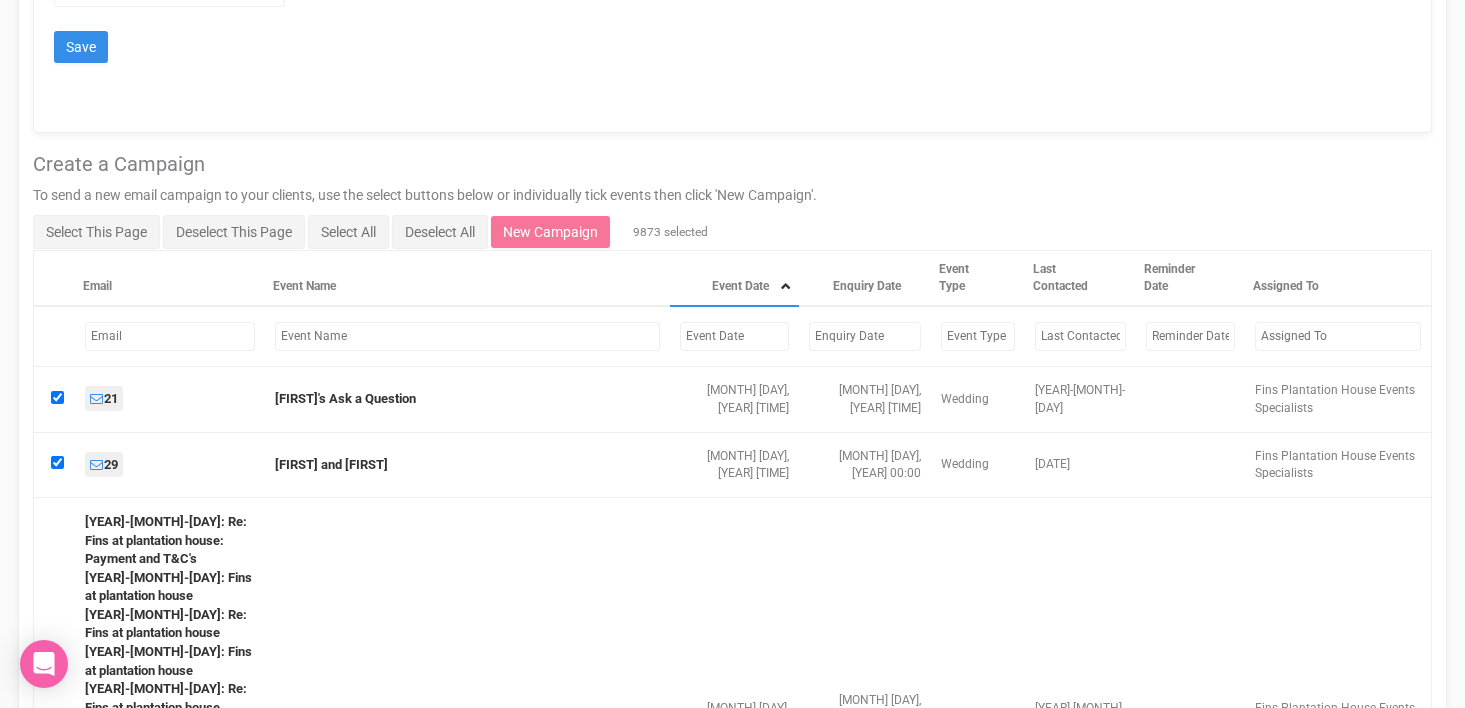 scroll, scrollTop: 781, scrollLeft: 0, axis: vertical 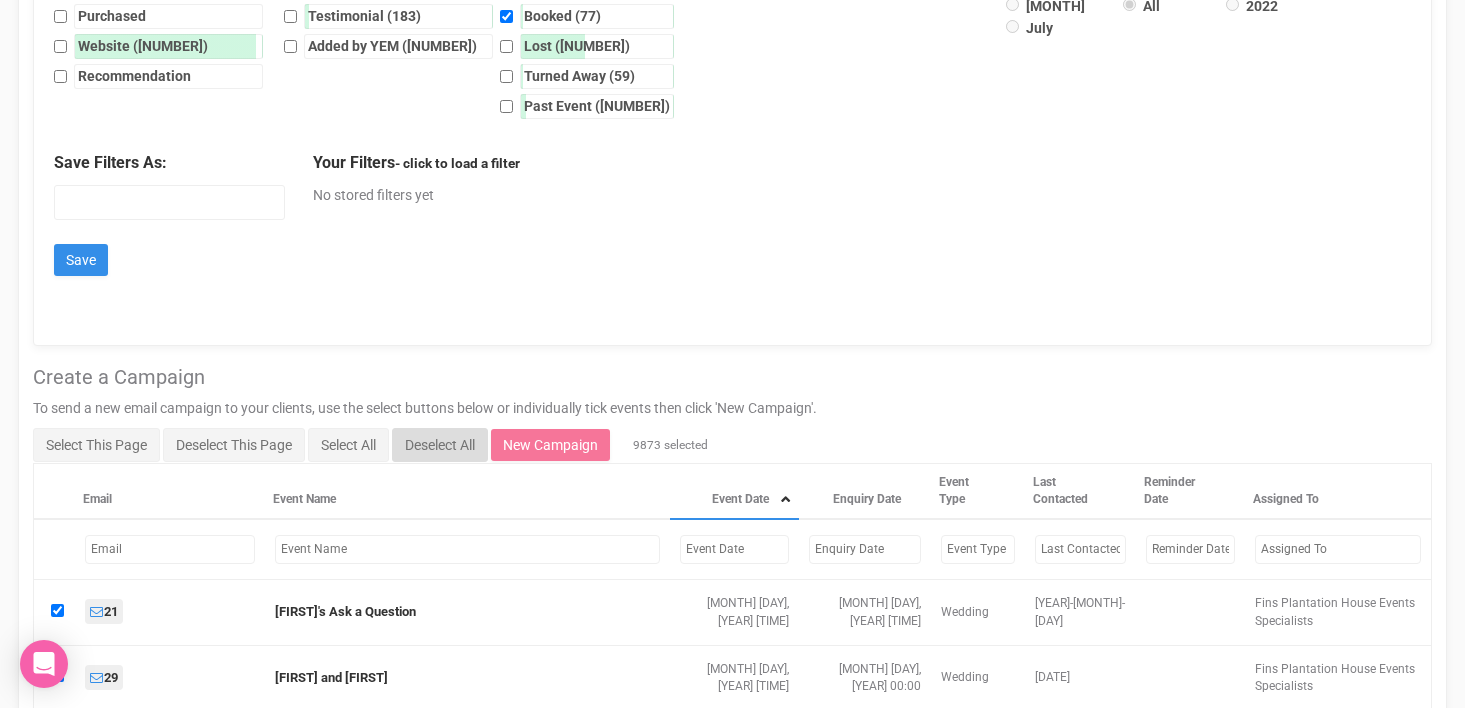click on "Deselect All" at bounding box center [440, 445] 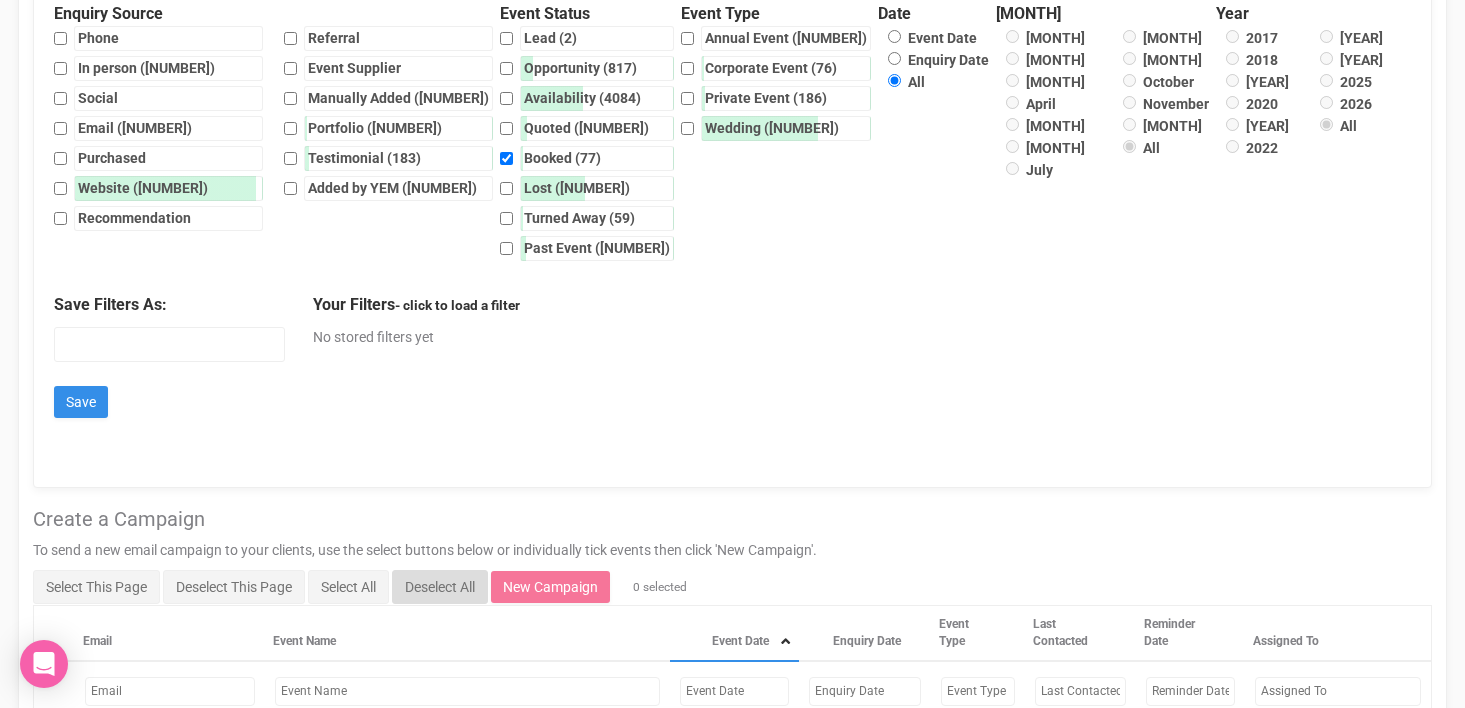 scroll, scrollTop: 609, scrollLeft: 0, axis: vertical 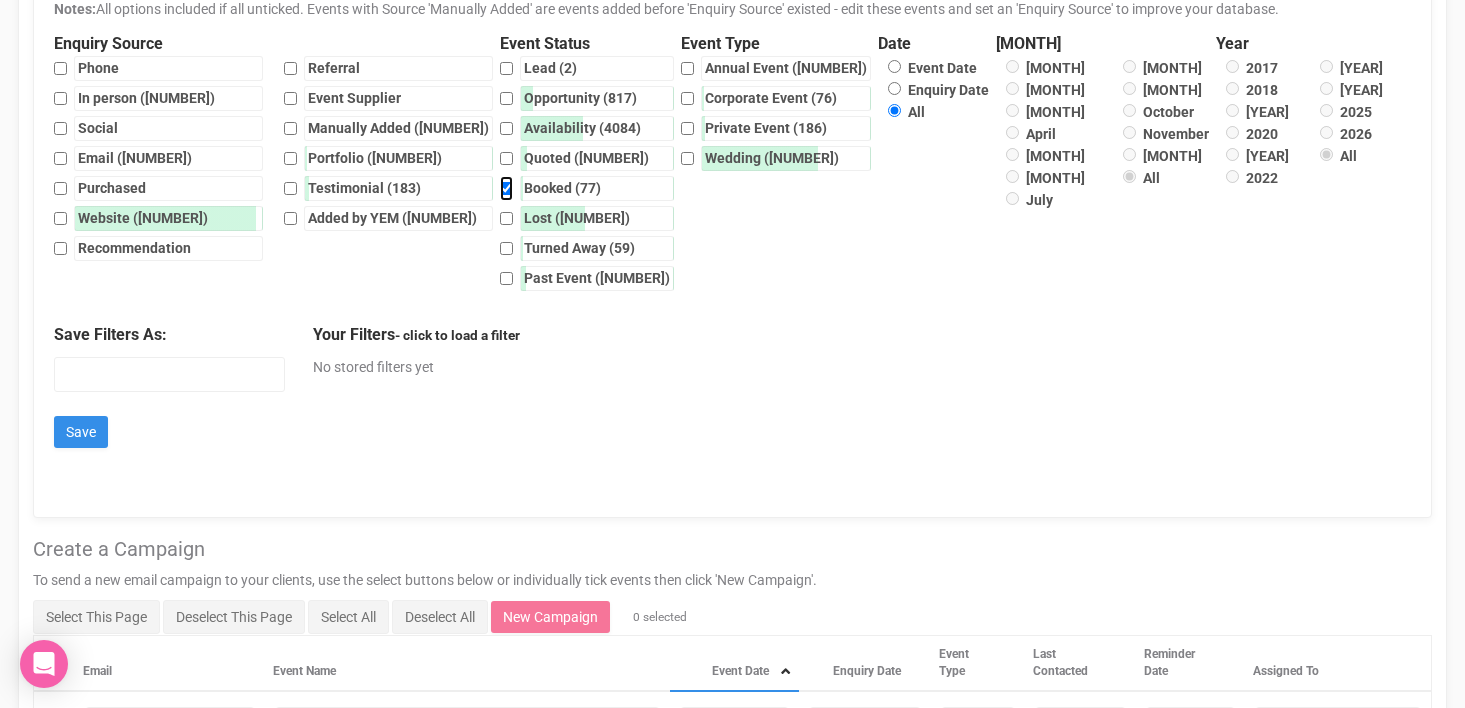 click on "Booked (77)" at bounding box center [506, 188] 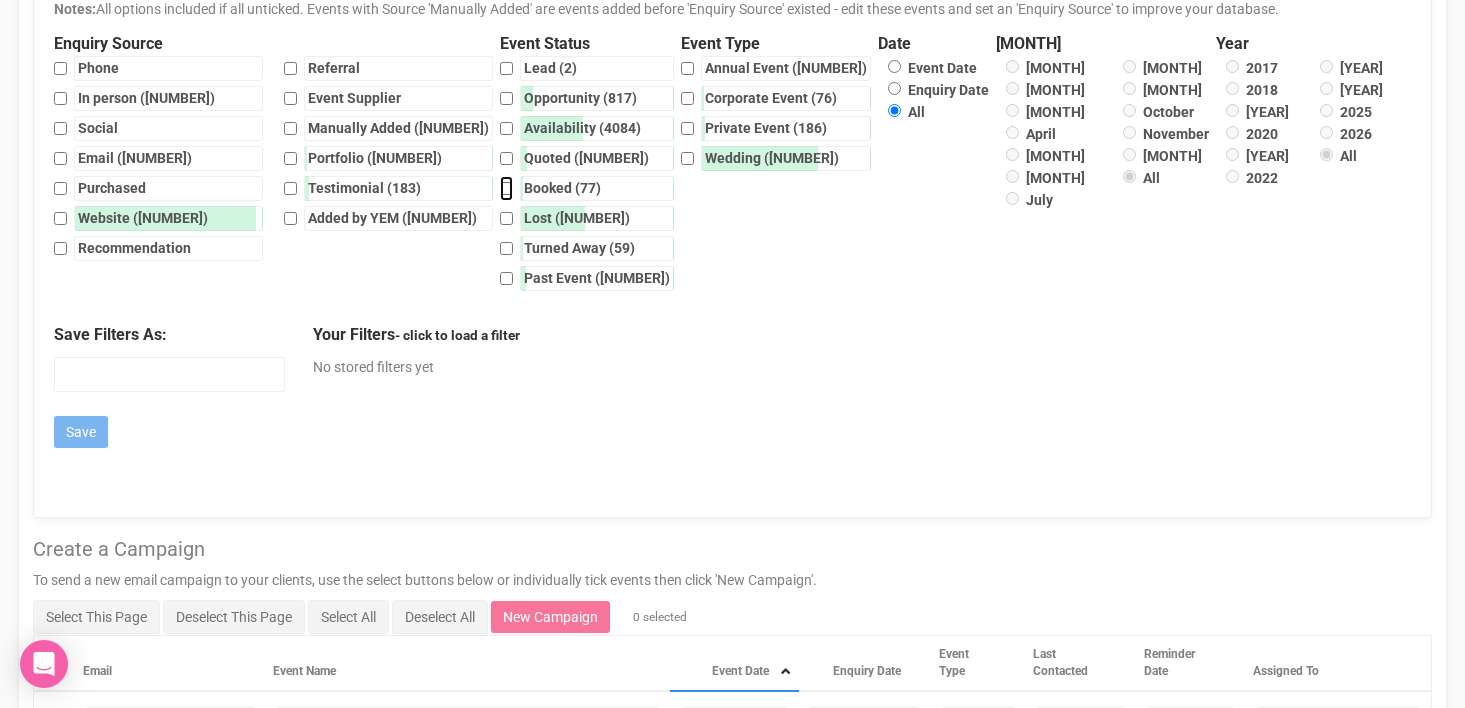 click on "Booked (77)" at bounding box center (506, 188) 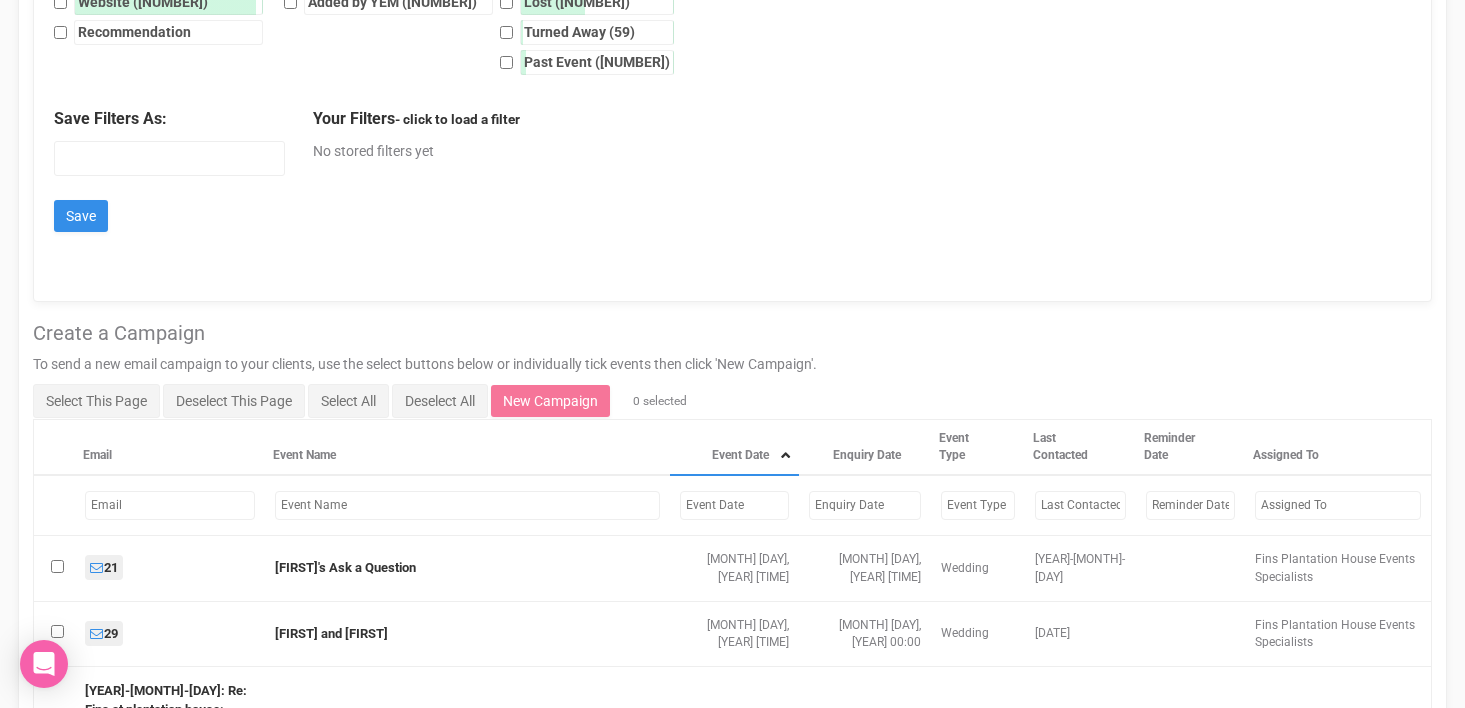 scroll, scrollTop: 837, scrollLeft: 0, axis: vertical 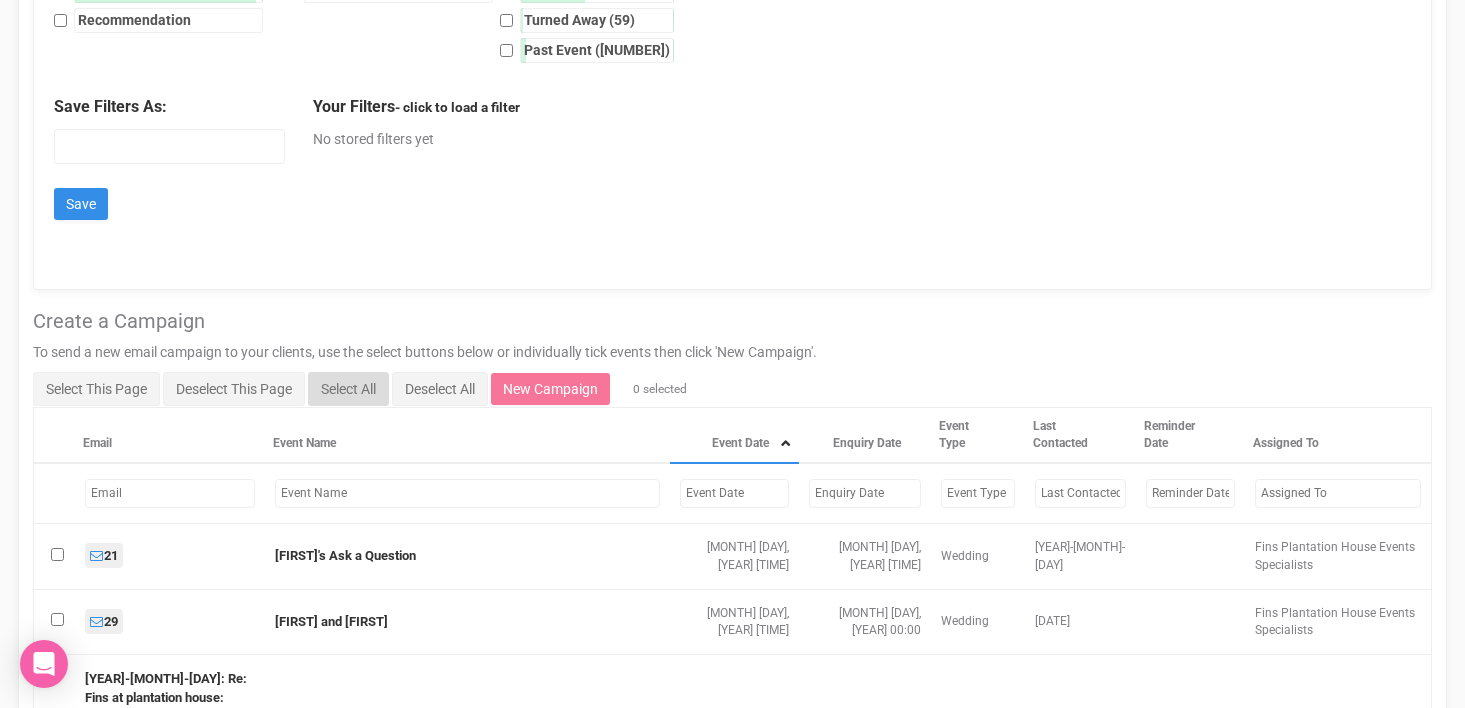 click on "Select All" at bounding box center [348, 389] 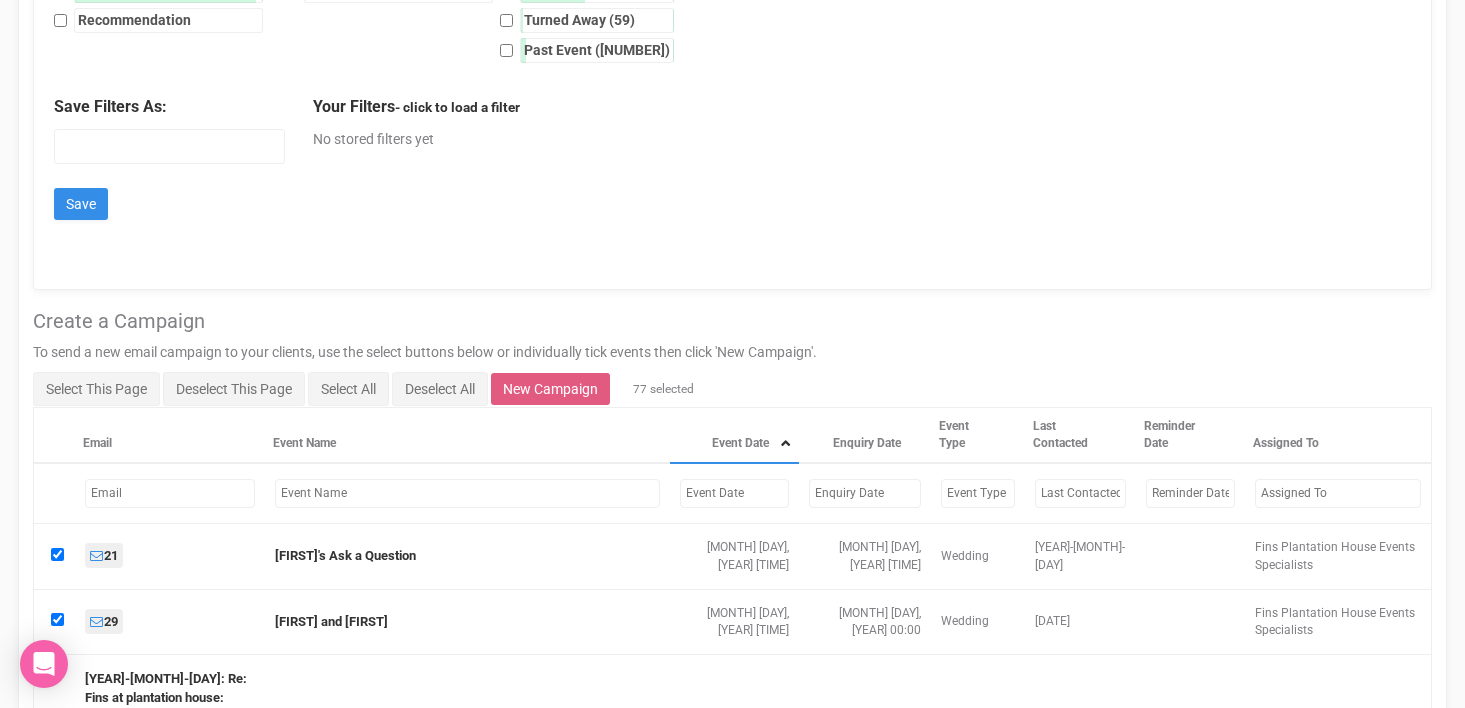 click on "New Campaign" at bounding box center [550, 389] 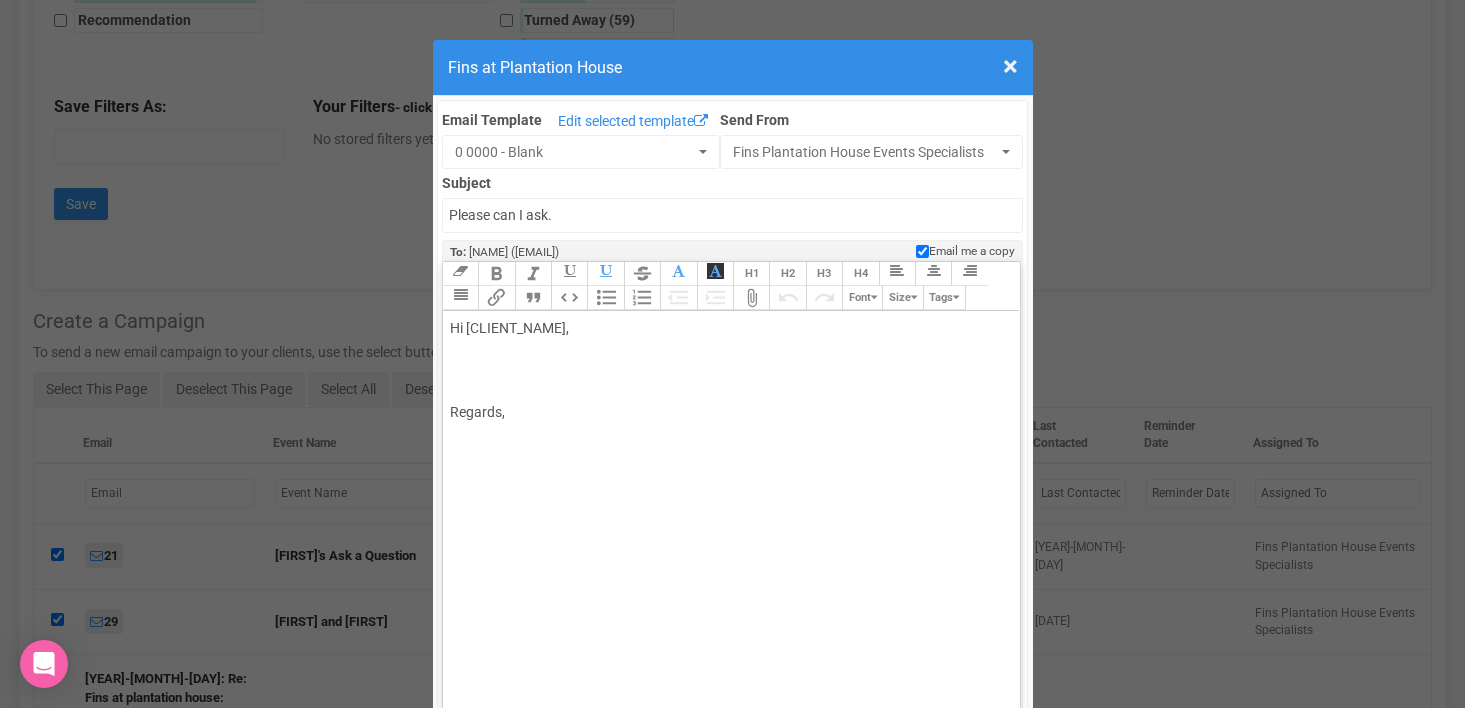 click on "Hi [CLIENT_NAME], Regards," at bounding box center (728, 370) 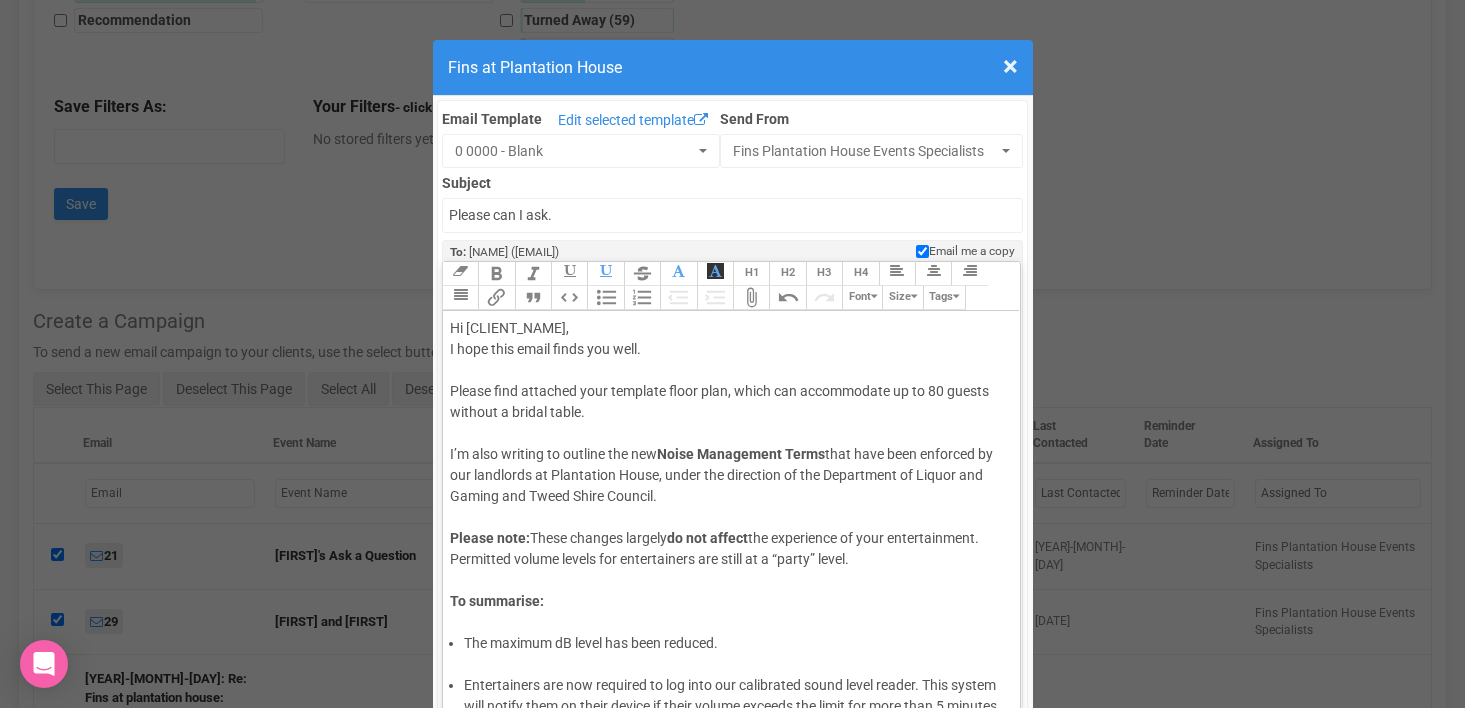 click on "Hi [CLIENT_NAME], I hope this email finds you well. Please find attached your template floor plan, which can accommodate up to 80 guests without a bridal table. I’m also writing to outline the new  Noise Management Terms  that have been enforced by our landlords at Plantation House, under the direction of the Department of Liquor and Gaming and Tweed Shire Council. Please note:  These changes largely  do not affect  the experience of your entertainment. Permitted volume levels for entertainers are still at a “party” level. To summarise: The maximum dB level has been reduced. Entertainers are now required to log into our calibrated sound level reader. This system will notify them on their device if their volume exceeds the limit for more than 5 minutes. If entertainers ignore the notification three times, music will be turned off. Most entertainers are familiar with these systems, as many venues now use them. For the best sound experience, we recommend entertainers be set up  Warm regards, Regards," at bounding box center (731, 523) 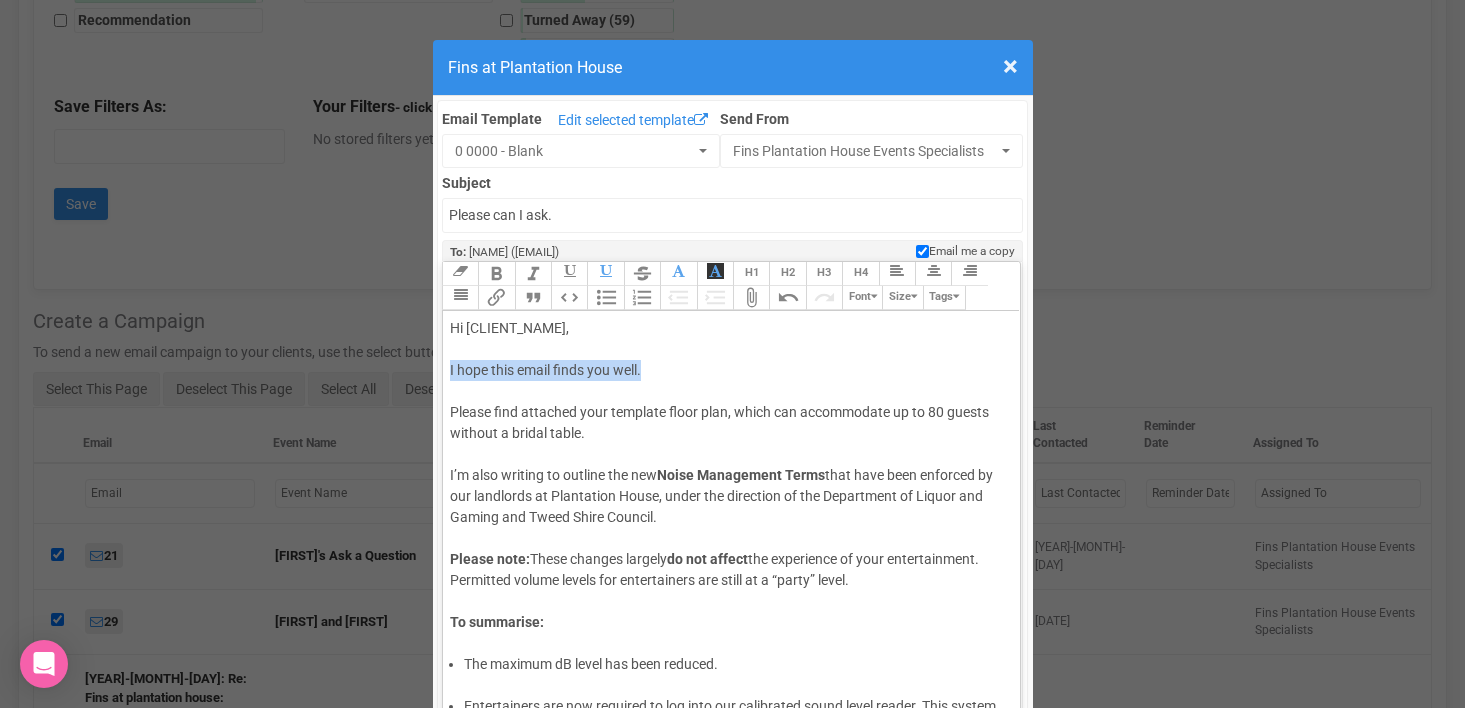 drag, startPoint x: 449, startPoint y: 367, endPoint x: 650, endPoint y: 375, distance: 201.15913 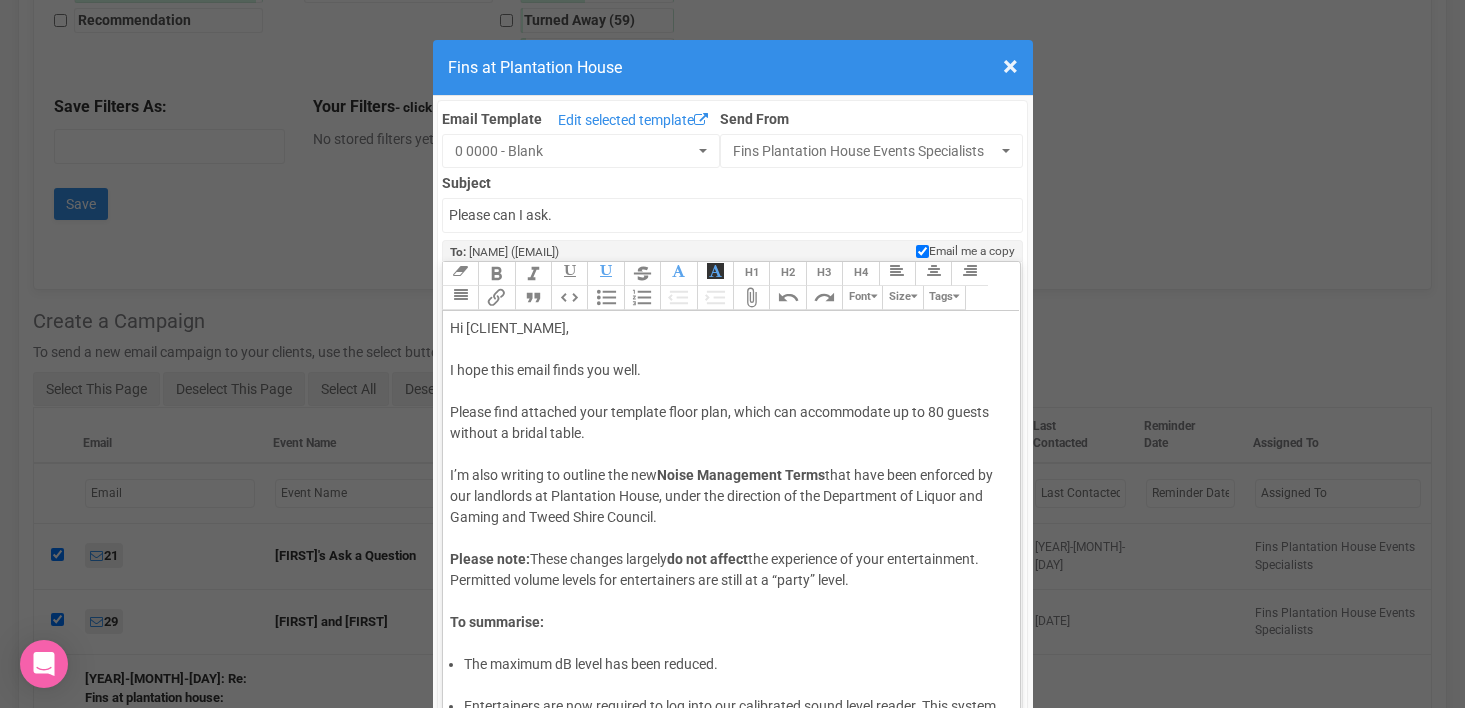click on "Hi [CLIENT_NAME], I hope this email finds you well." at bounding box center [728, 360] 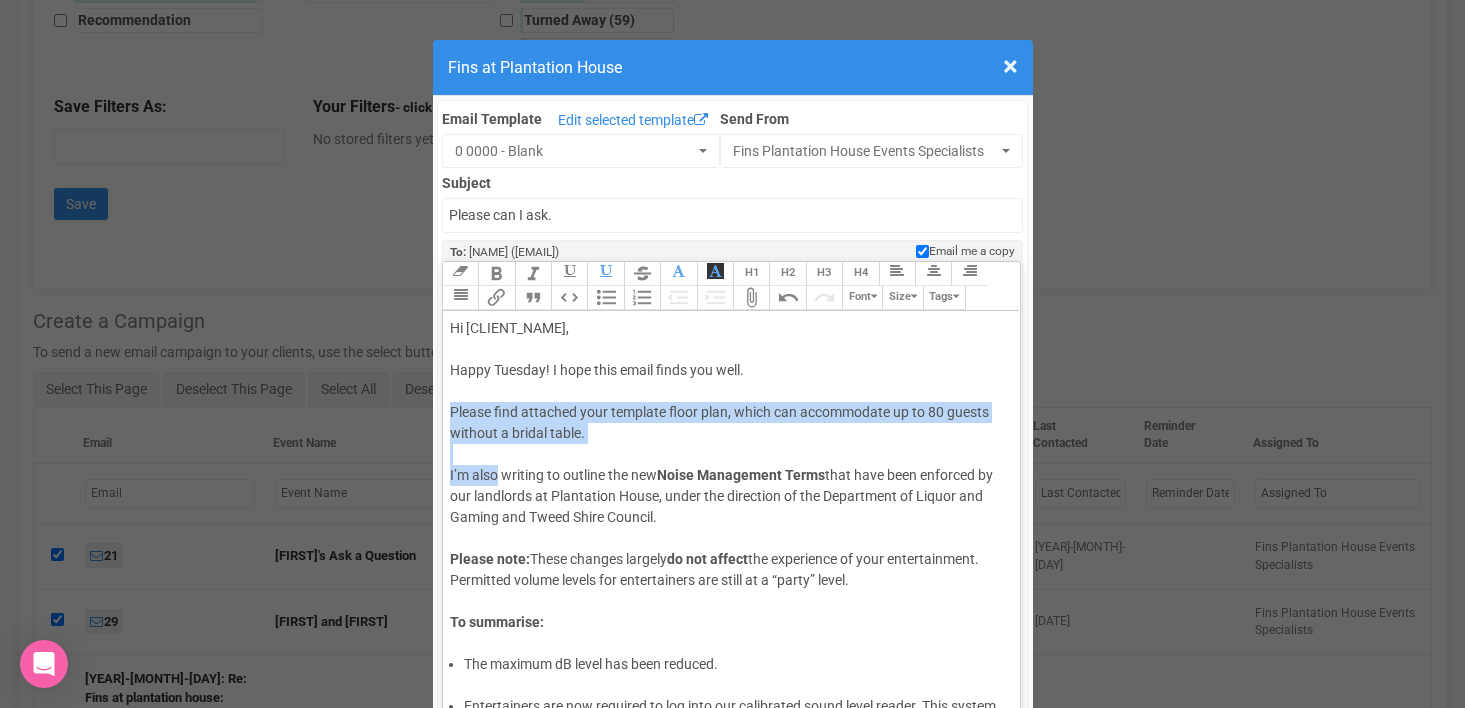 drag, startPoint x: 448, startPoint y: 409, endPoint x: 498, endPoint y: 476, distance: 83.60024 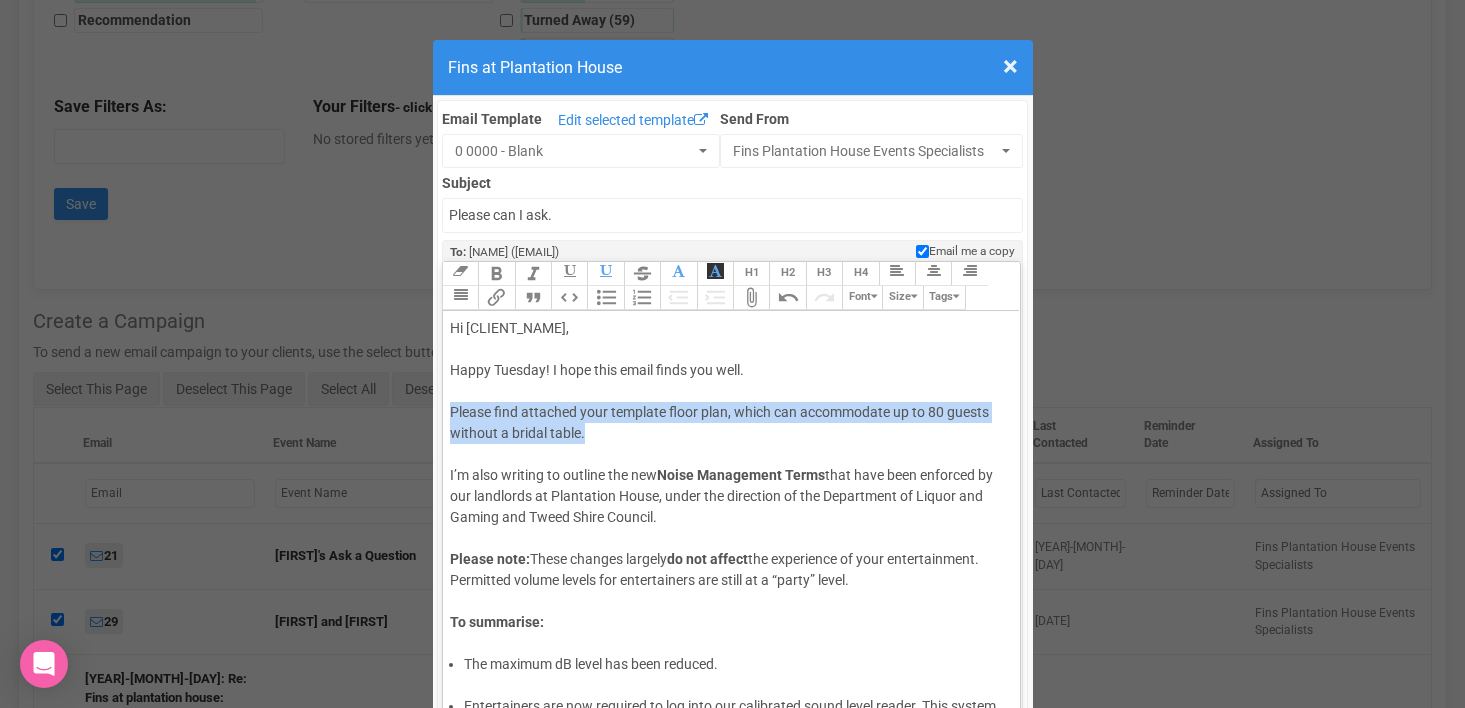drag, startPoint x: 447, startPoint y: 411, endPoint x: 610, endPoint y: 441, distance: 165.73775 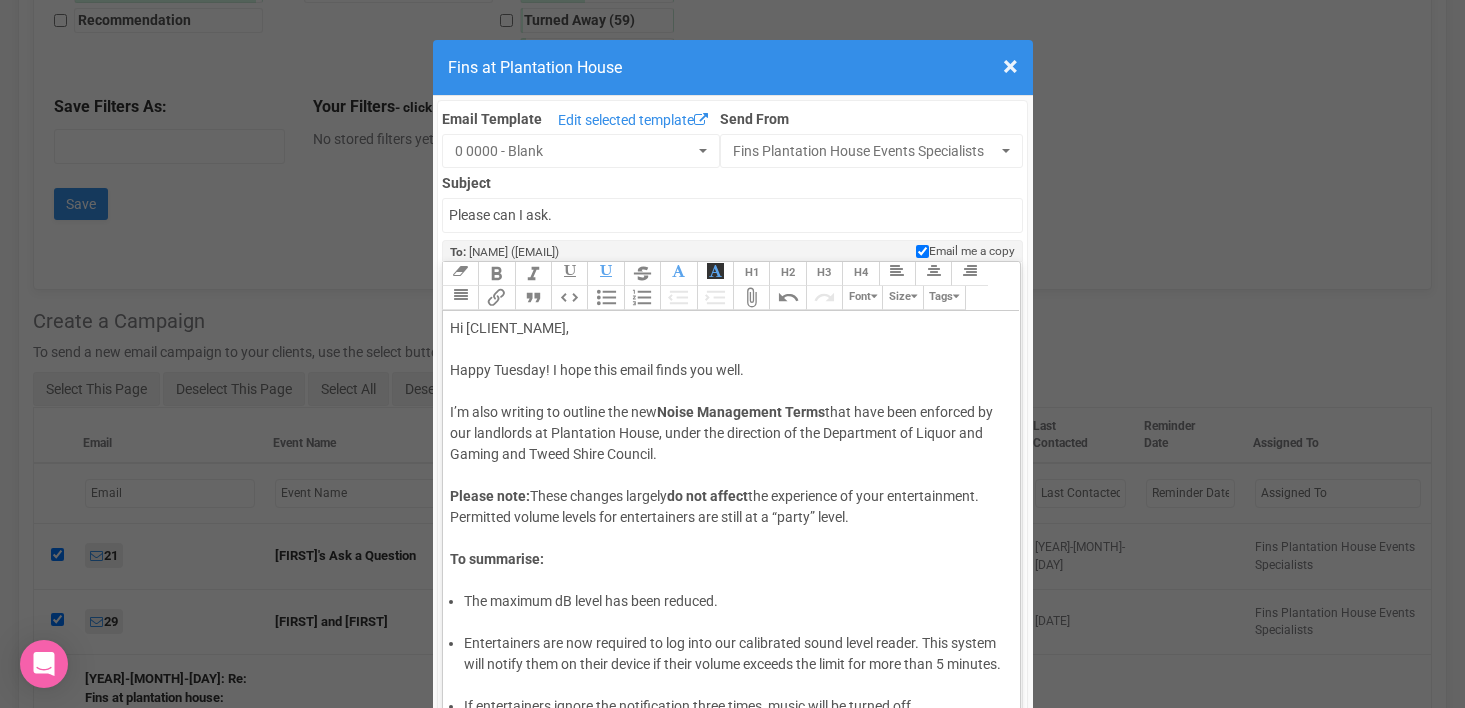 drag, startPoint x: 451, startPoint y: 409, endPoint x: 543, endPoint y: 410, distance: 92.00543 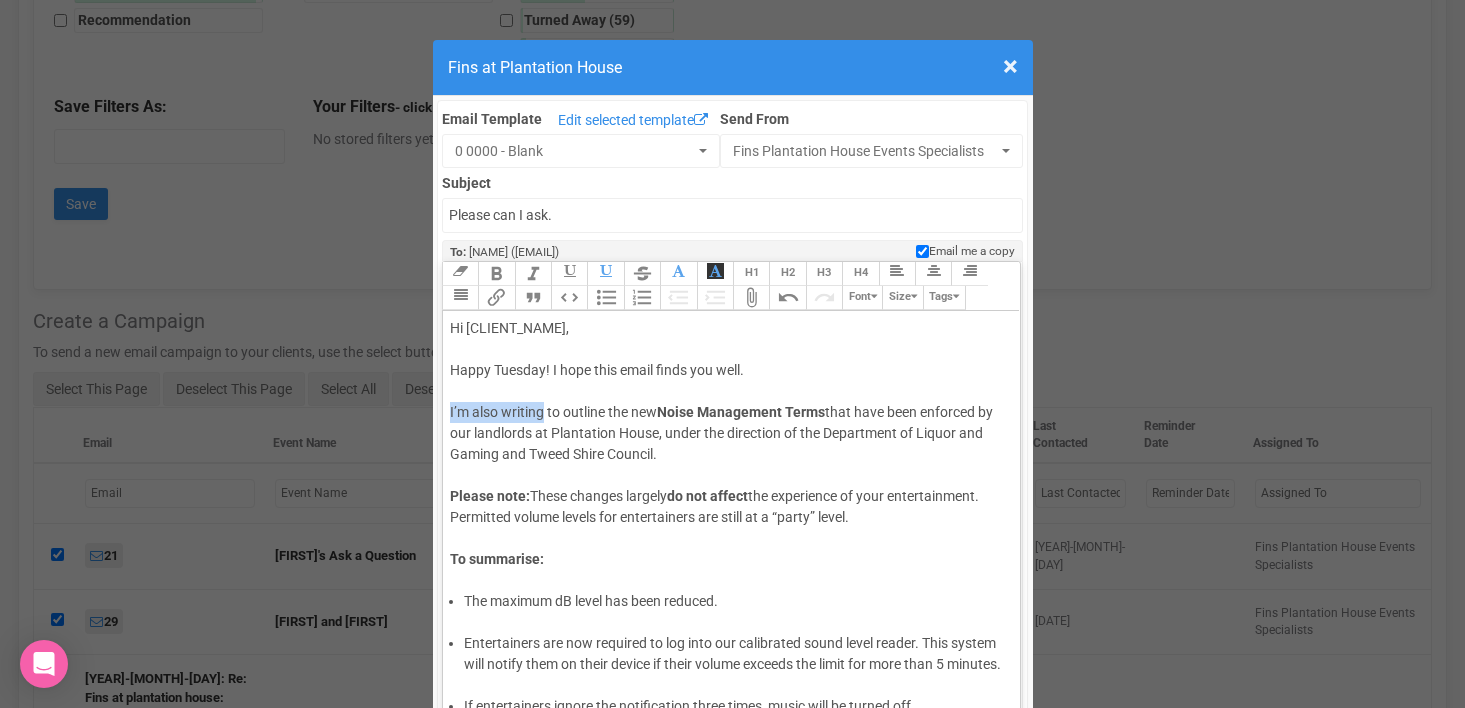 drag, startPoint x: 543, startPoint y: 410, endPoint x: 444, endPoint y: 407, distance: 99.04544 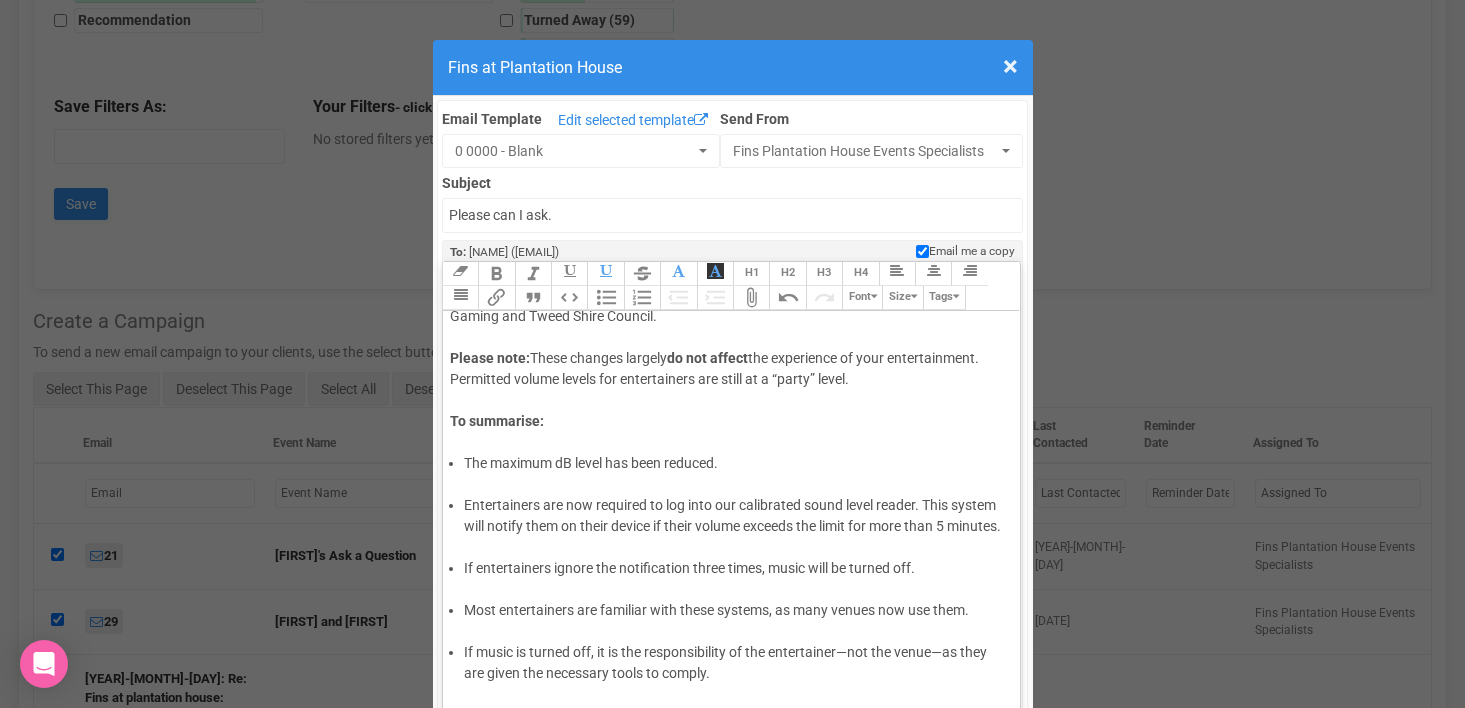 scroll, scrollTop: 140, scrollLeft: 0, axis: vertical 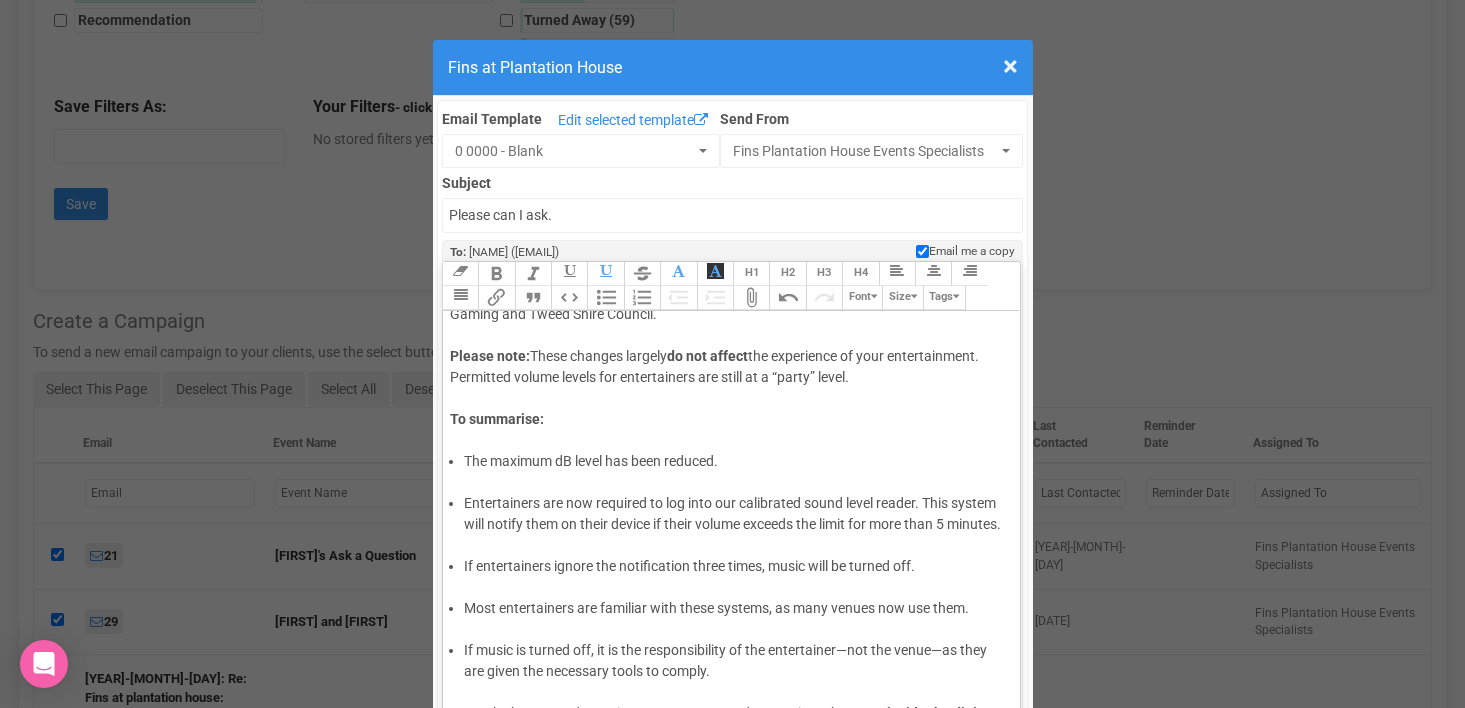 click on "The maximum dB level has been reduced. Entertainers are now required to log into our calibrated sound level reader. This system will notify them on their device if their volume exceeds the limit for more than 5 minutes. If entertainers ignore the notification three times, music will be turned off. Most entertainers are familiar with these systems, as many venues now use them. If music is turned off, it is the responsibility of the entertainer—not the venue—as they are given the necessary tools to comply. For the best sound experience, we recommend entertainers be set up inside the dining courtyard facing toward the kitchen , which offers the most effective soundproofing and volume projection." at bounding box center [728, 619] 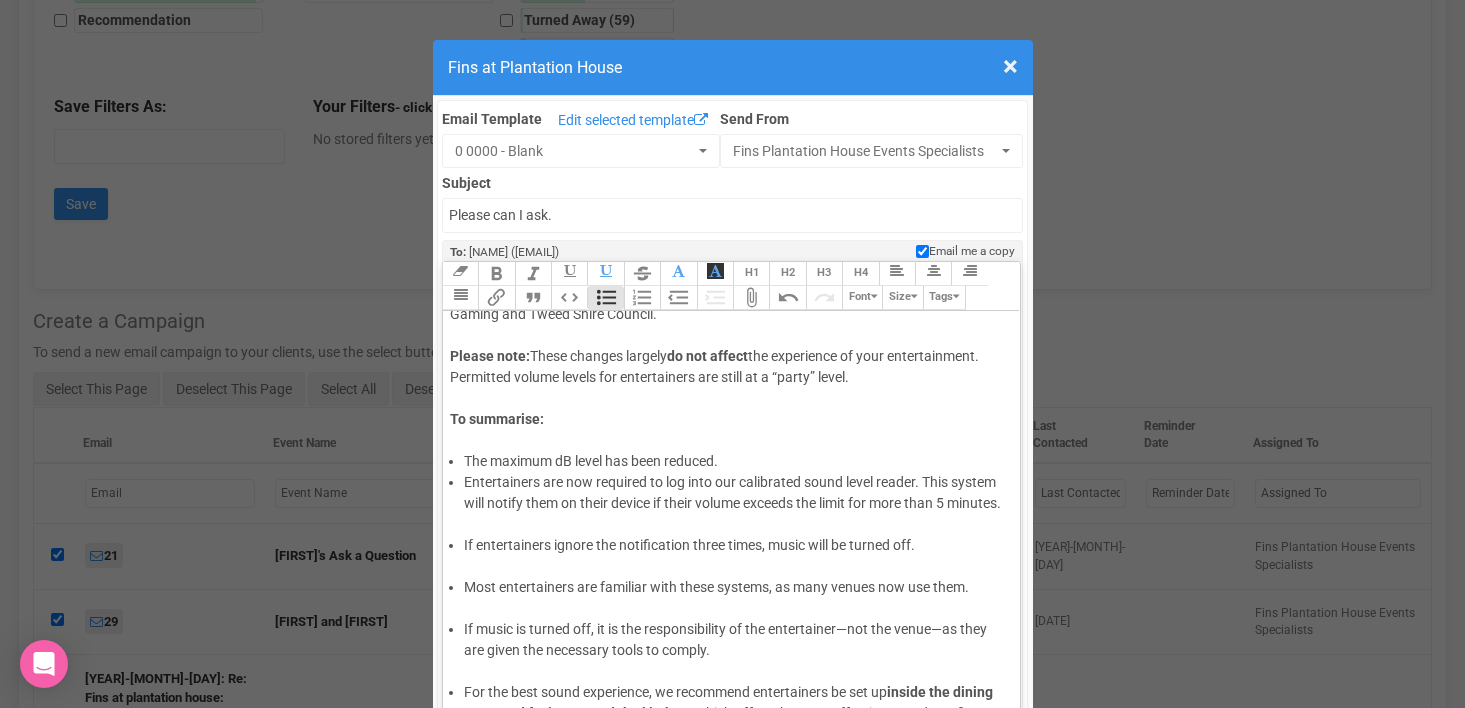 click on "The maximum dB level has been reduced. Entertainers are now required to log into our calibrated sound level reader. This system will notify them on their device if their volume exceeds the limit for more than 5 minutes. If entertainers ignore the notification three times, music will be turned off. Most entertainers are familiar with these systems, as many venues now use them. If music is turned off, it is the responsibility of the entertainer—not the venue—as they are given the necessary tools to comply. For the best sound experience, we recommend entertainers be set up inside the dining courtyard facing toward the kitchen , which offers the most effective soundproofing and volume projection." at bounding box center (728, 608) 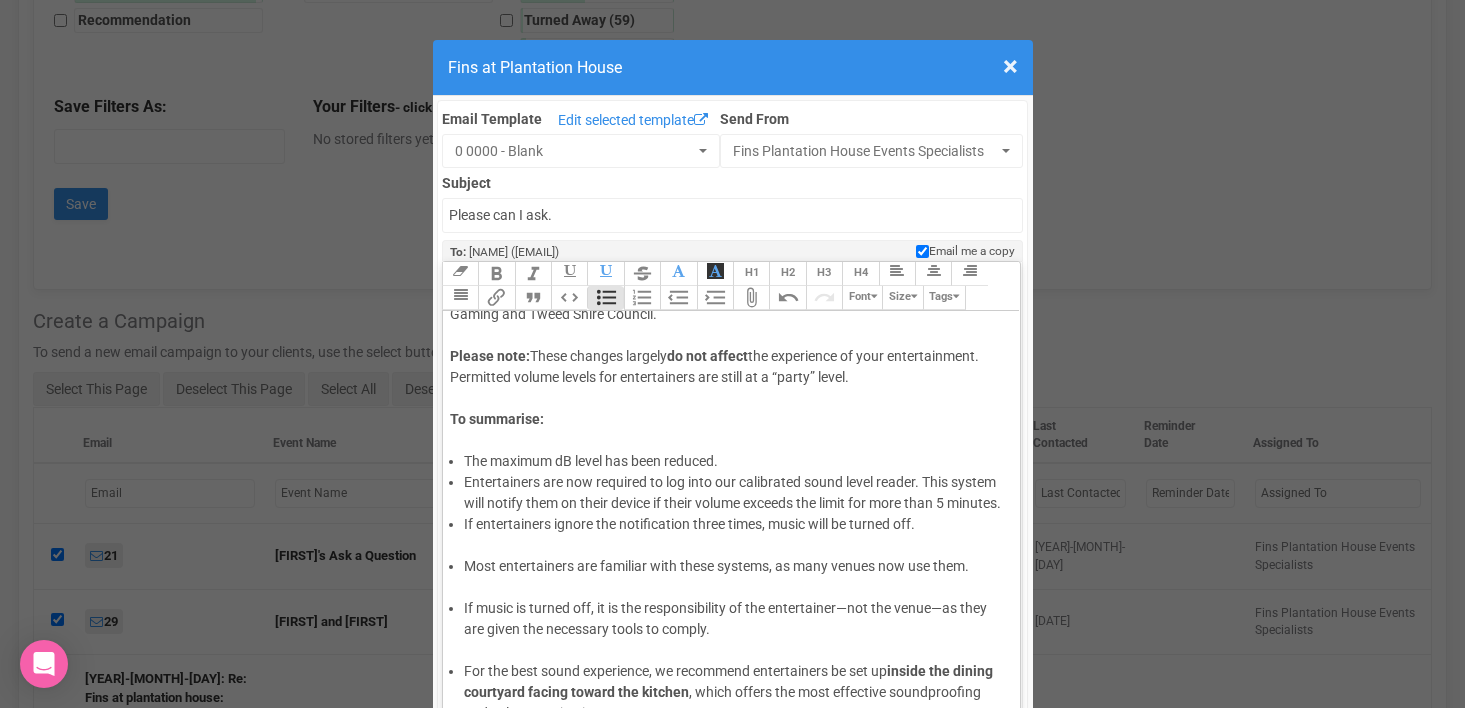 click on "If entertainers ignore the notification three times, music will be turned off." at bounding box center (735, 535) 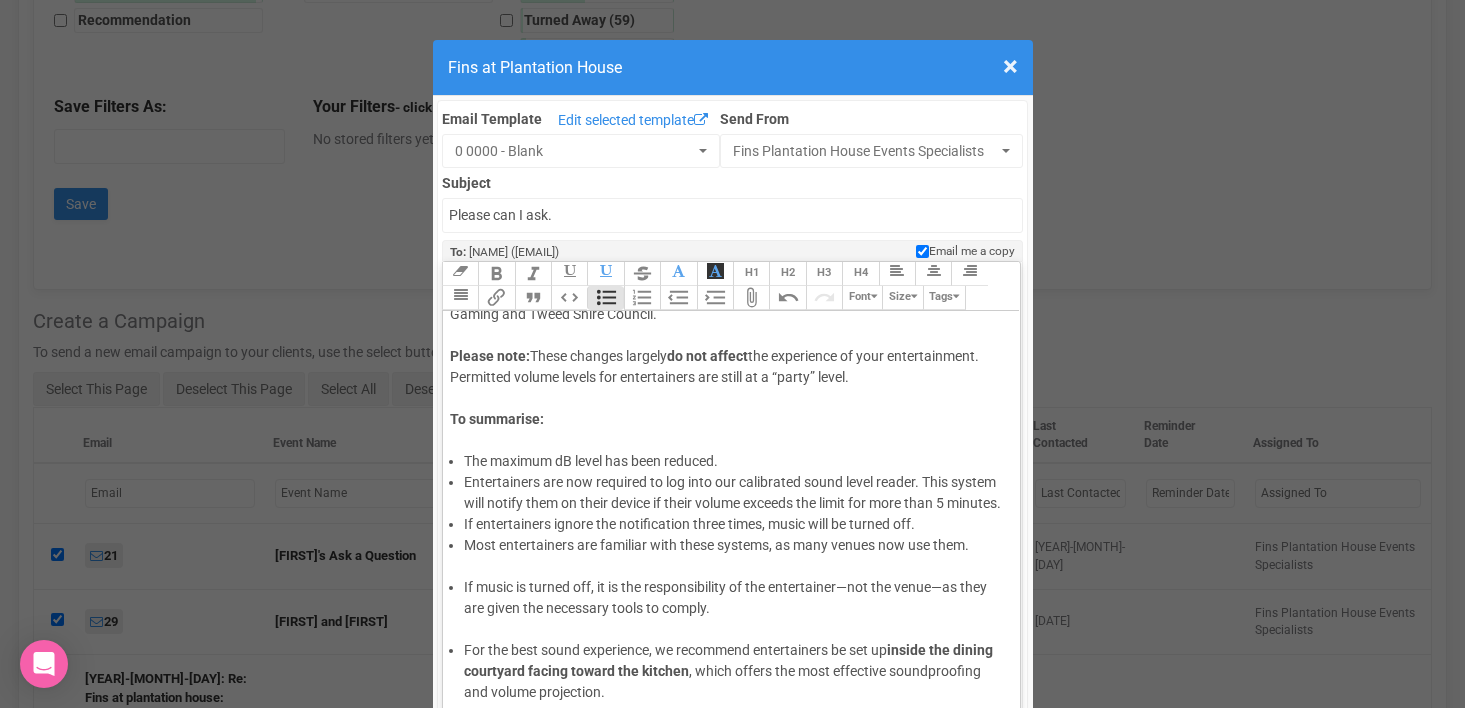 click on "The maximum dB level has been reduced. Entertainers are now required to log into our calibrated sound level reader. This system will notify them on their device if their volume exceeds the limit for more than 5 minutes. If entertainers ignore the notification three times, music will be turned off. Most entertainers are familiar with these systems, as many venues now use them. If music is turned off, it is the responsibility of the entertainer—not the venue—as they are given the necessary tools to comply. For the best sound experience, we recommend entertainers be set up inside the dining courtyard facing toward the kitchen , which offers the most effective soundproofing and volume projection." at bounding box center [728, 587] 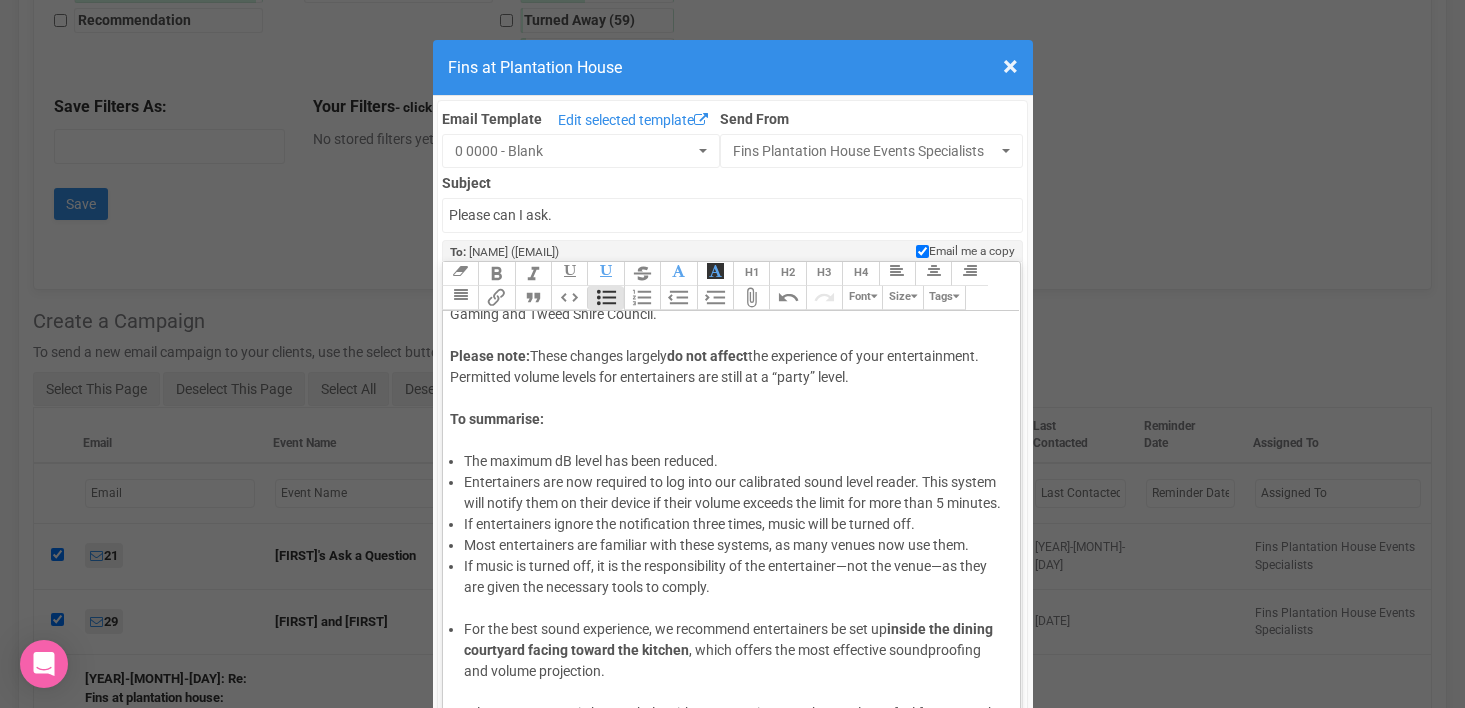 click on "The maximum dB level has been reduced. Entertainers are now required to log into our calibrated sound level reader. This system will notify them on their device if their volume exceeds the limit for more than 5 minutes. If entertainers ignore the notification three times, music will be turned off. Most entertainers are familiar with these systems, as many venues now use them. If music is turned off, it is the responsibility of the entertainer—not the venue—as they are given the necessary tools to comply. For the best sound experience, we recommend entertainers be set up inside the dining courtyard facing toward the kitchen , which offers the most effective soundproofing and volume projection." at bounding box center [728, 577] 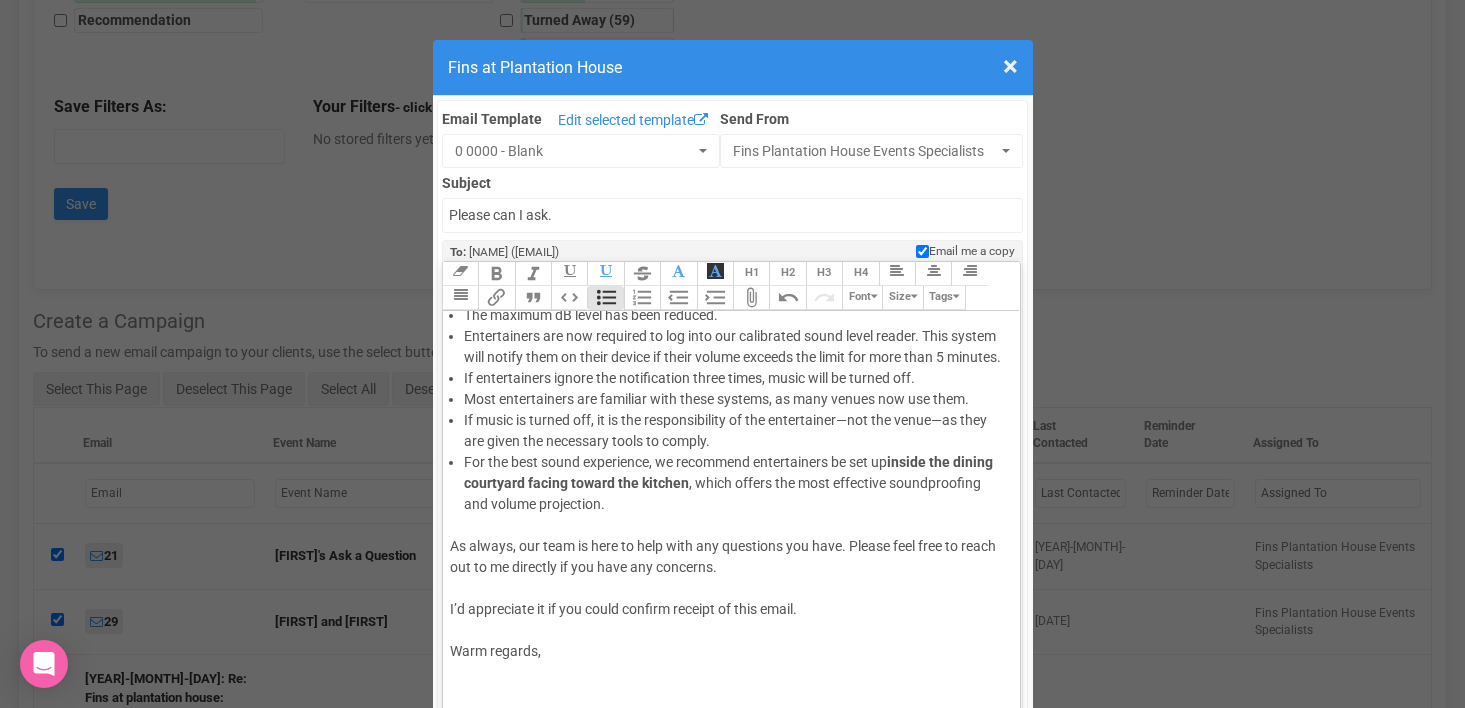 scroll, scrollTop: 314, scrollLeft: 0, axis: vertical 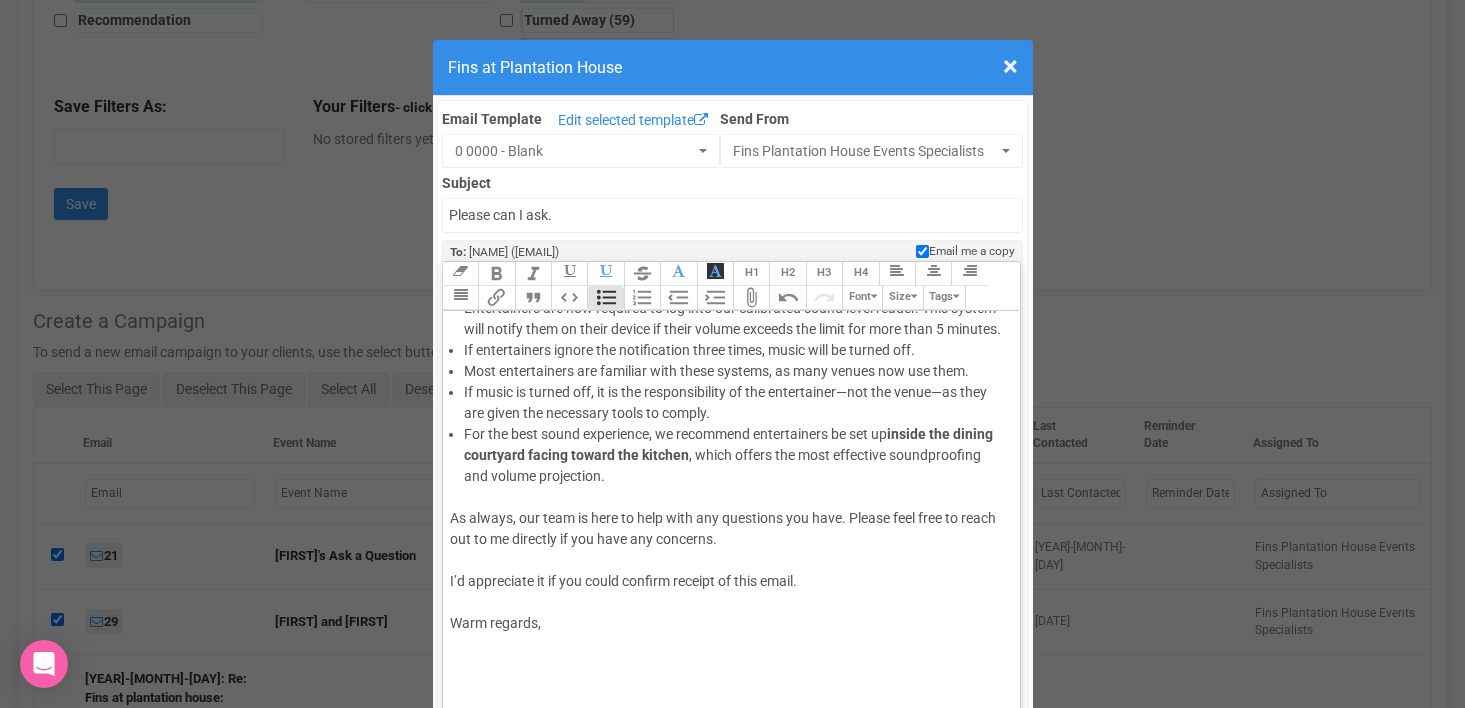 click on "As always, our team is here to help with any questions you have. Please feel free to reach out to me directly if you have any concerns." at bounding box center [728, 539] 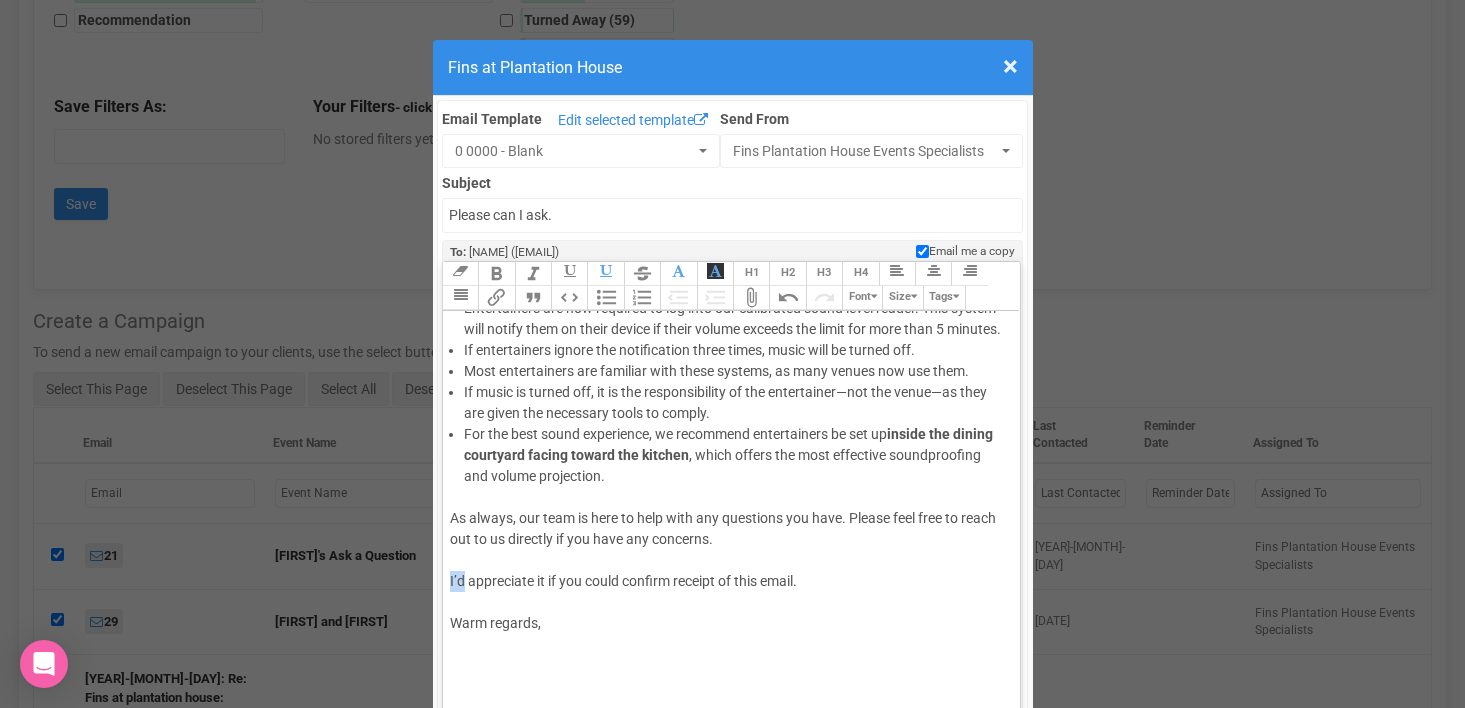 drag, startPoint x: 463, startPoint y: 601, endPoint x: 446, endPoint y: 600, distance: 17.029387 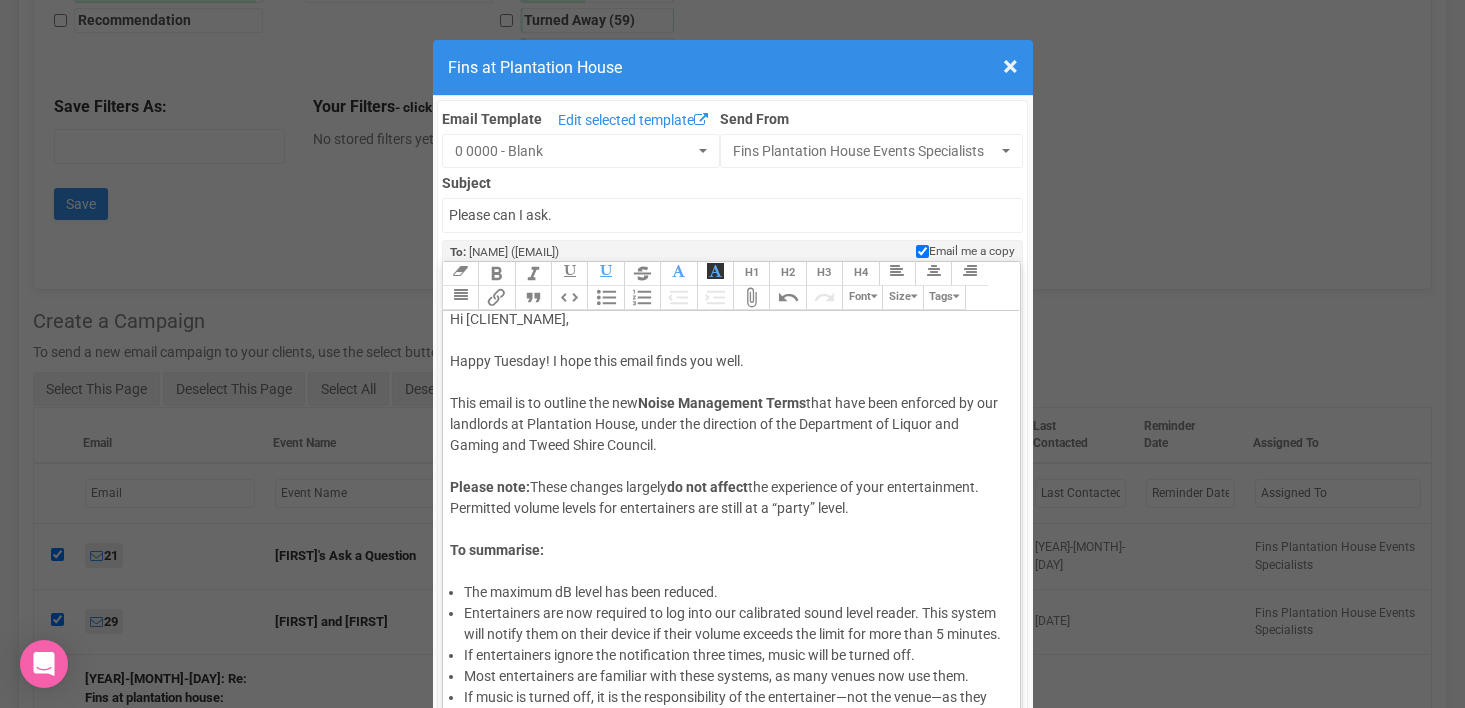 scroll, scrollTop: 0, scrollLeft: 0, axis: both 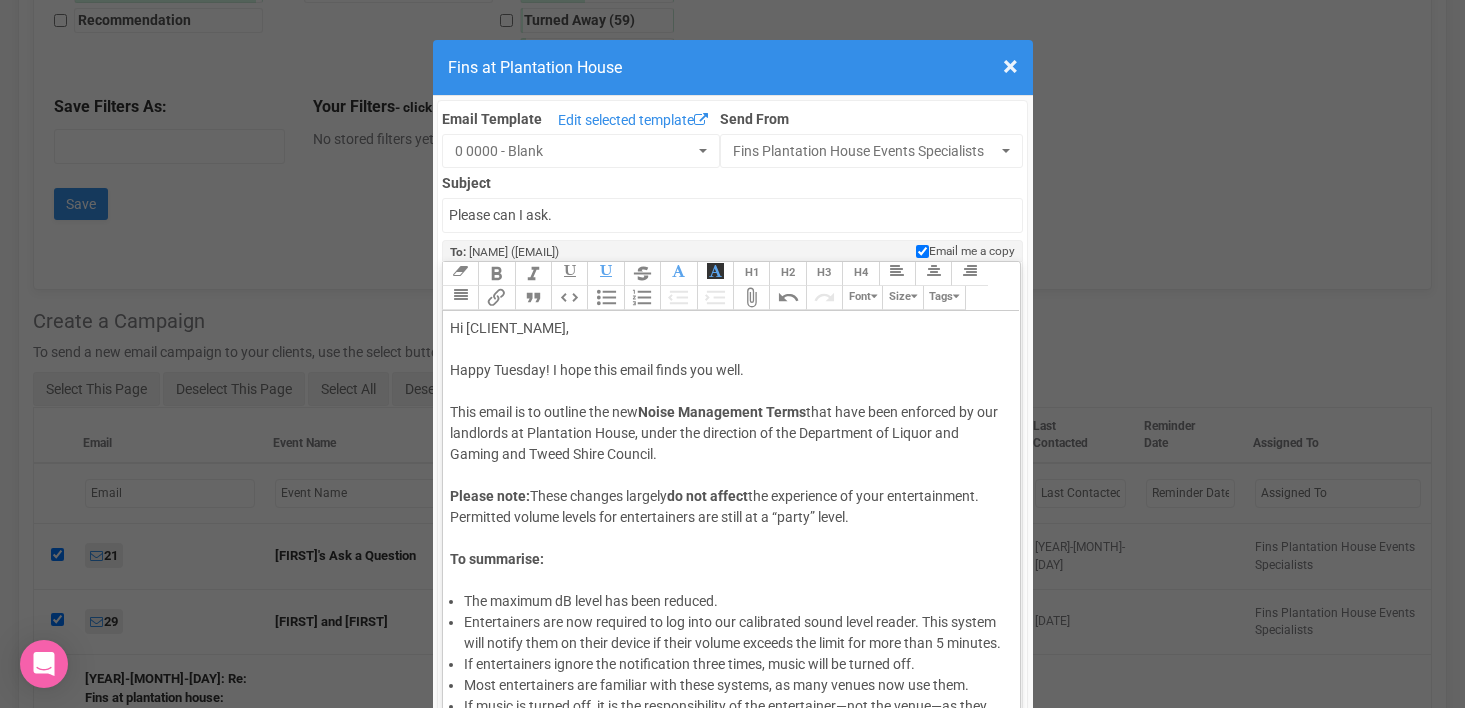 click on "Hi [CLIENT_NAME], Happy Tuesday! I hope this email finds you well." at bounding box center (728, 349) 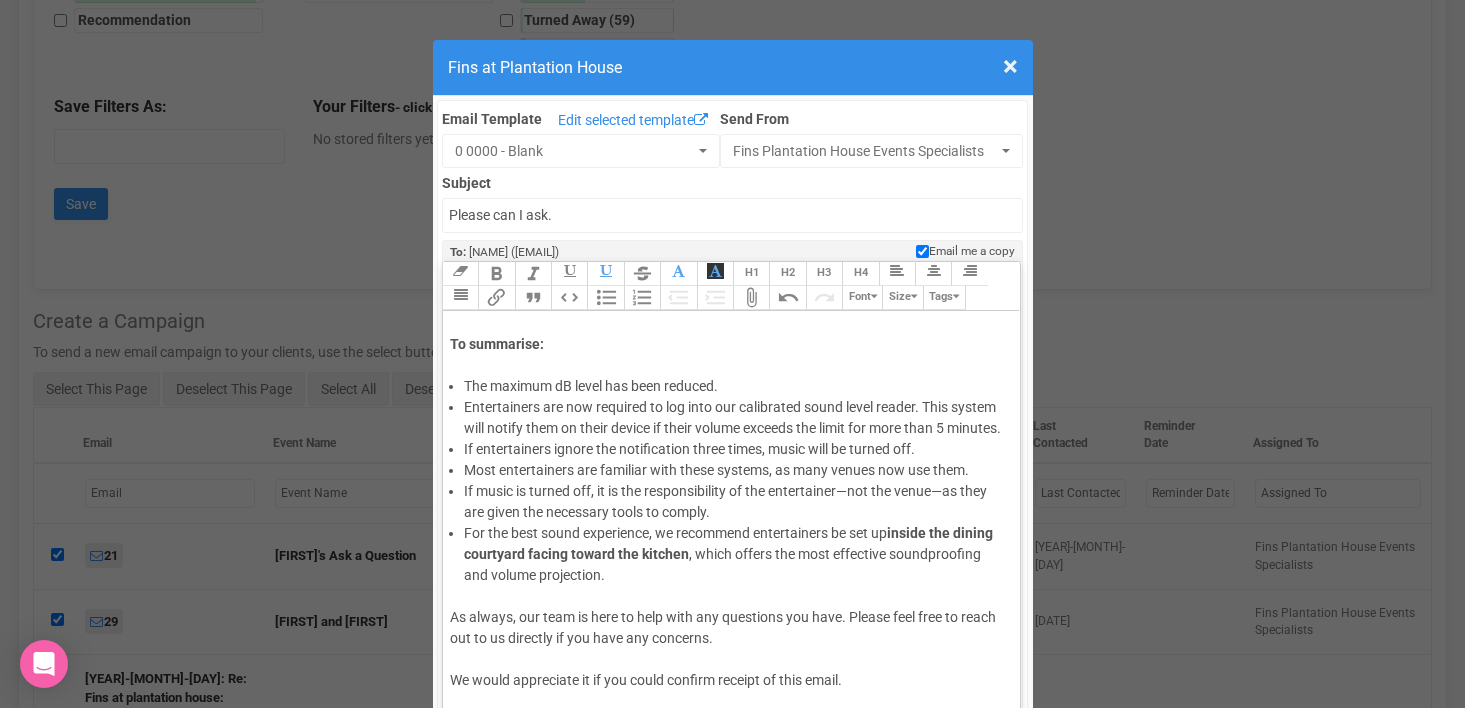 scroll, scrollTop: 214, scrollLeft: 0, axis: vertical 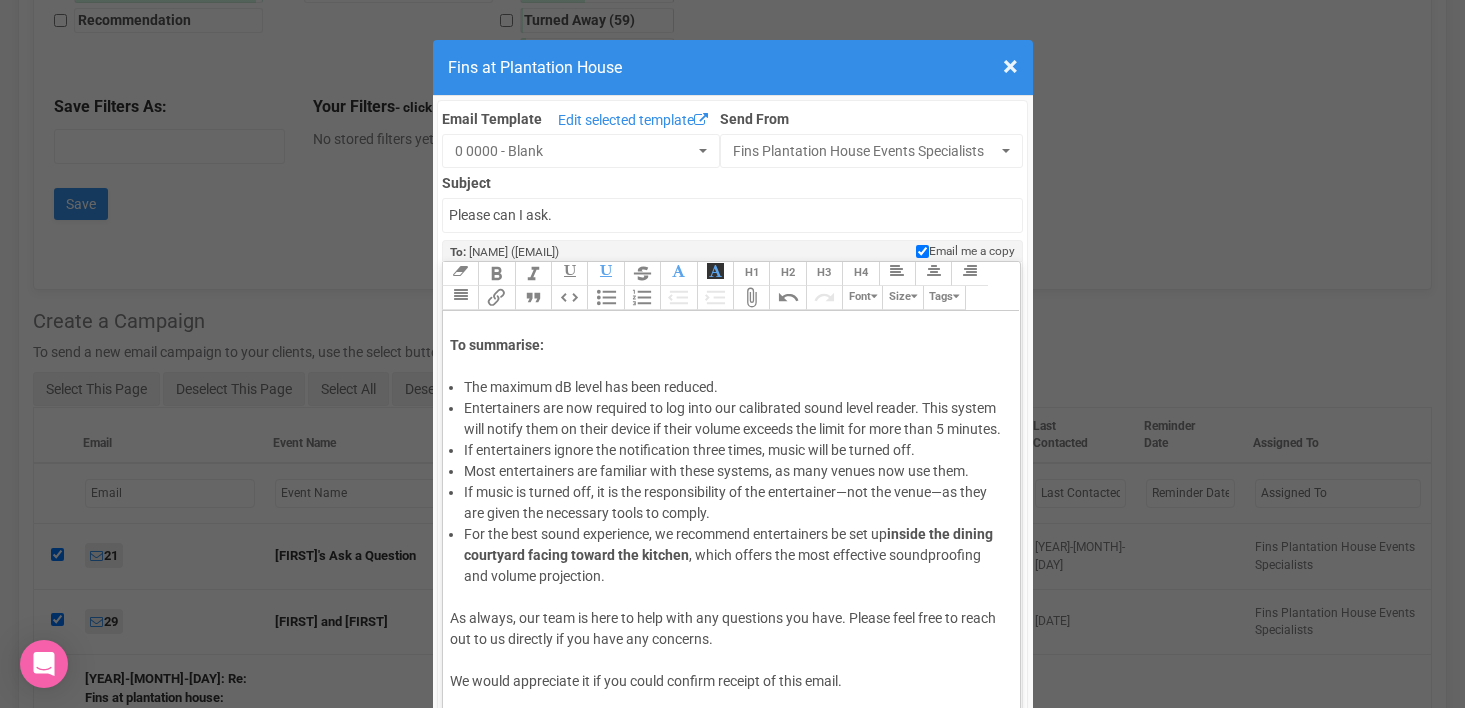 click on "To summarise:" at bounding box center [728, 356] 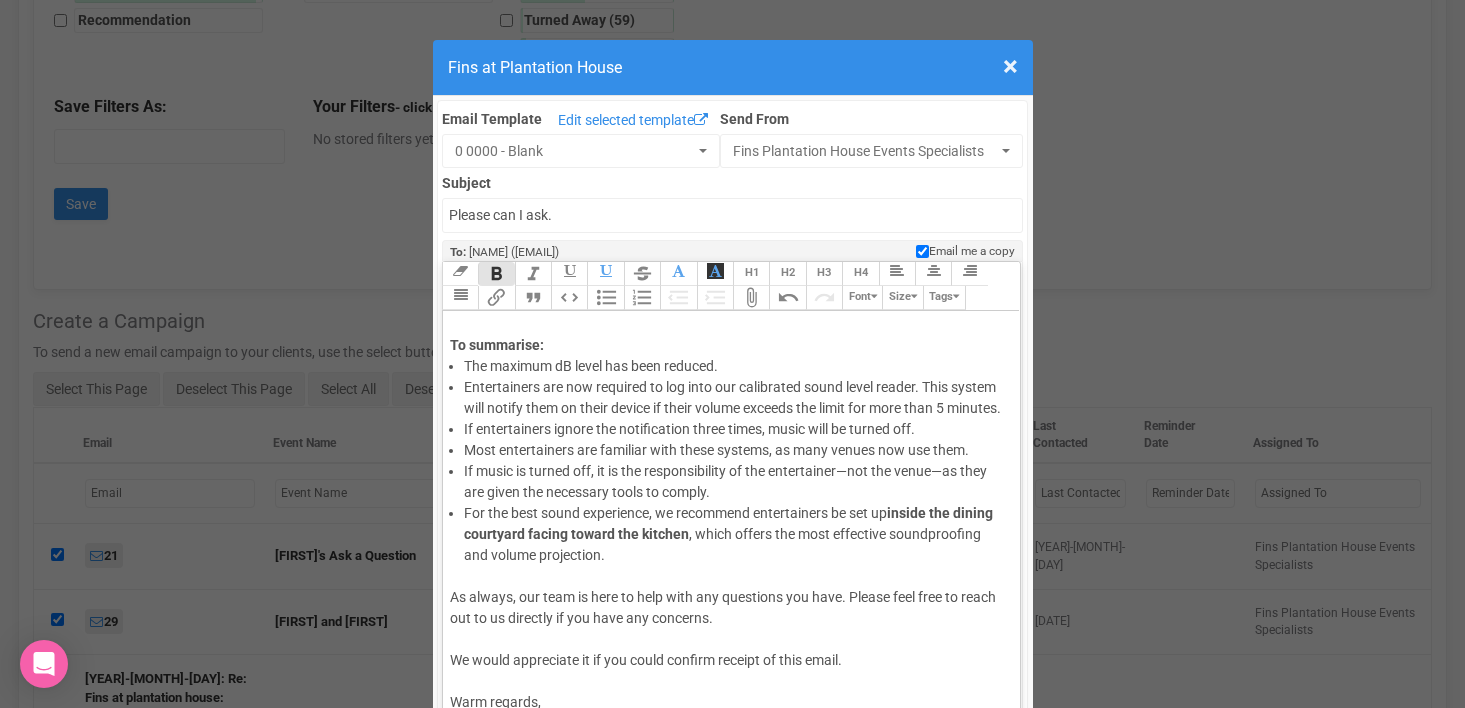 scroll, scrollTop: 324, scrollLeft: 0, axis: vertical 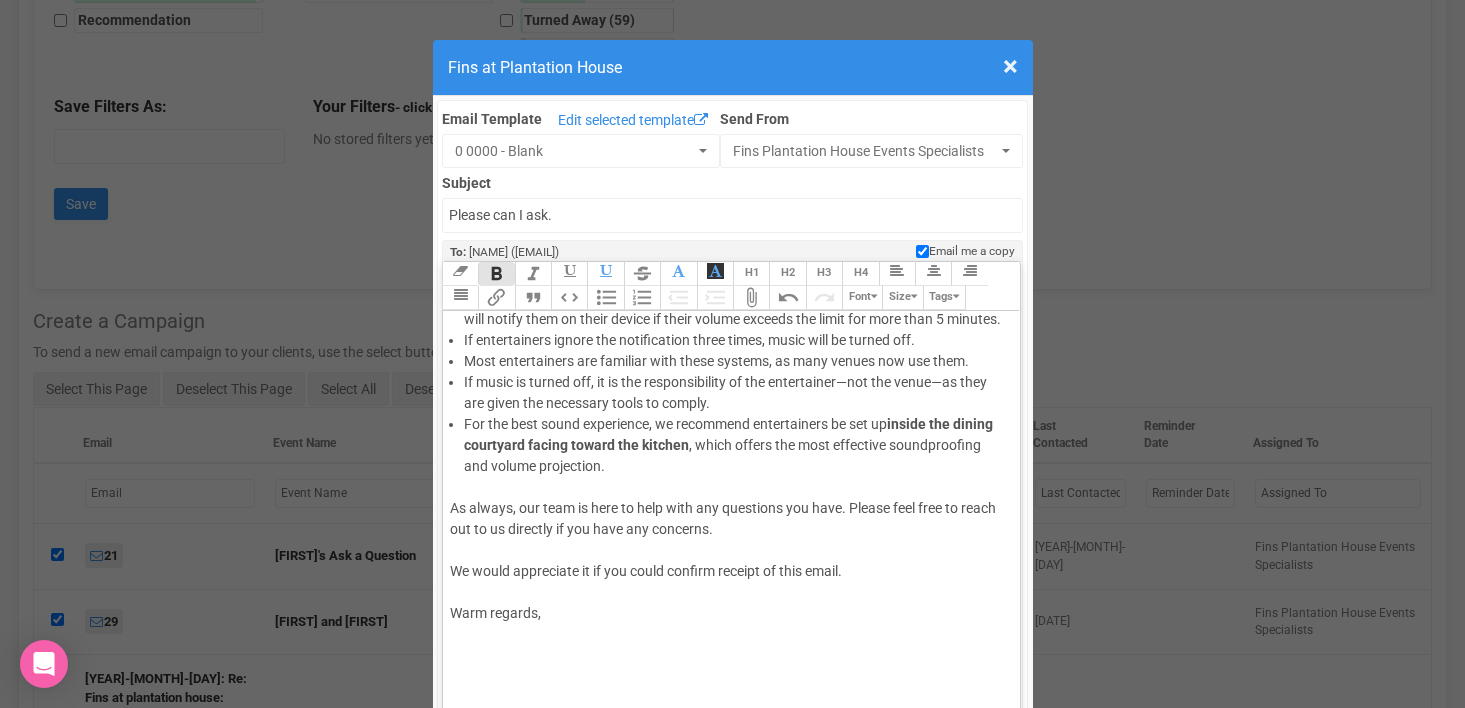 click on "Warm regards," at bounding box center (728, 624) 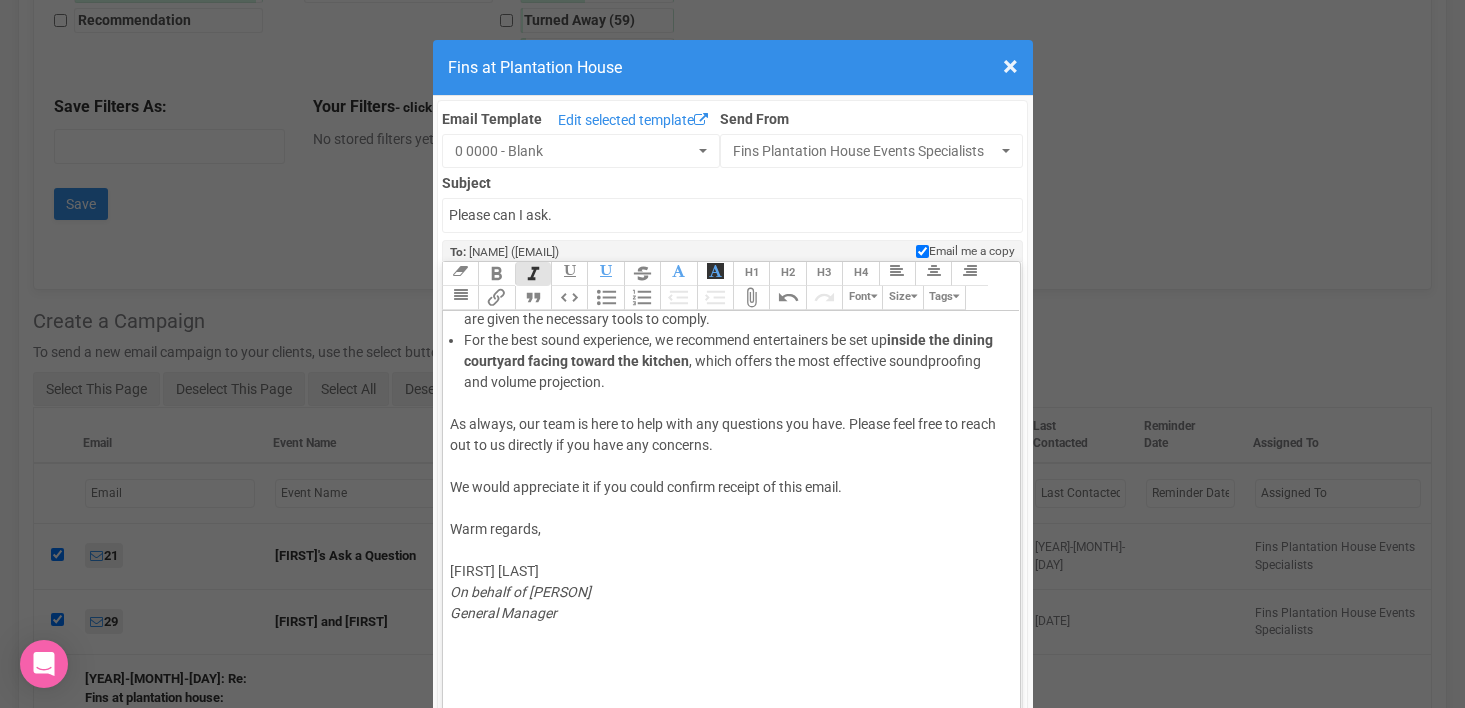 scroll, scrollTop: 408, scrollLeft: 0, axis: vertical 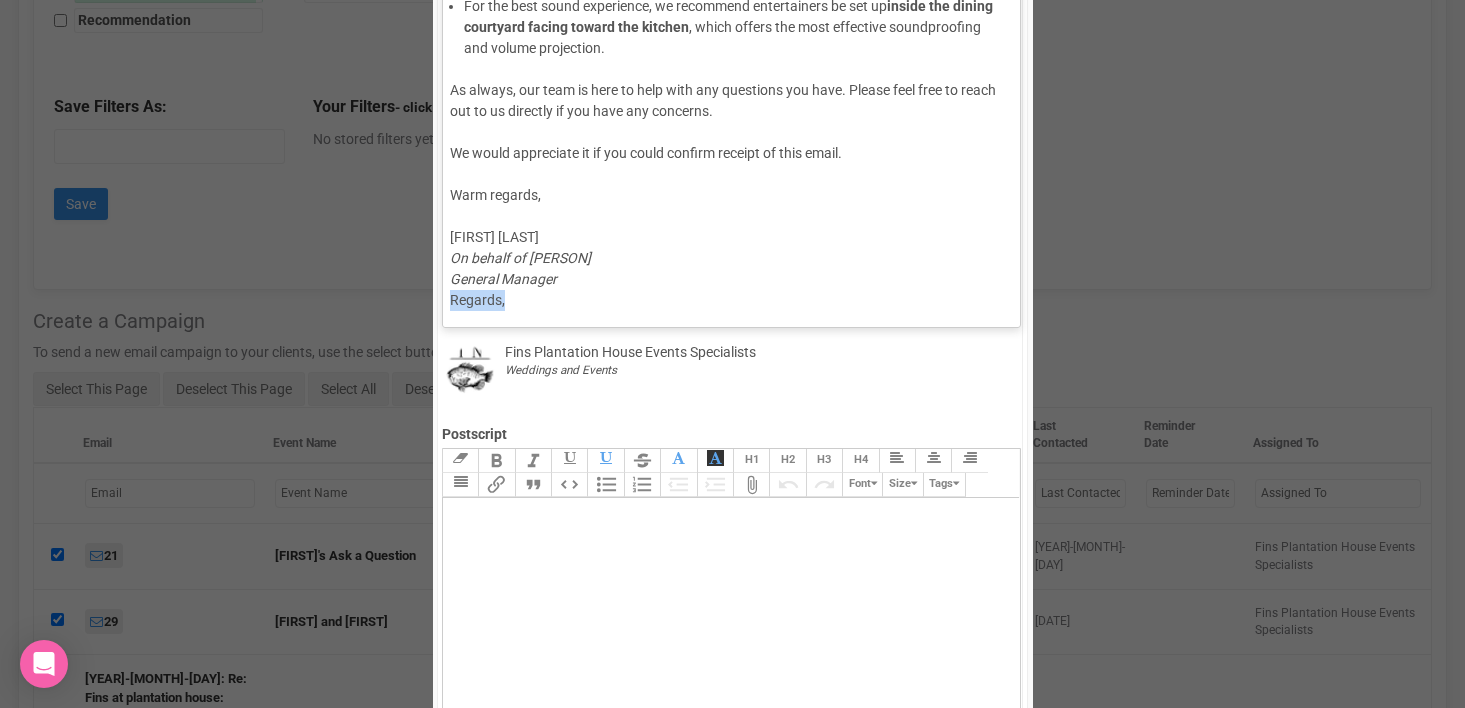drag, startPoint x: 520, startPoint y: 296, endPoint x: 429, endPoint y: 296, distance: 91 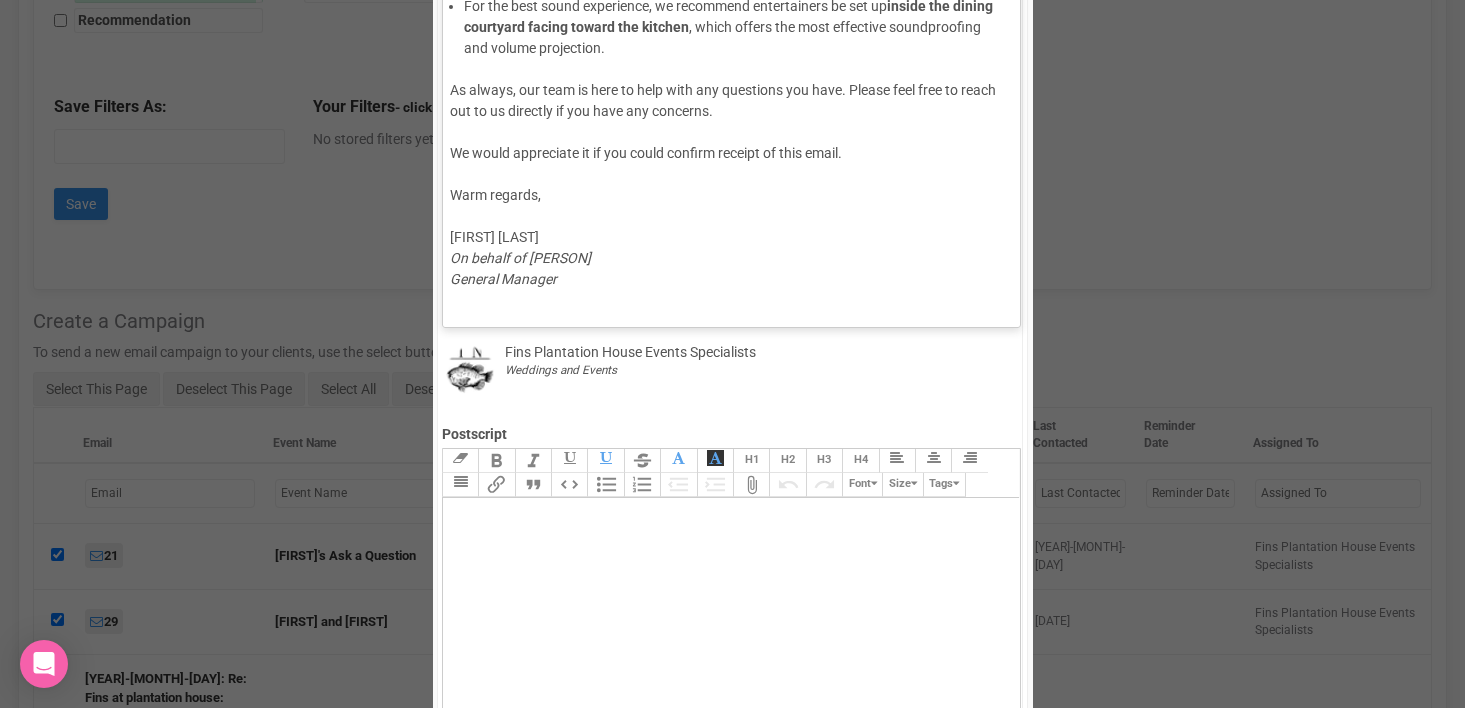 scroll, scrollTop: 303, scrollLeft: 0, axis: vertical 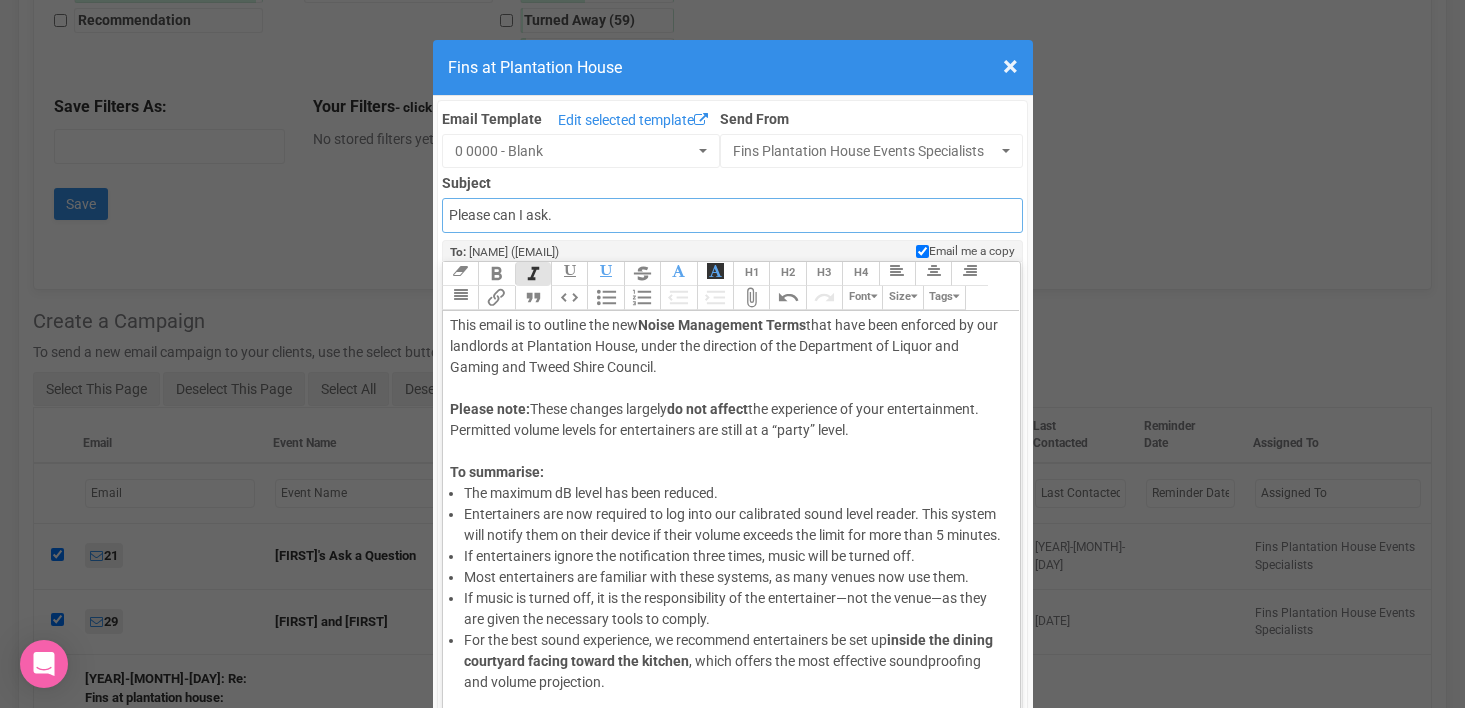 drag, startPoint x: 579, startPoint y: 206, endPoint x: 615, endPoint y: 221, distance: 39 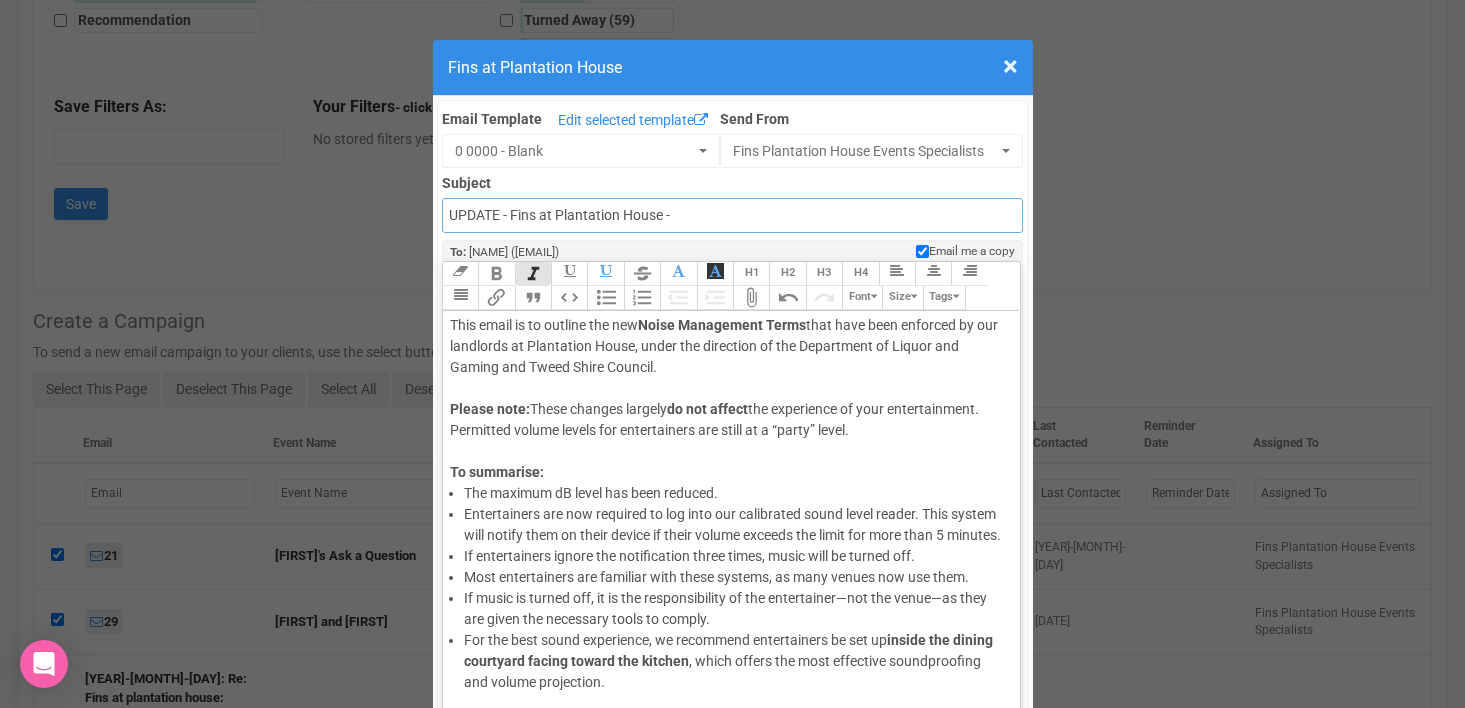 paste on "Updated Noise Management Terms" 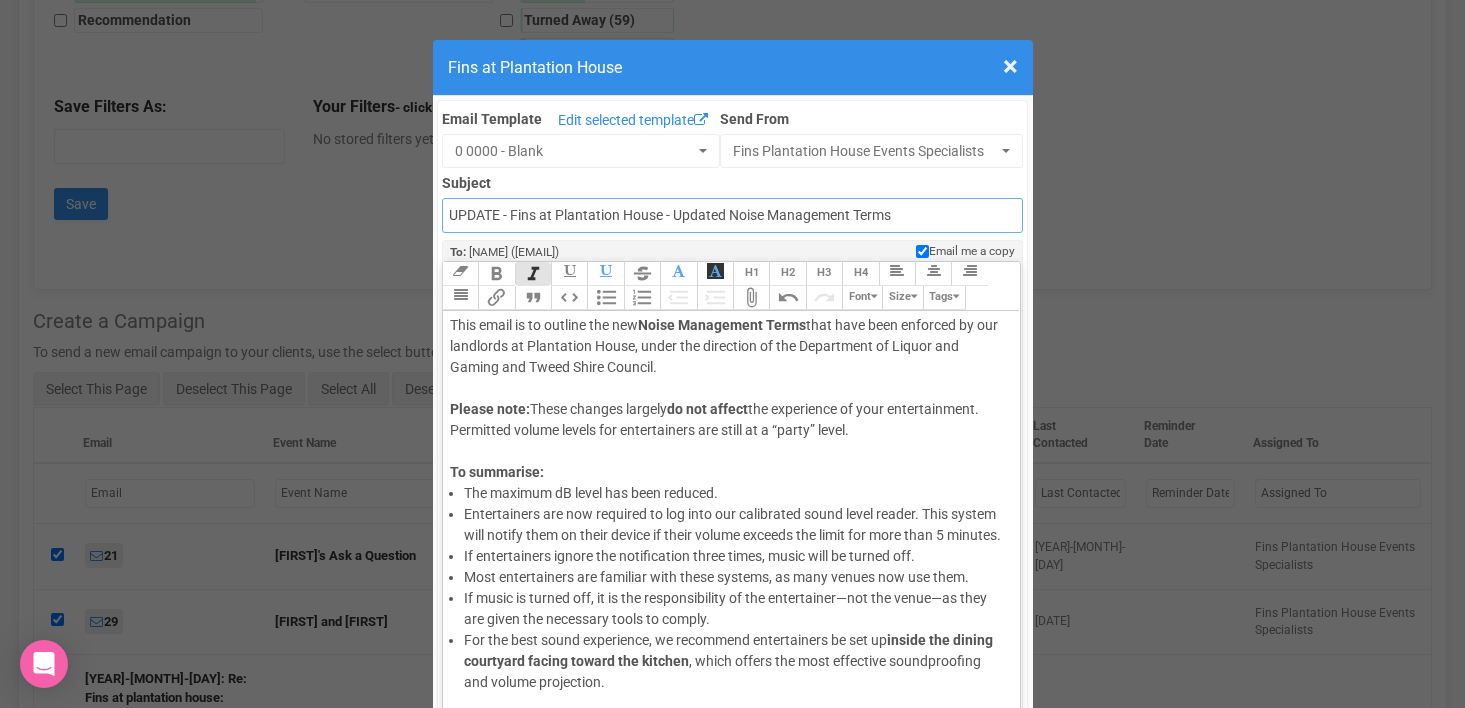 drag, startPoint x: 730, startPoint y: 215, endPoint x: 676, endPoint y: 215, distance: 54 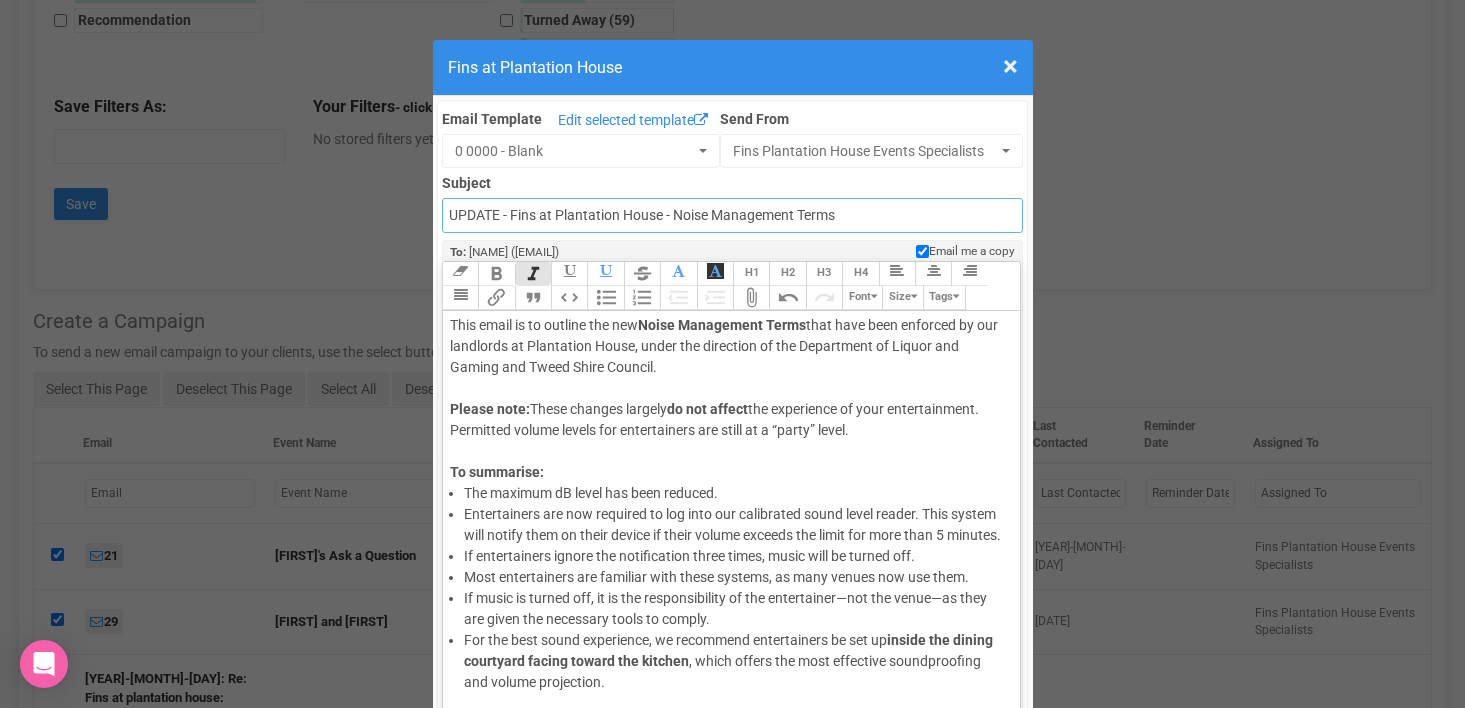 scroll, scrollTop: 0, scrollLeft: 0, axis: both 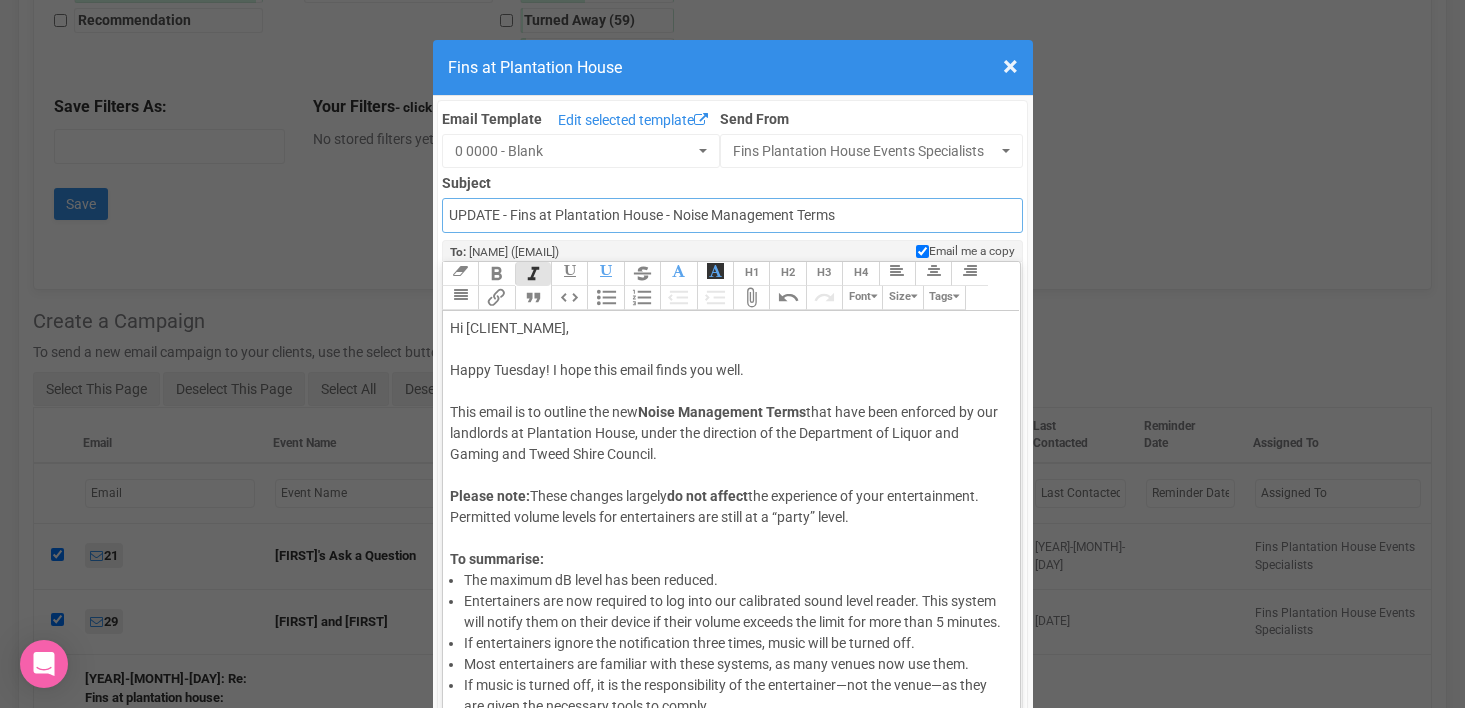 click on "UPDATE - Fins at Plantation House - Noise Management Terms" at bounding box center (732, 215) 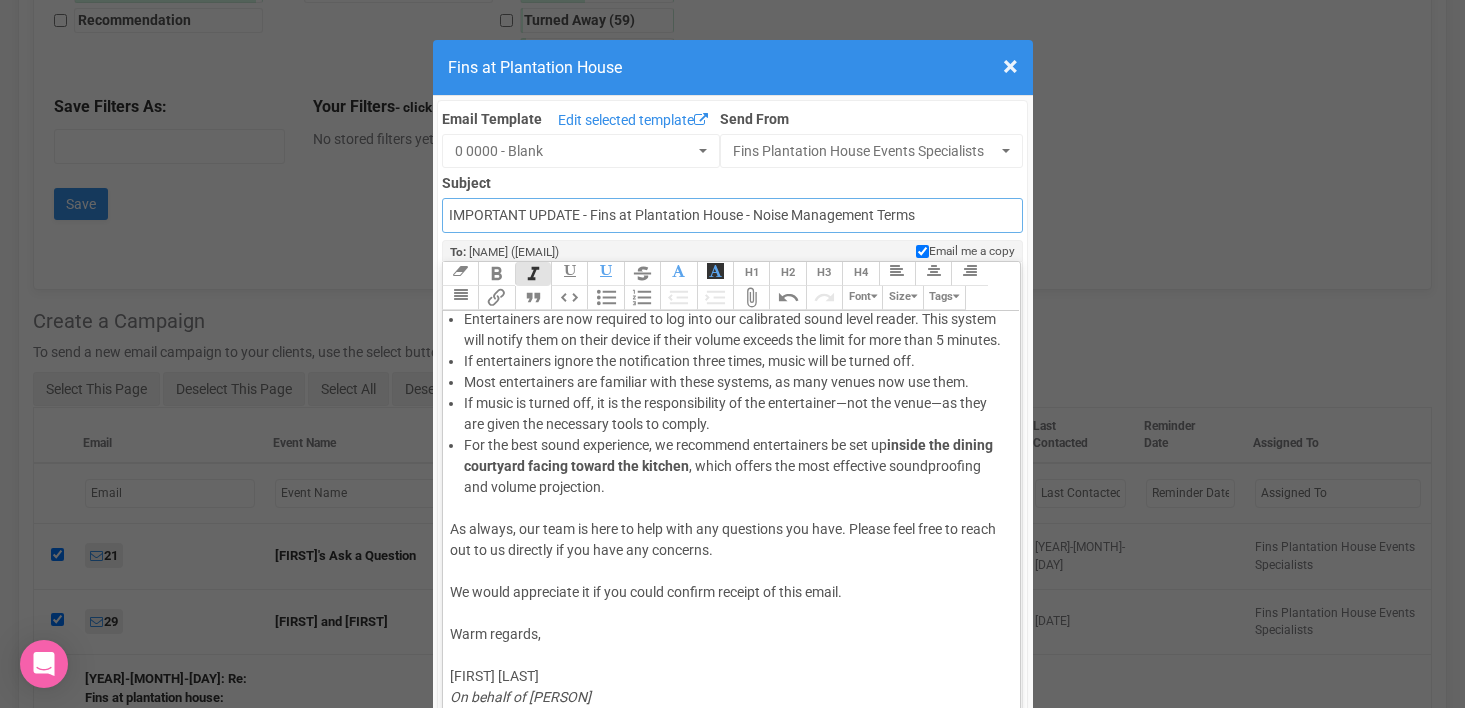 scroll, scrollTop: 303, scrollLeft: 0, axis: vertical 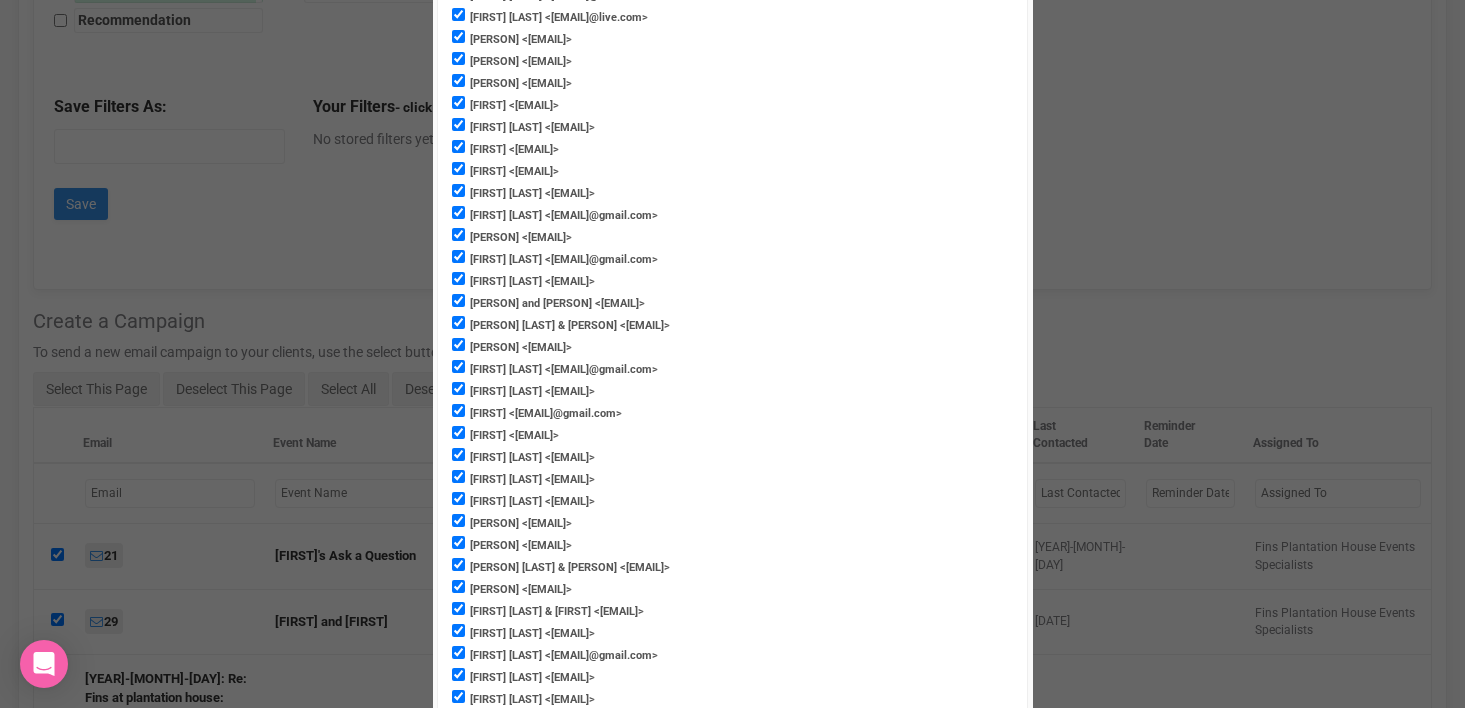 type on "IMPORTANT UPDATE - Fins at Plantation House - Noise Management Terms" 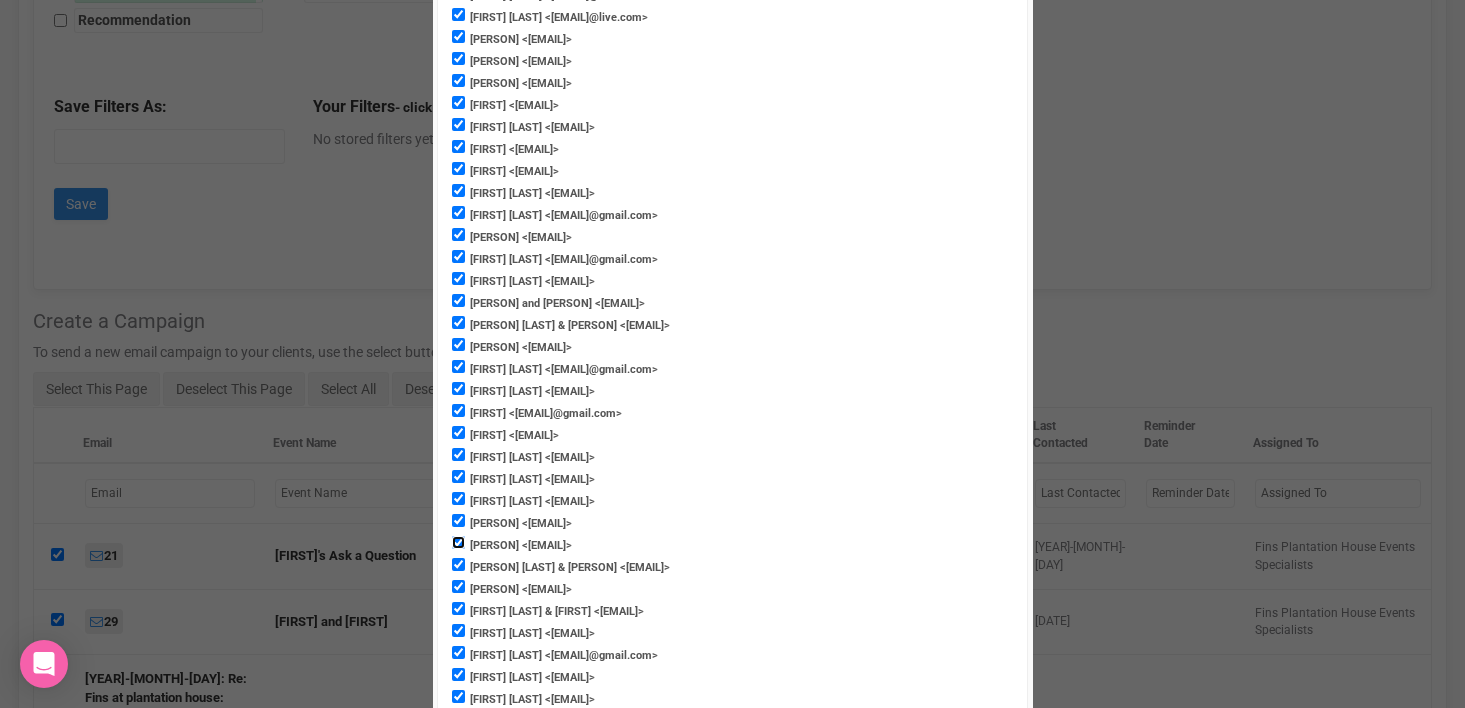 click on "[PERSON] <[EMAIL]>" at bounding box center (458, 542) 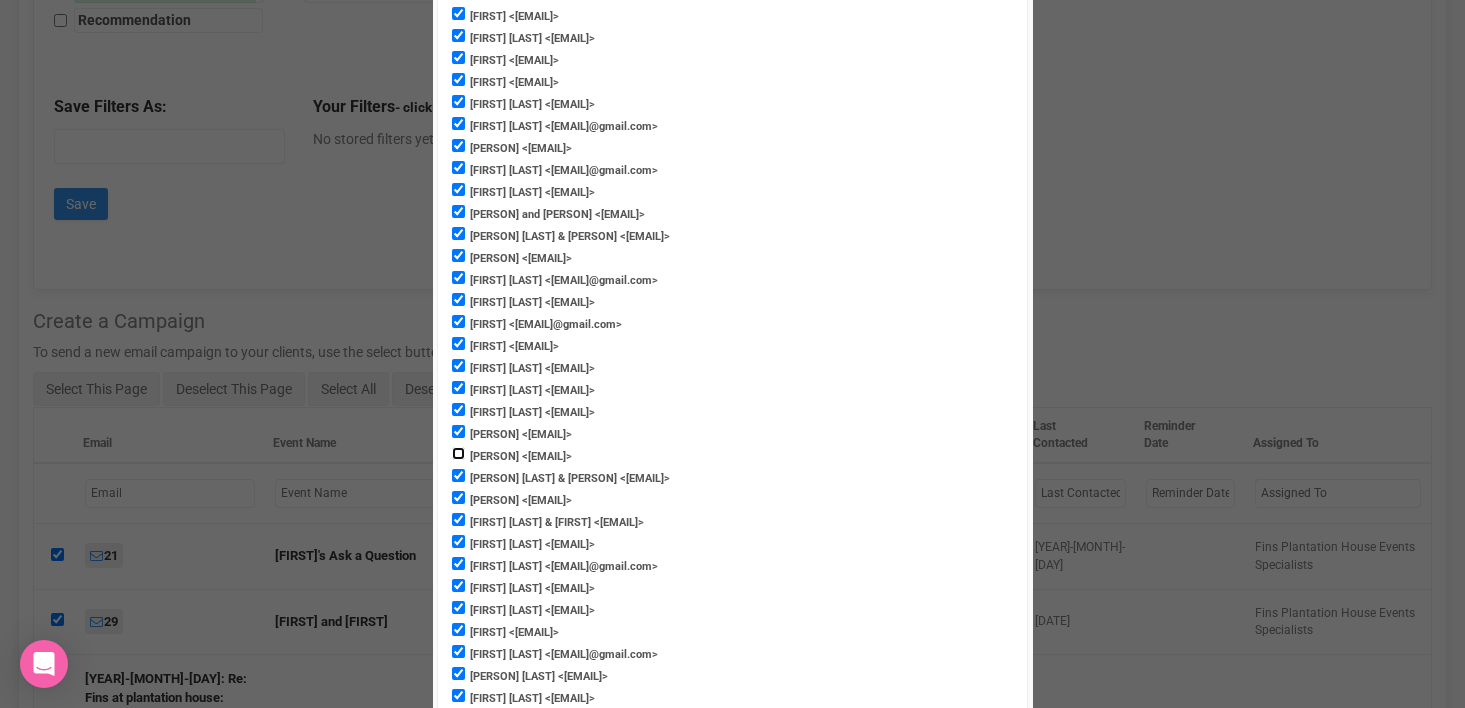 scroll, scrollTop: 1958, scrollLeft: 0, axis: vertical 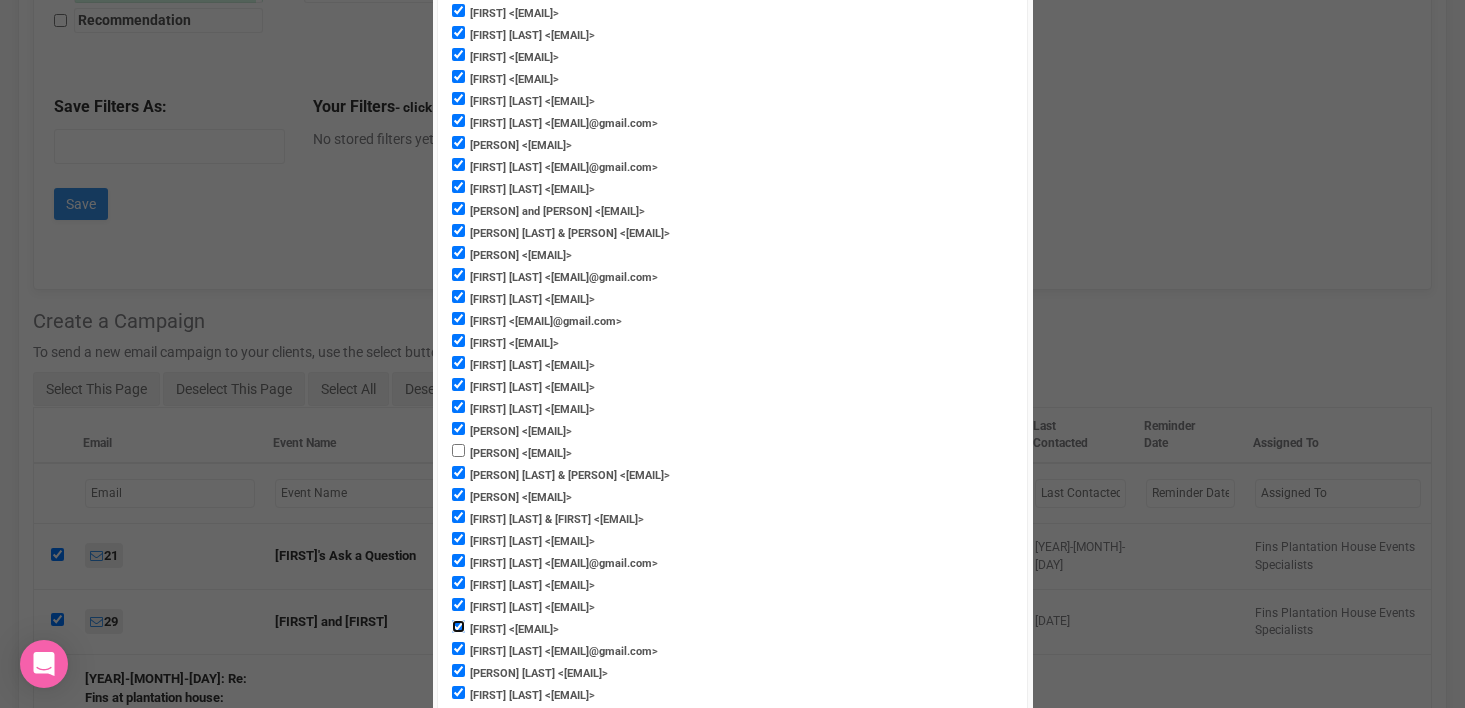 click on "[FIRST] <[EMAIL]>" at bounding box center (458, 626) 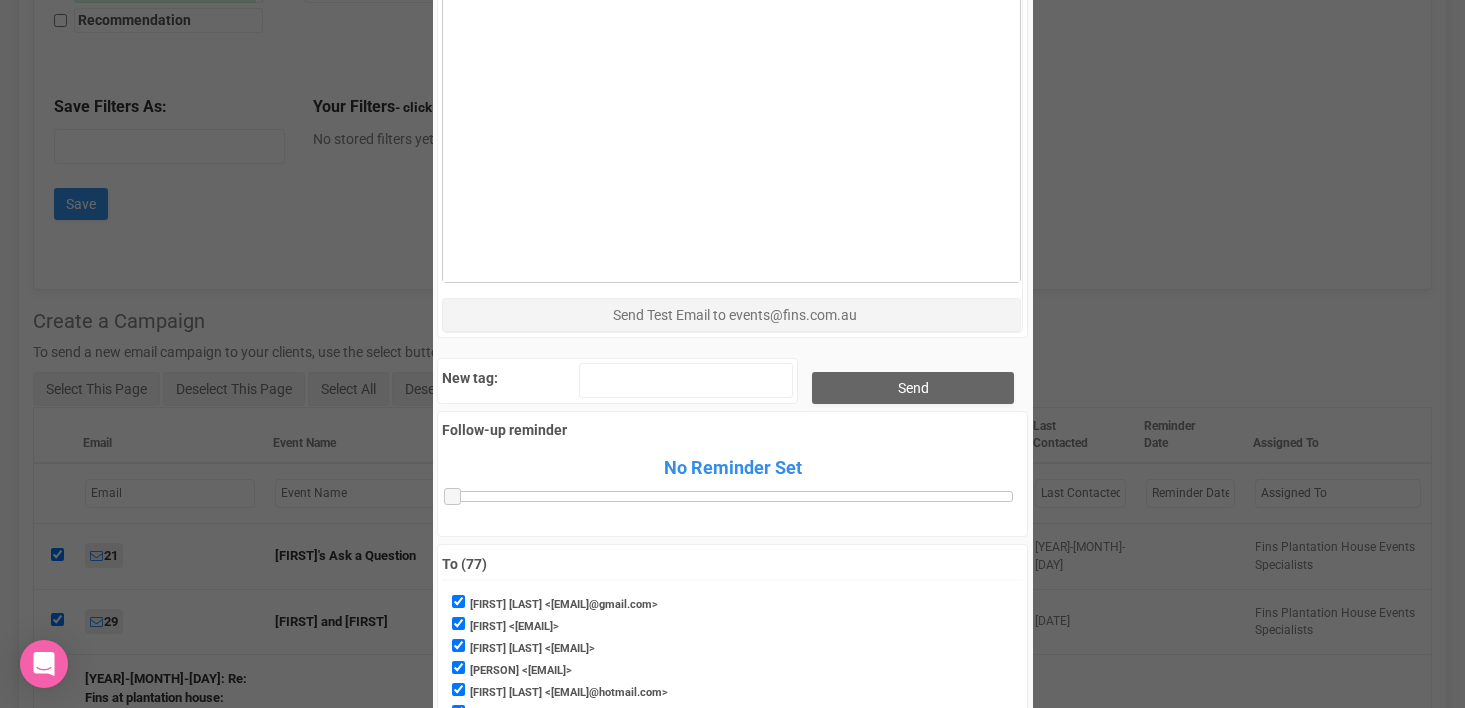 scroll, scrollTop: 1090, scrollLeft: 0, axis: vertical 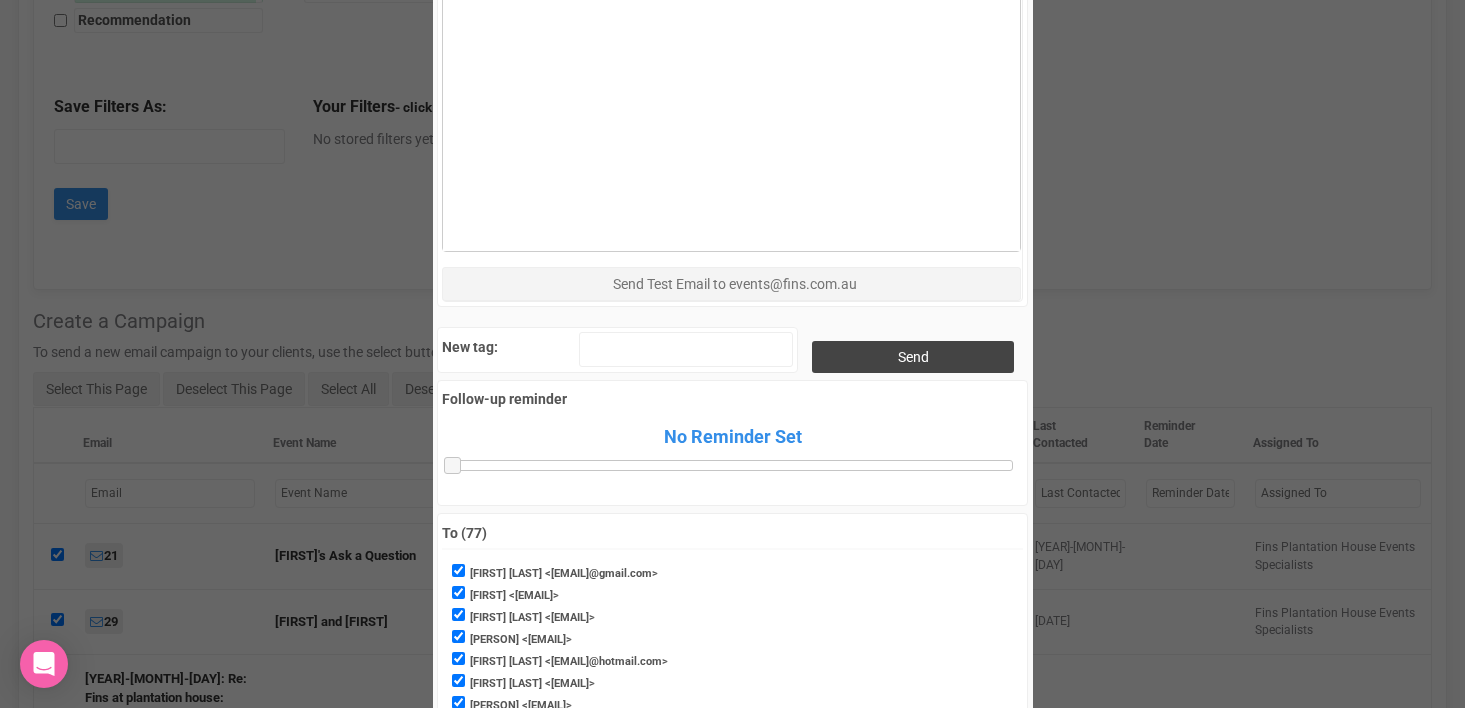 click on "Send" at bounding box center (913, 357) 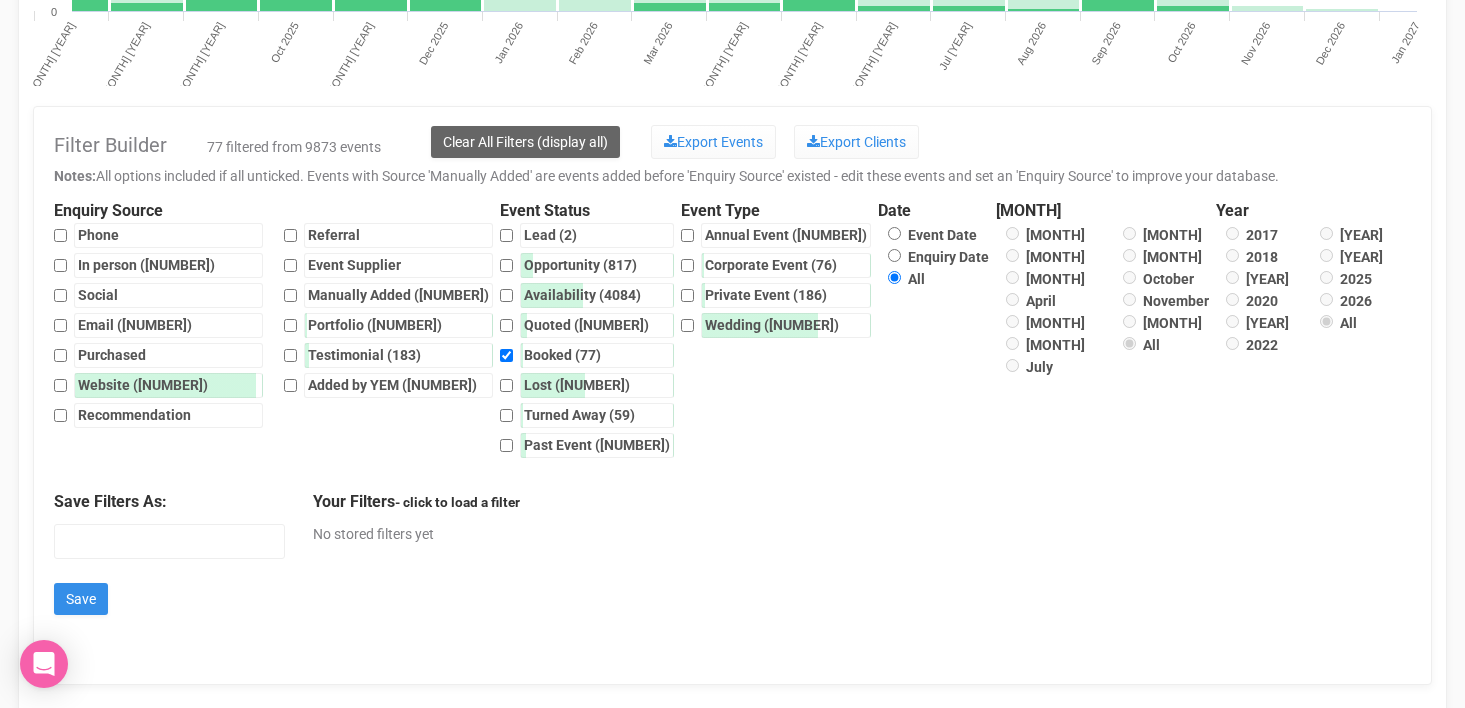 scroll, scrollTop: 269, scrollLeft: 0, axis: vertical 